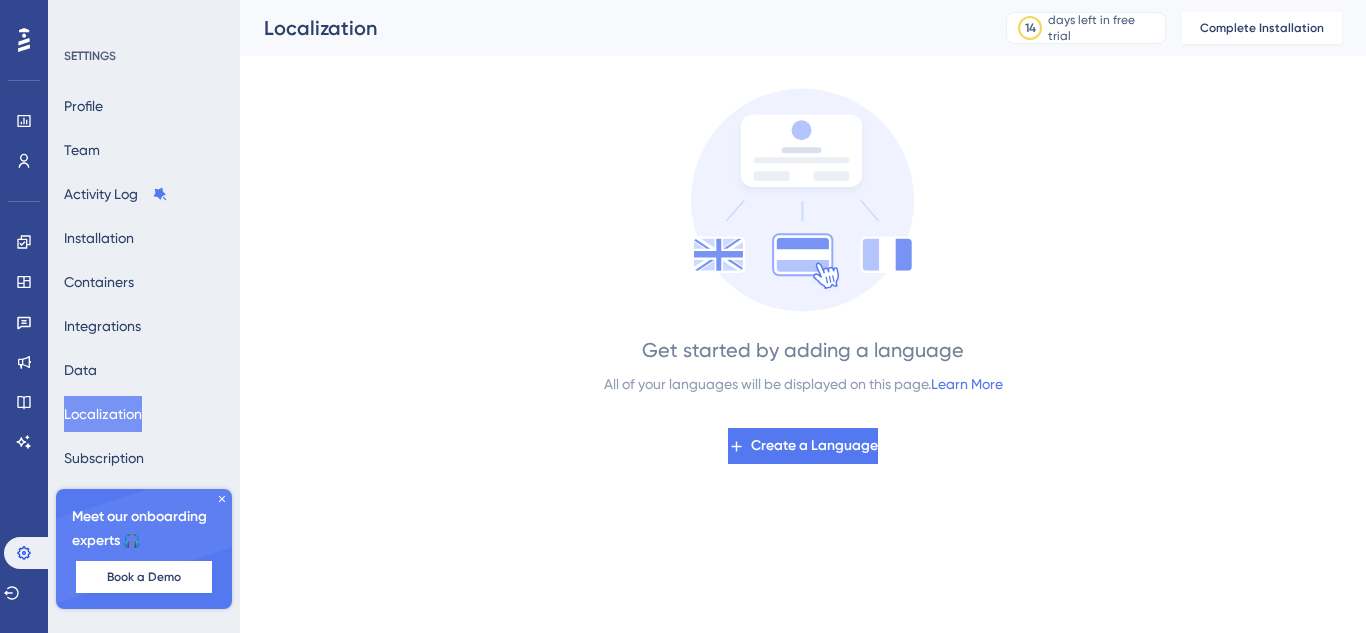 scroll, scrollTop: 0, scrollLeft: 0, axis: both 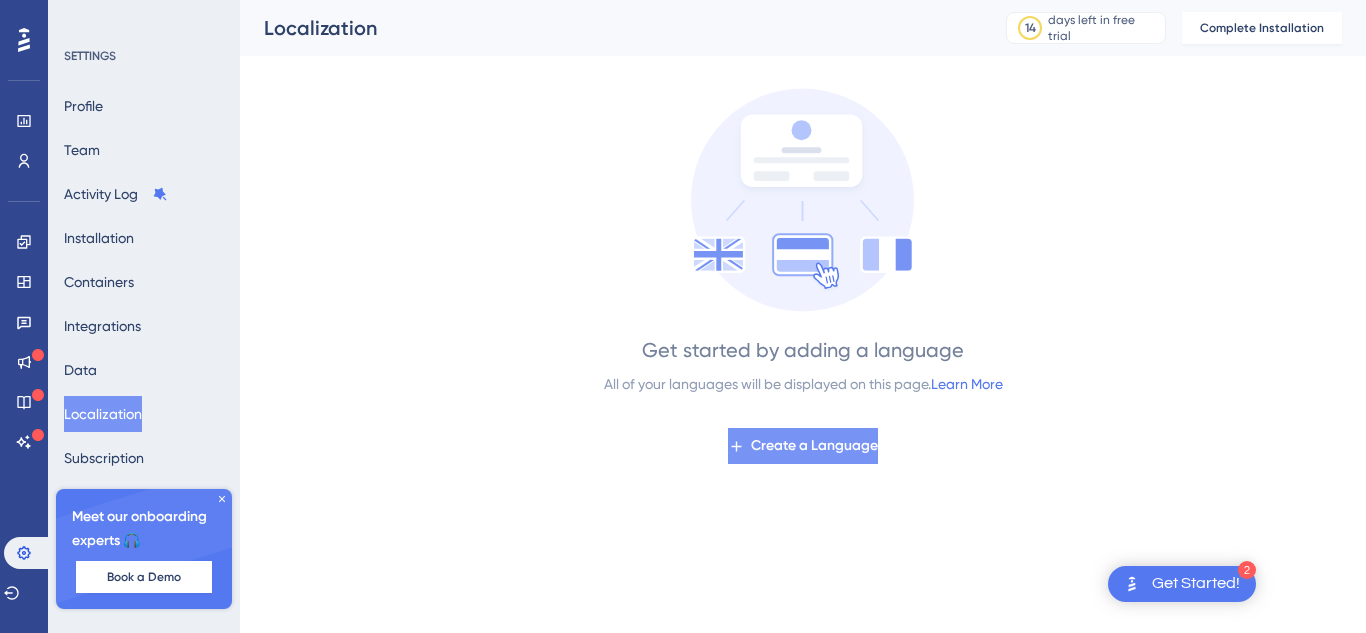 click on "Create a Language" at bounding box center [814, 446] 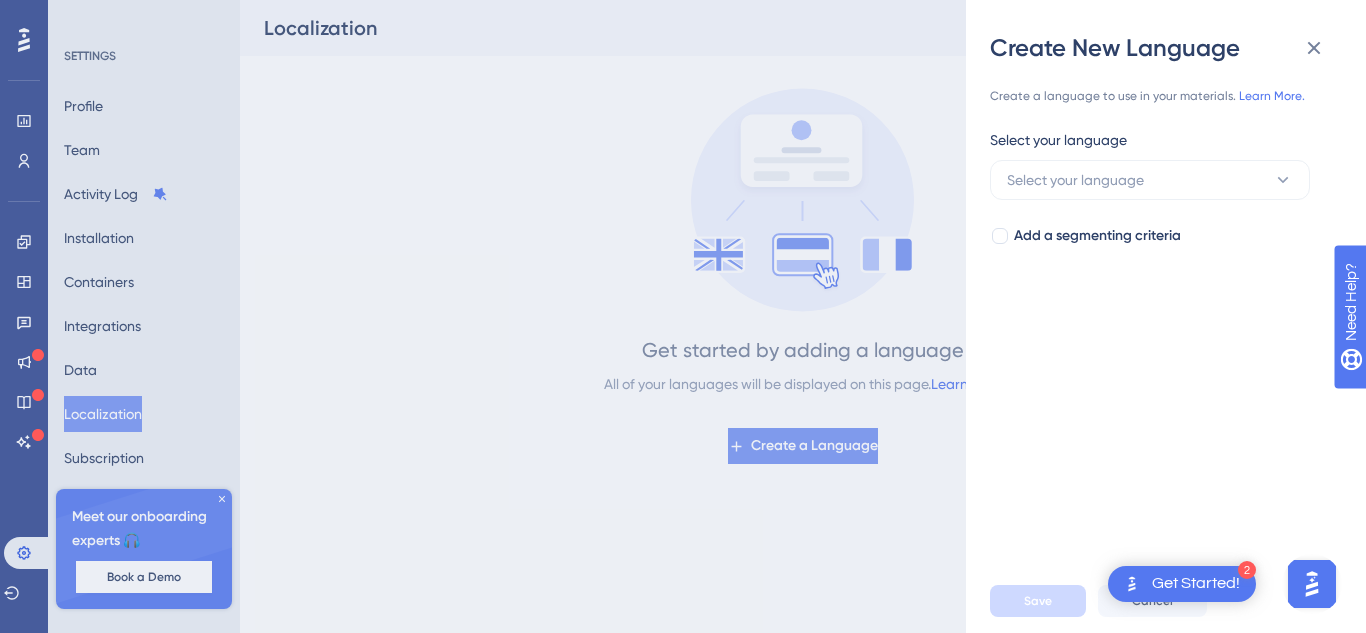 scroll, scrollTop: 0, scrollLeft: 0, axis: both 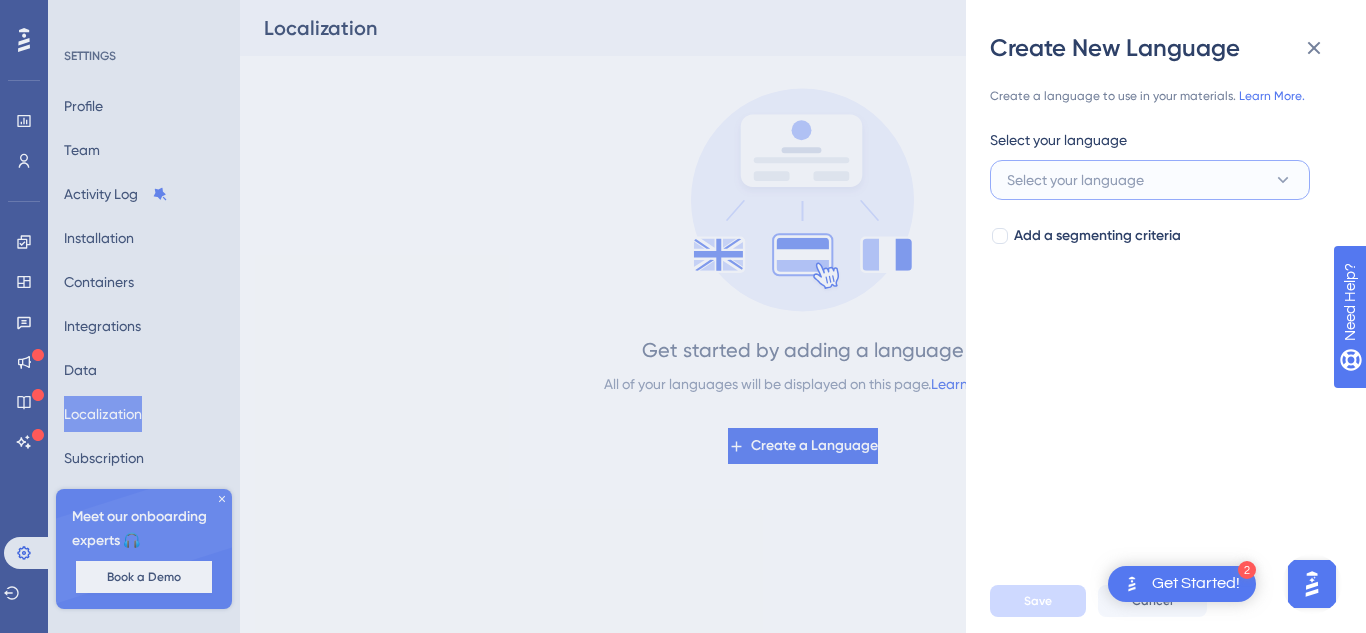 click on "Select your language" at bounding box center (1075, 180) 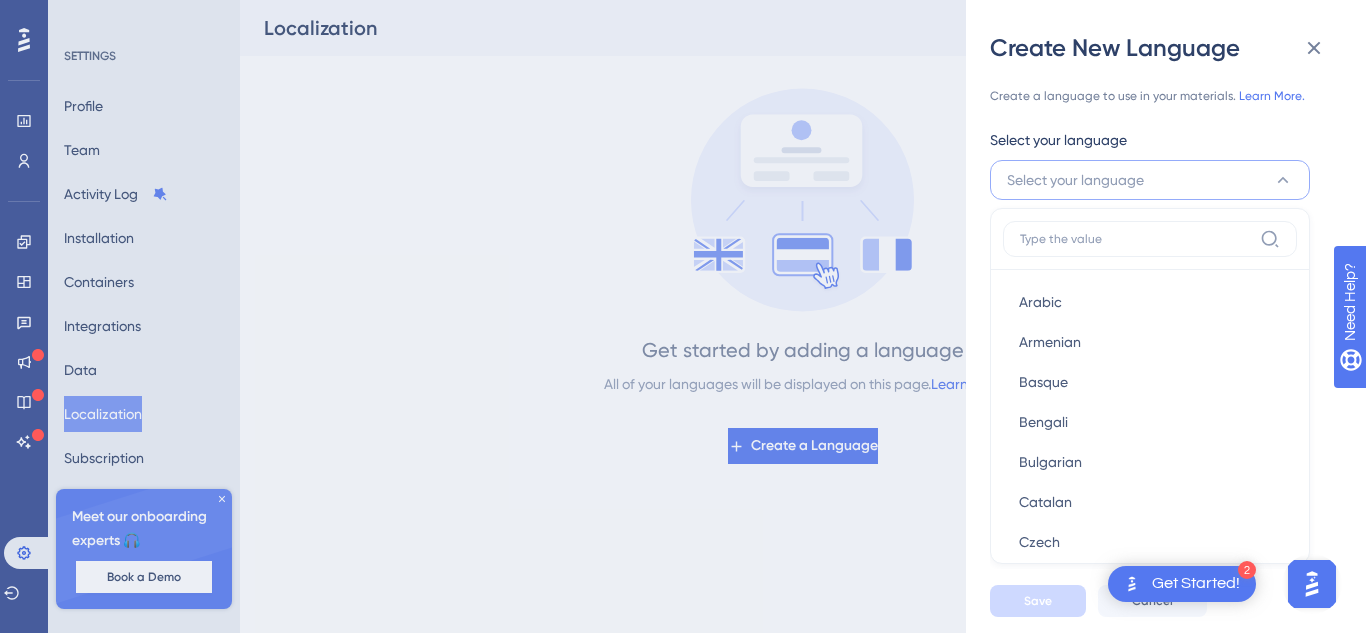 scroll, scrollTop: 34, scrollLeft: 0, axis: vertical 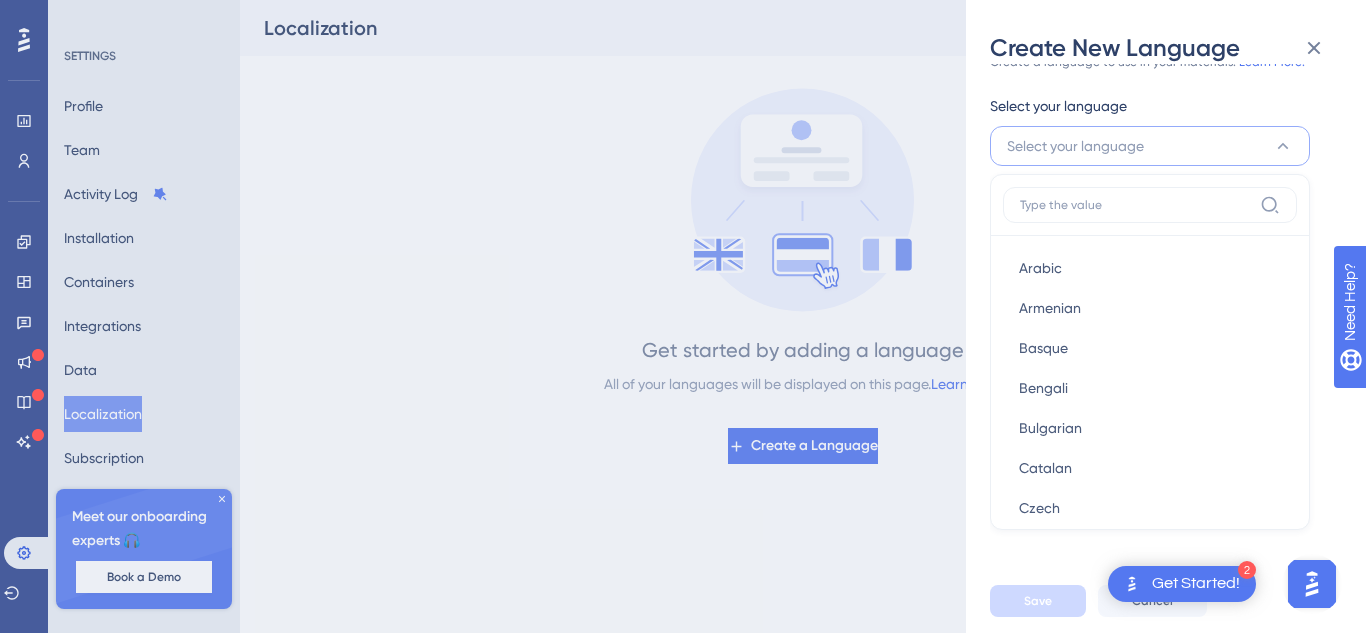 click on "Select your language" at bounding box center (1075, 146) 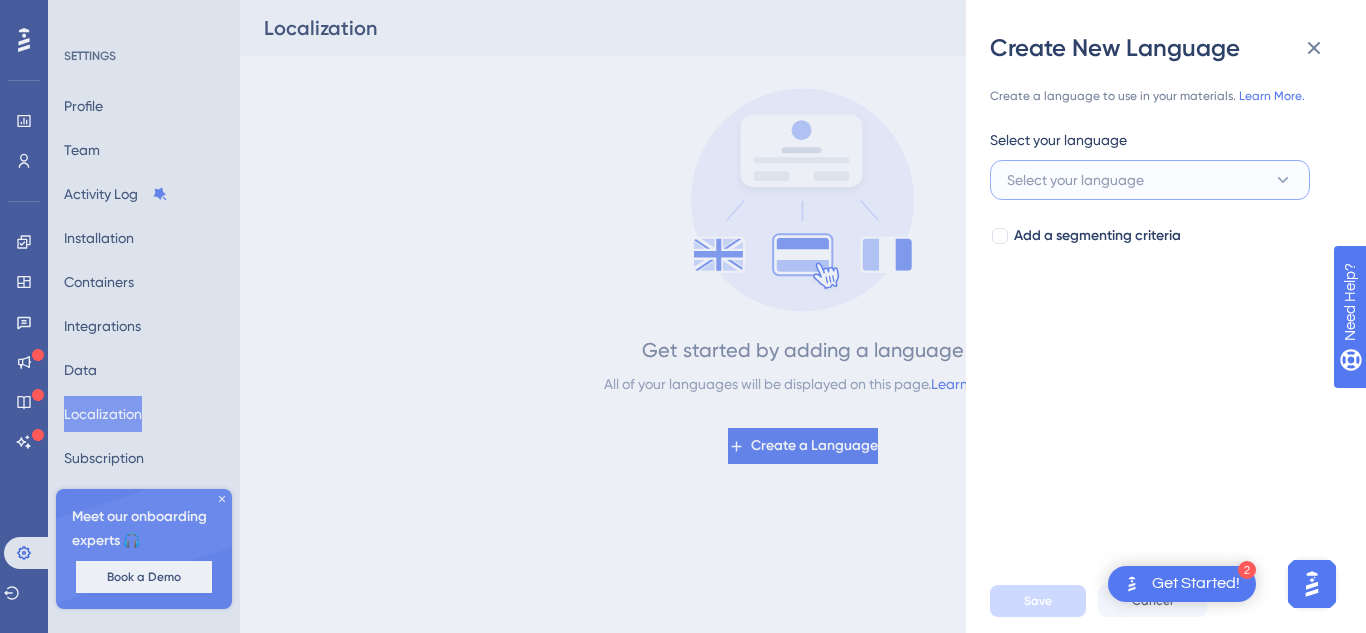 click on "Select your language" at bounding box center [1075, 180] 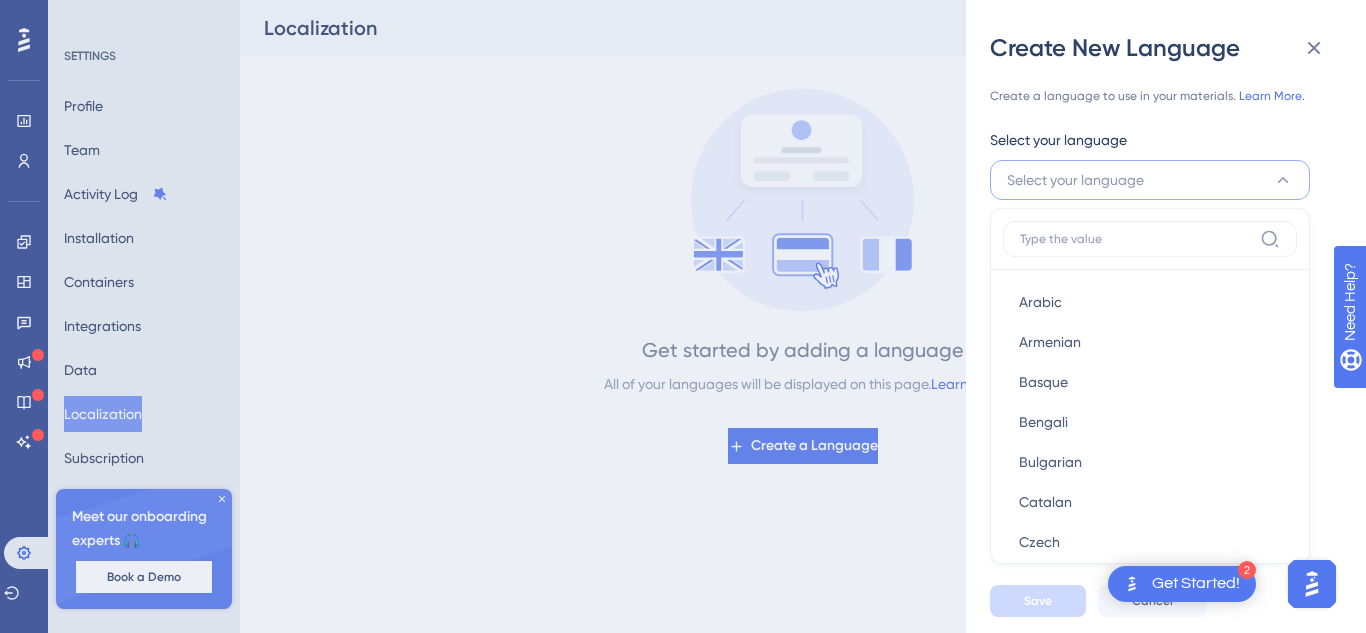 click at bounding box center (1136, 239) 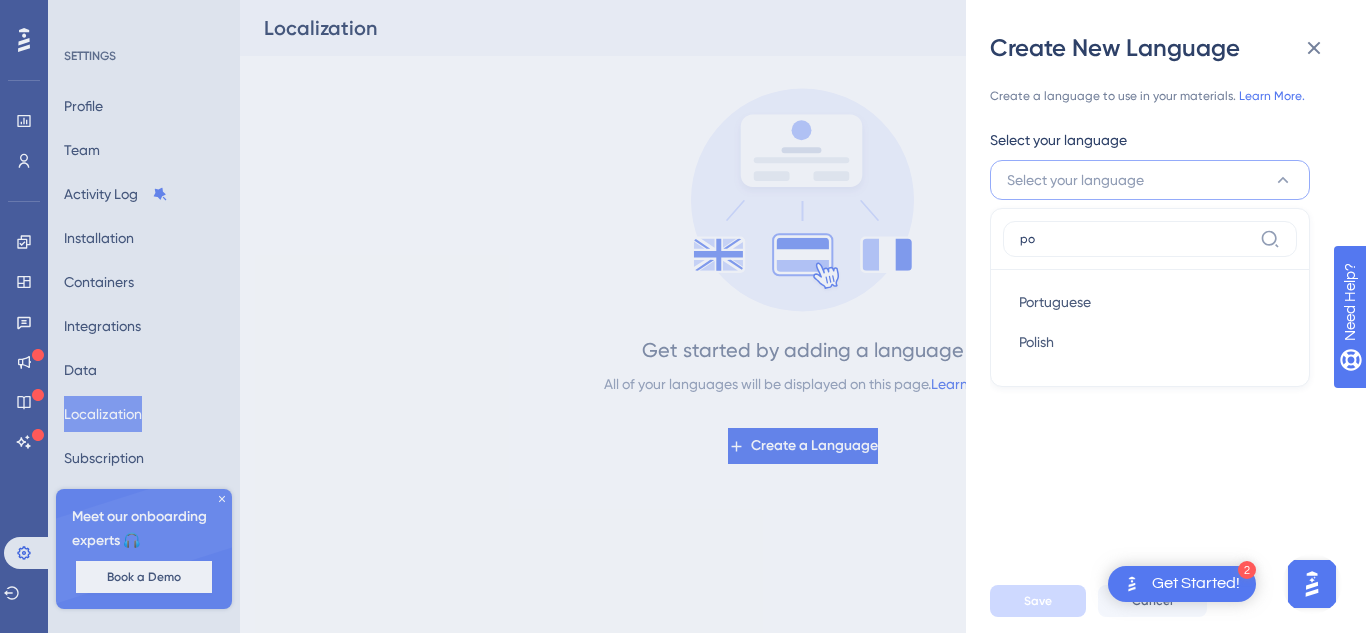 type on "p" 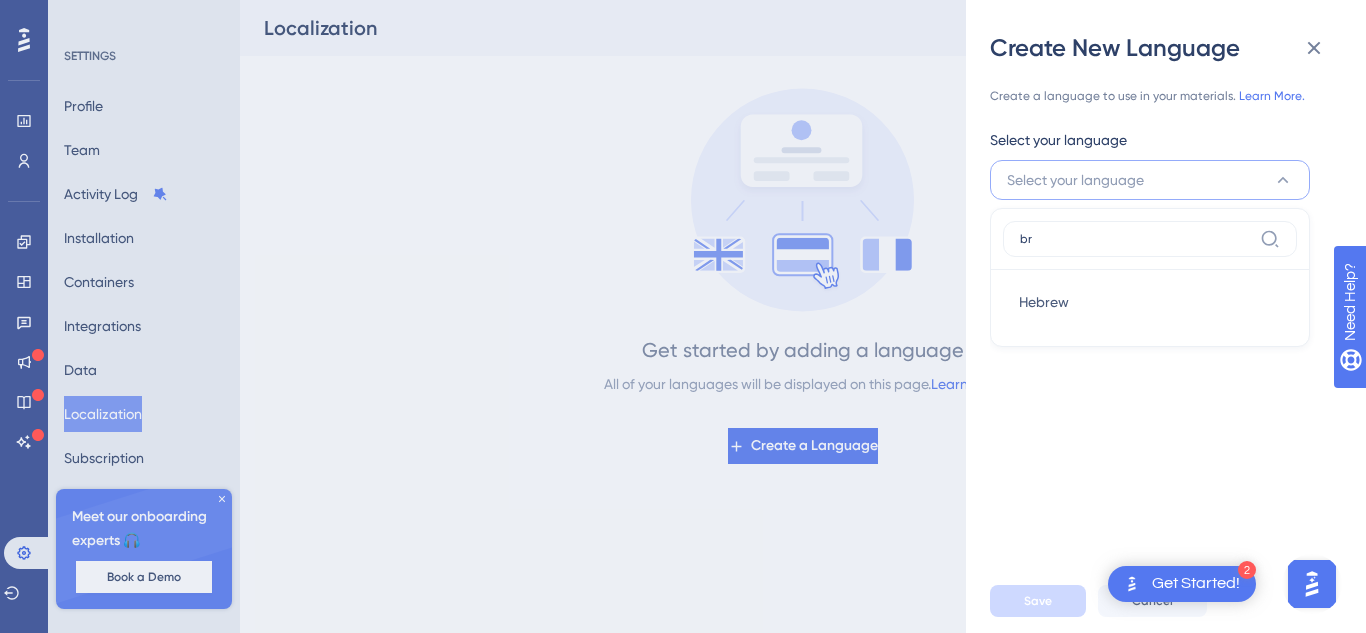 type on "b" 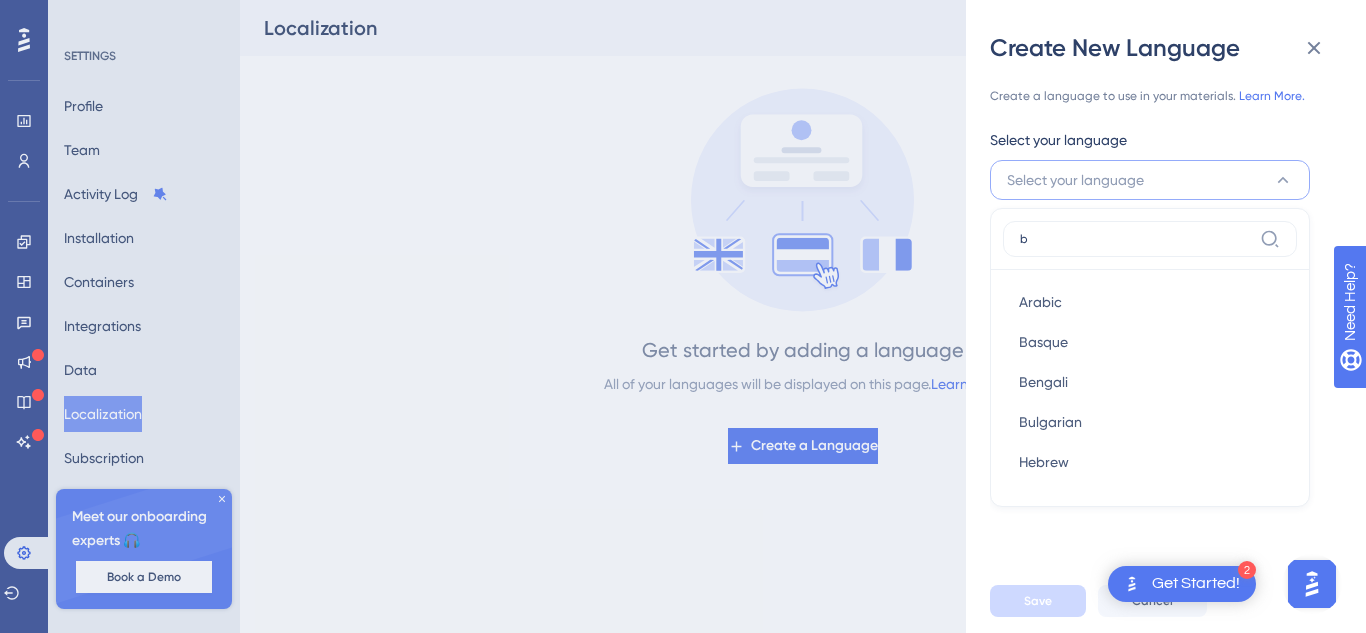 type 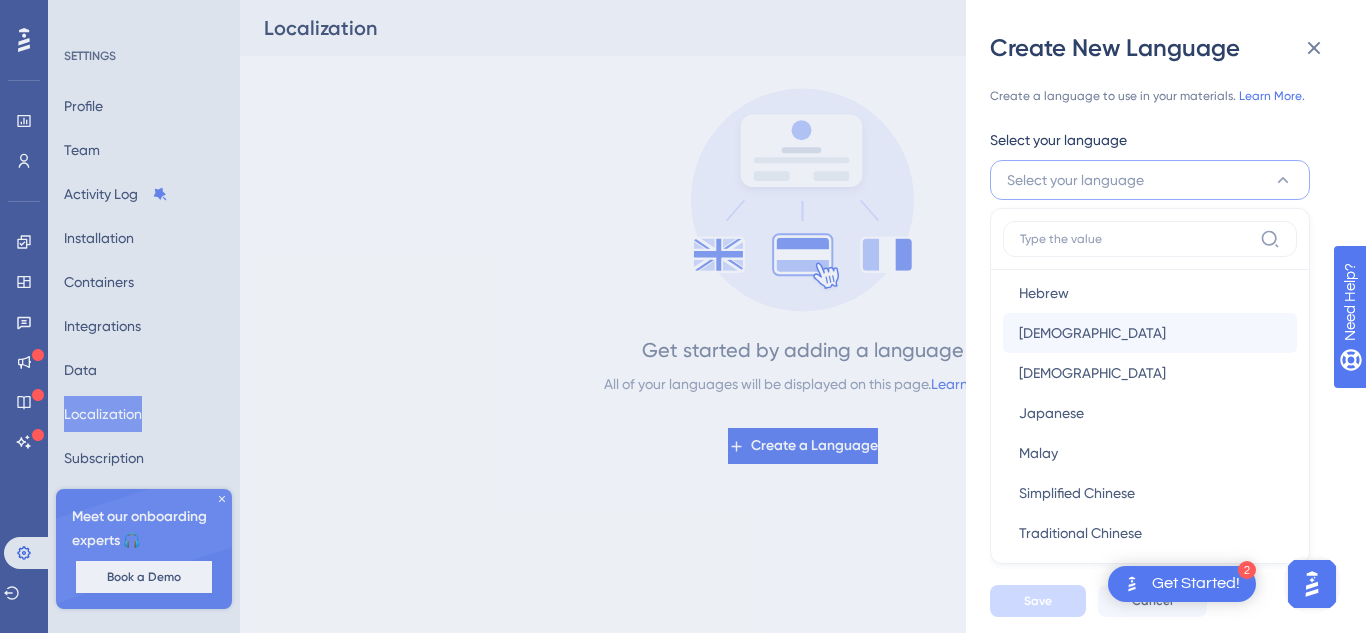 scroll, scrollTop: 1463, scrollLeft: 0, axis: vertical 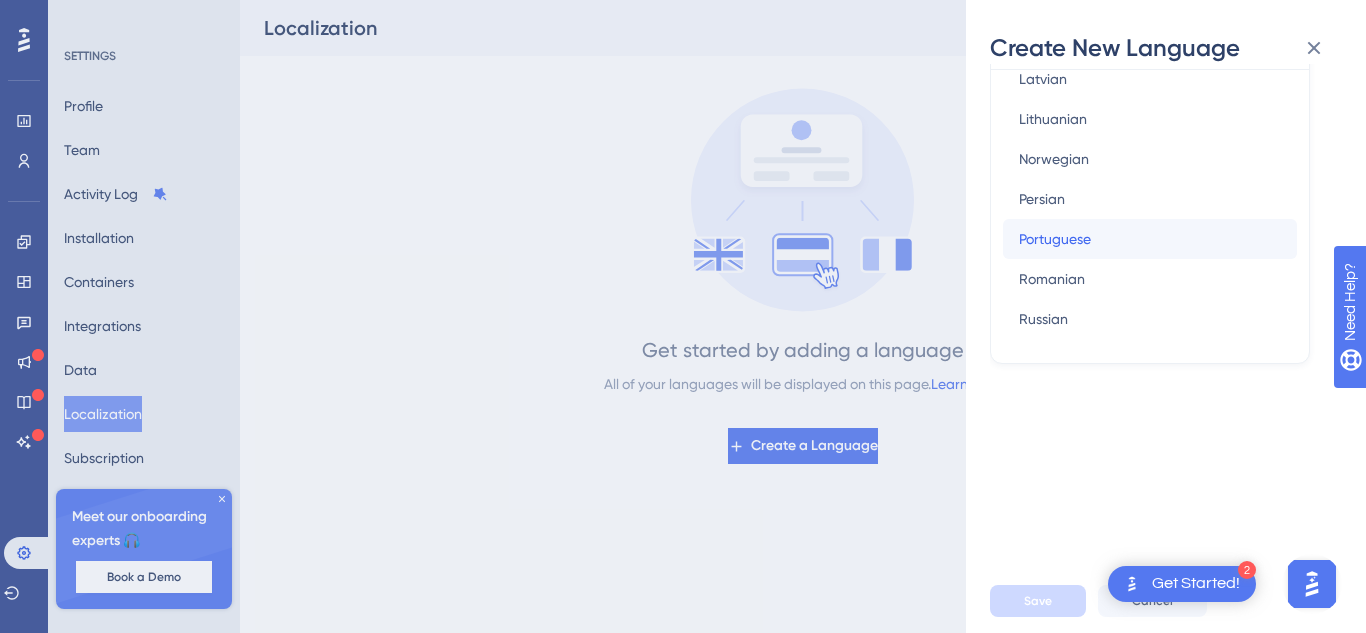 click on "Portuguese" at bounding box center (1055, 239) 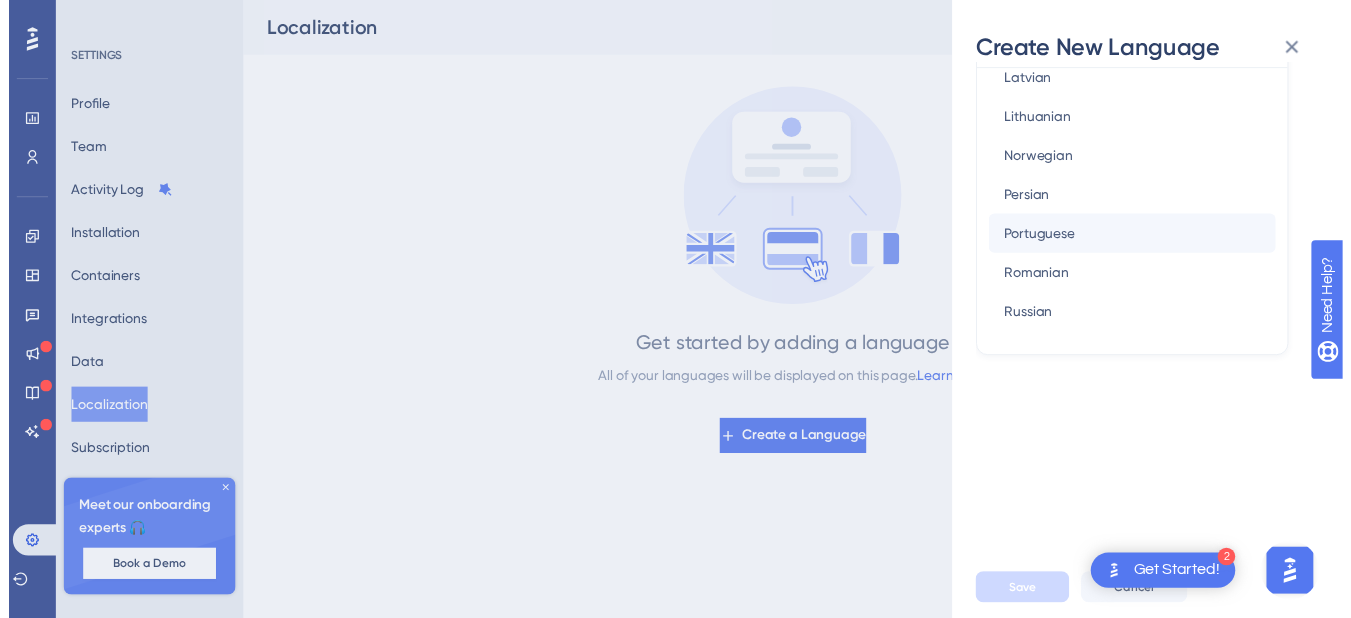 scroll, scrollTop: 0, scrollLeft: 0, axis: both 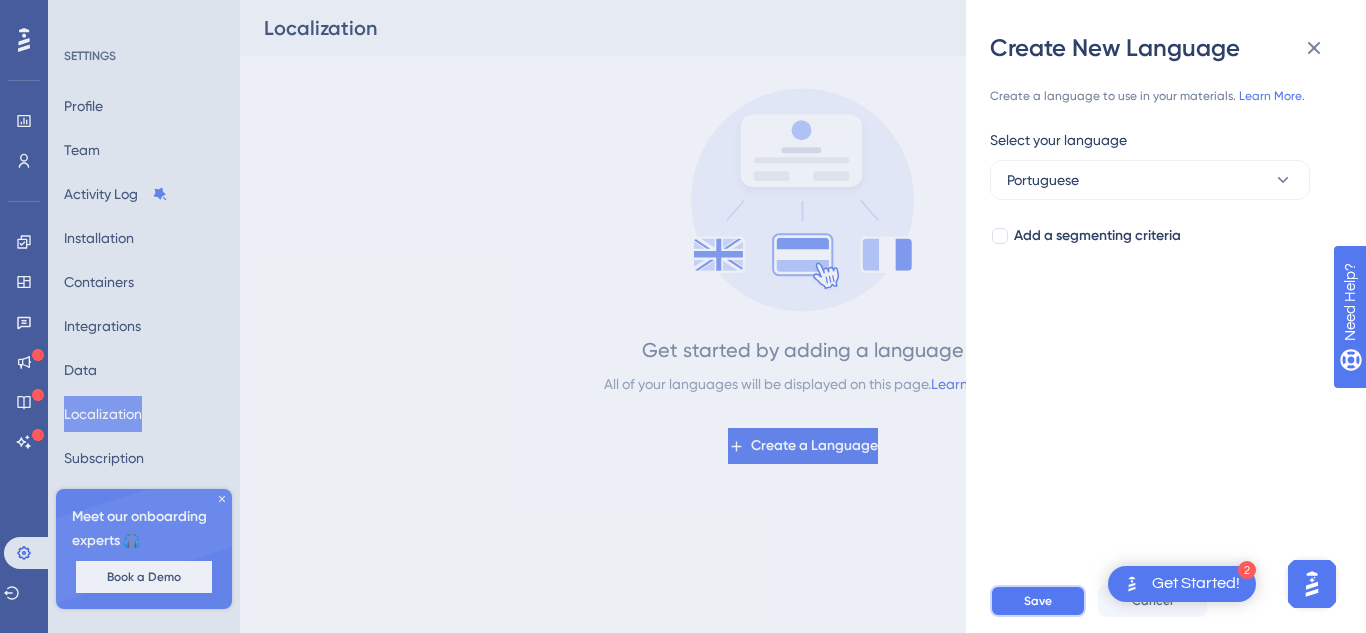 click on "Save" at bounding box center (1038, 601) 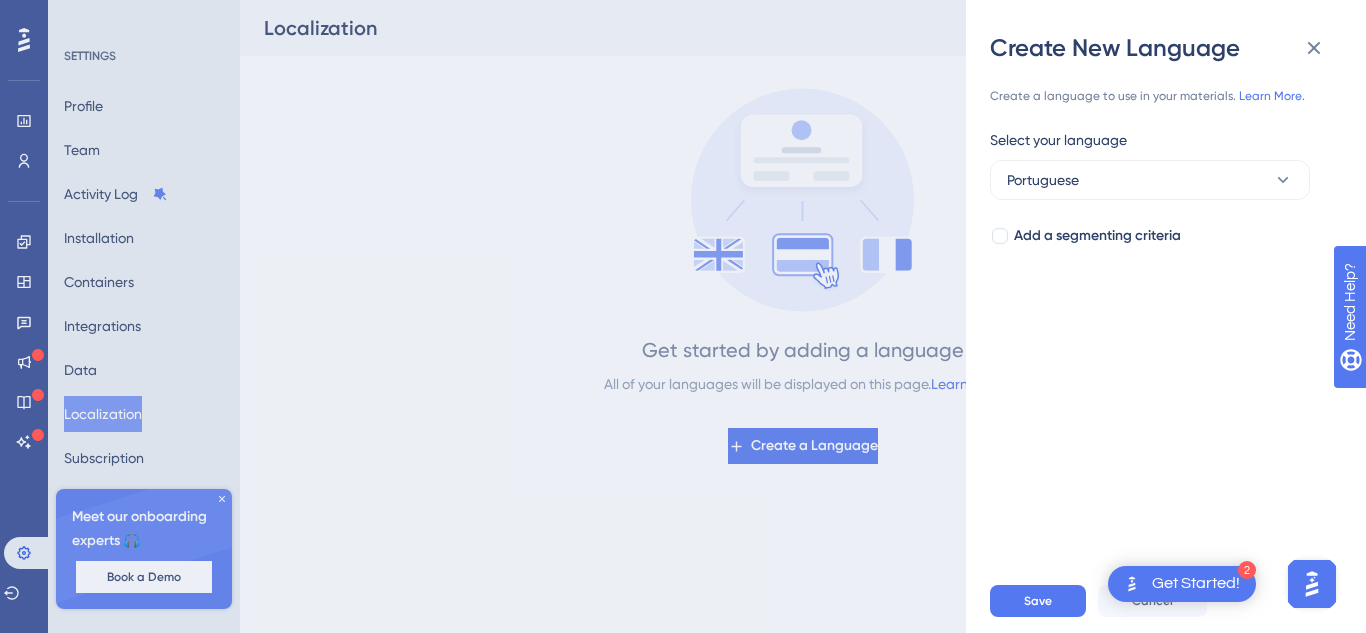click on "Create a language to use in your materials.   Learn More. Select your language Portuguese Add a segmenting criteria" at bounding box center [1174, 316] 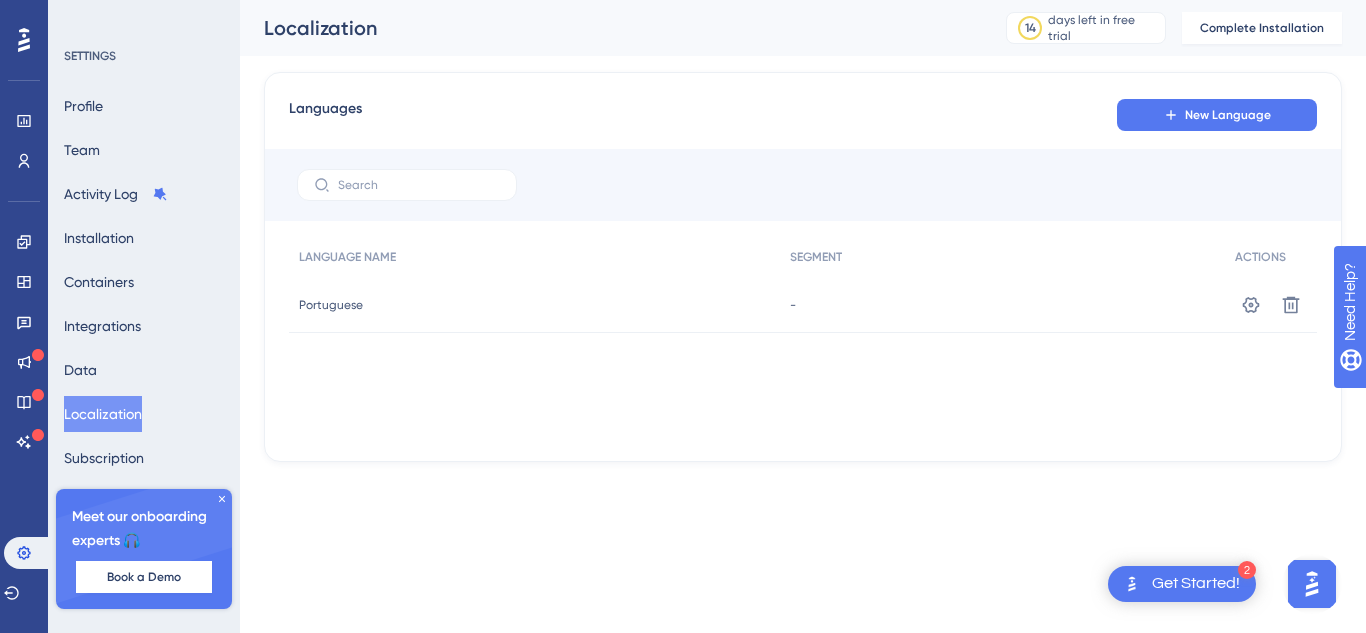 click on "Portuguese" at bounding box center [331, 305] 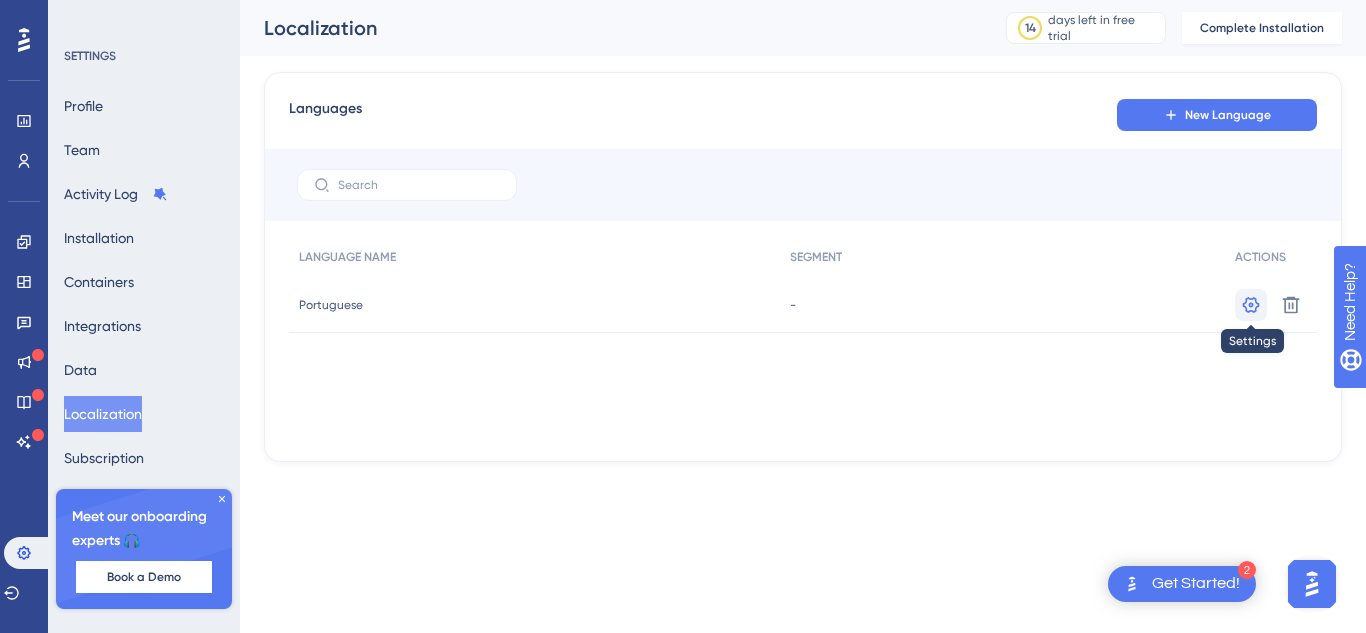 click 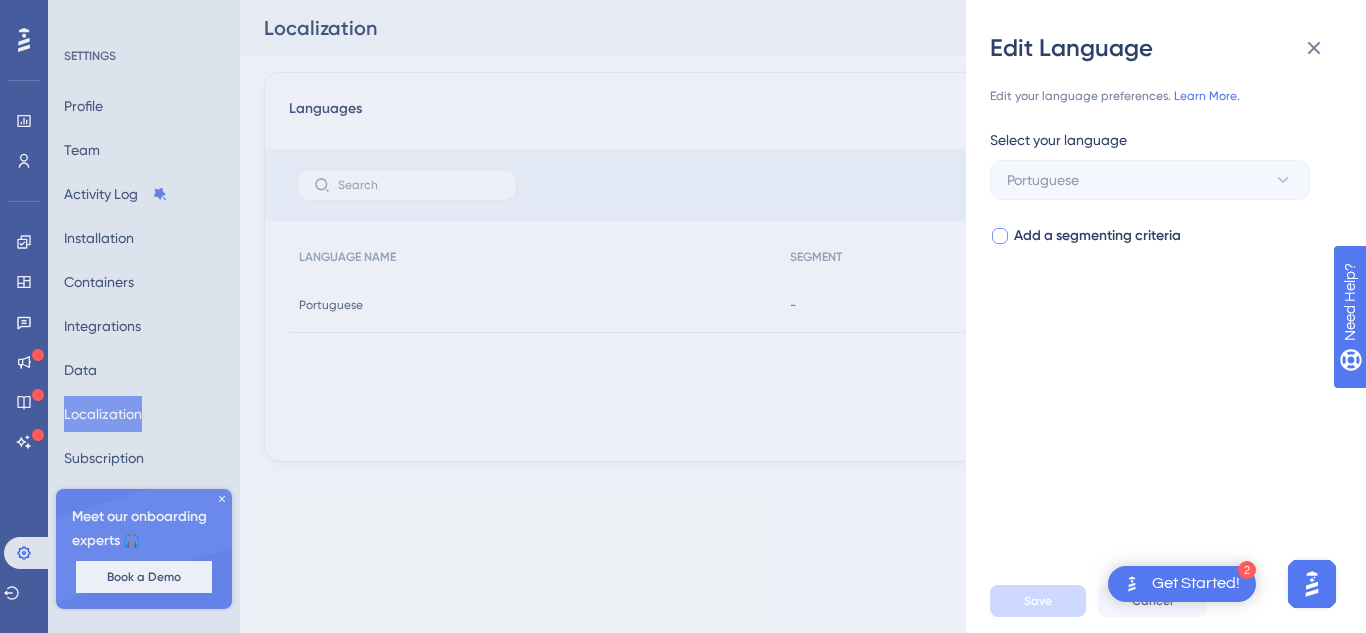click at bounding box center (1000, 236) 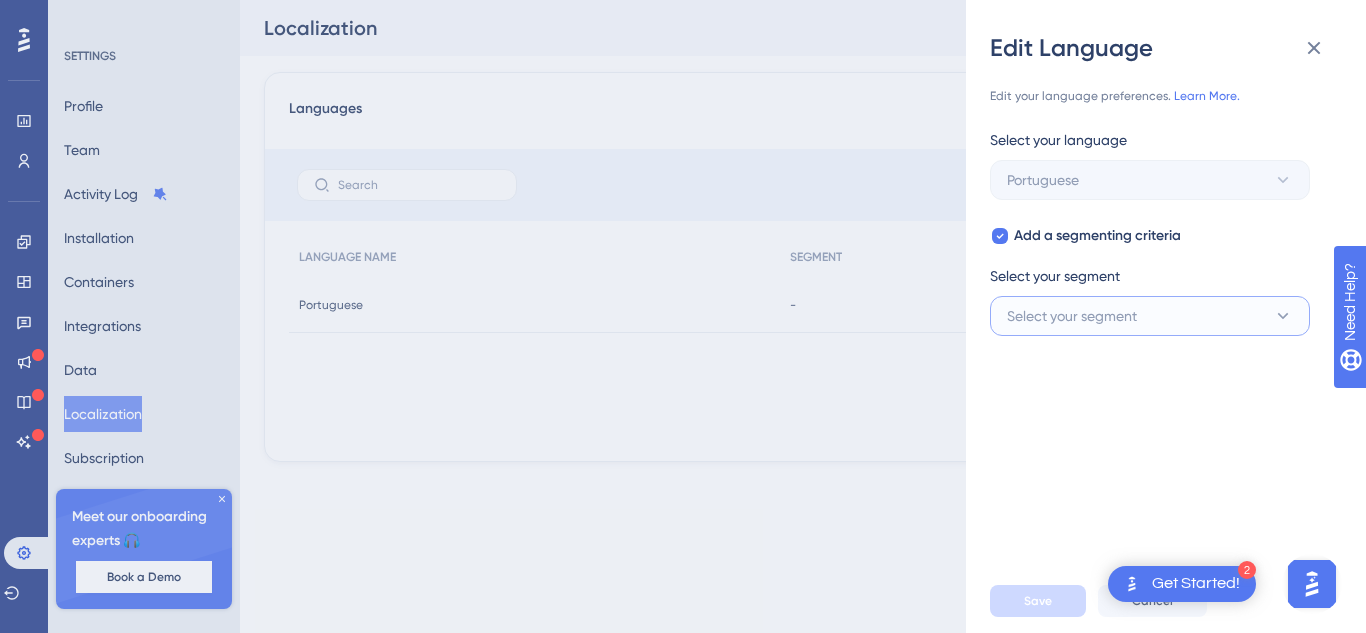 click on "Select your segment" at bounding box center (1072, 316) 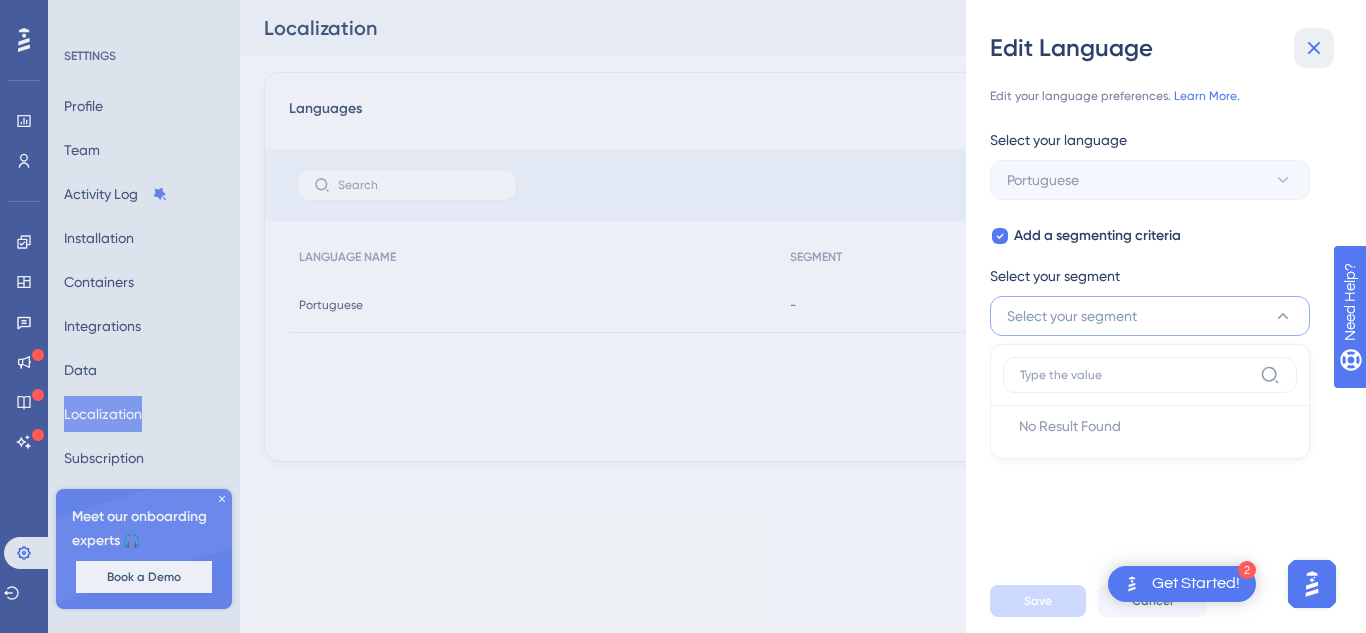 click 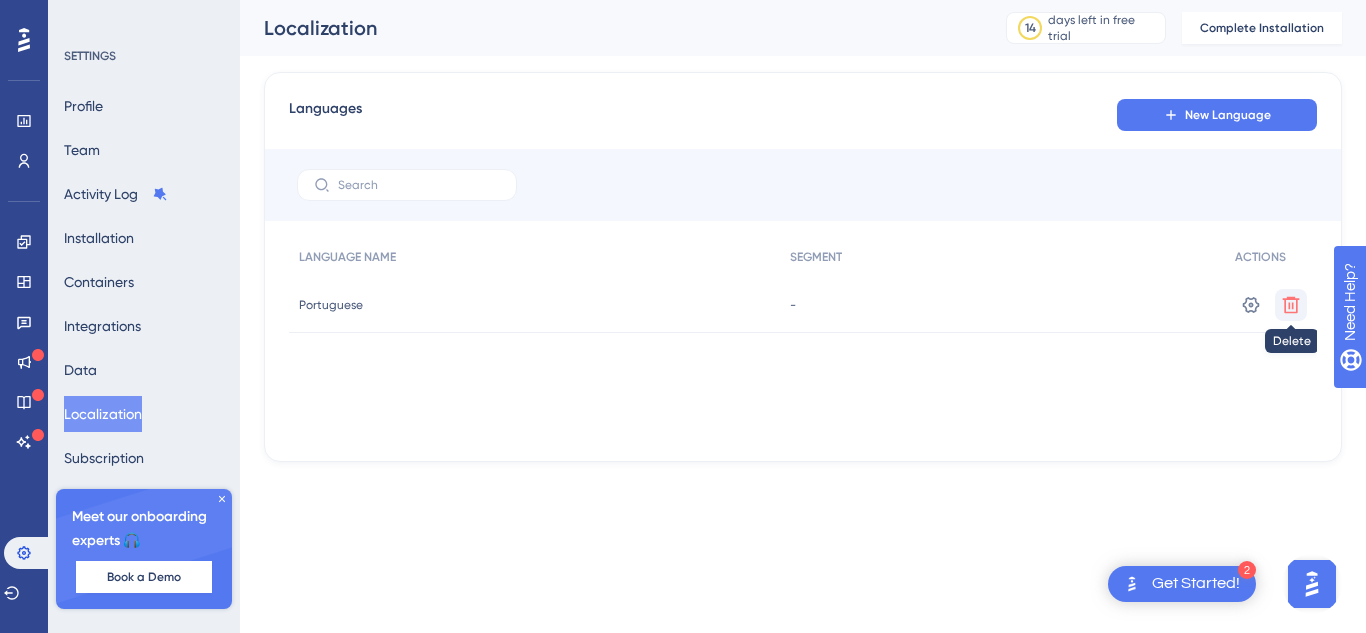 click 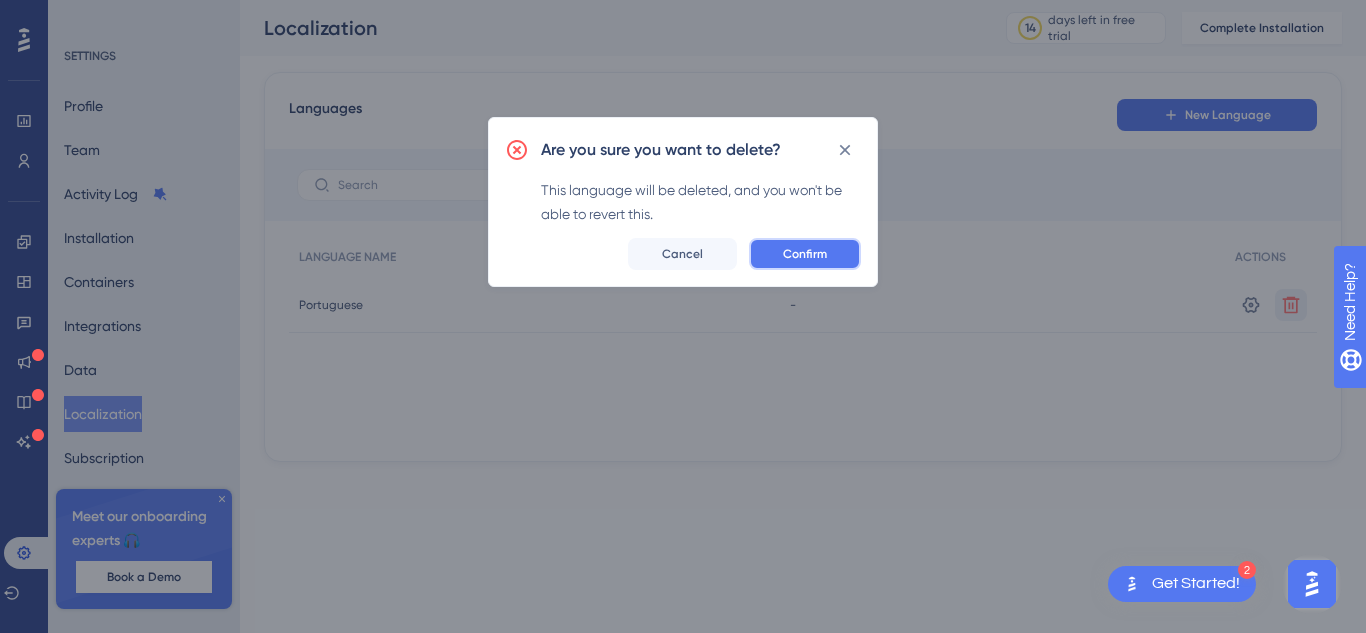 click on "Confirm" at bounding box center [805, 254] 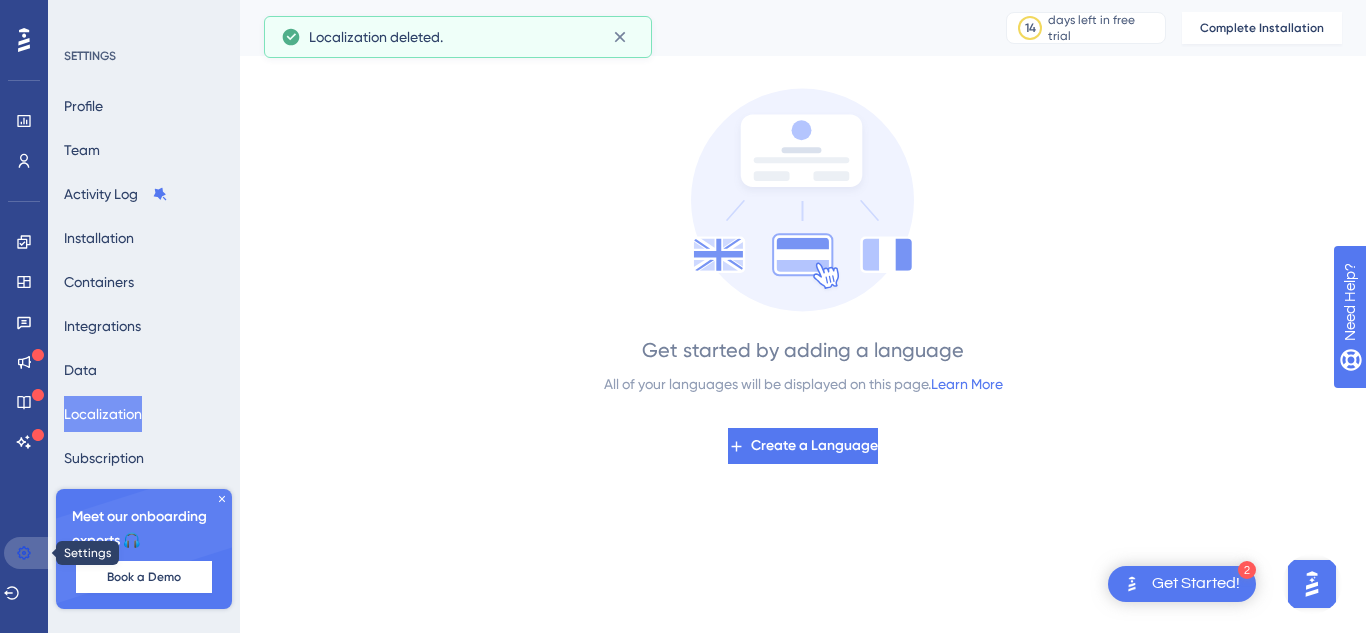 click 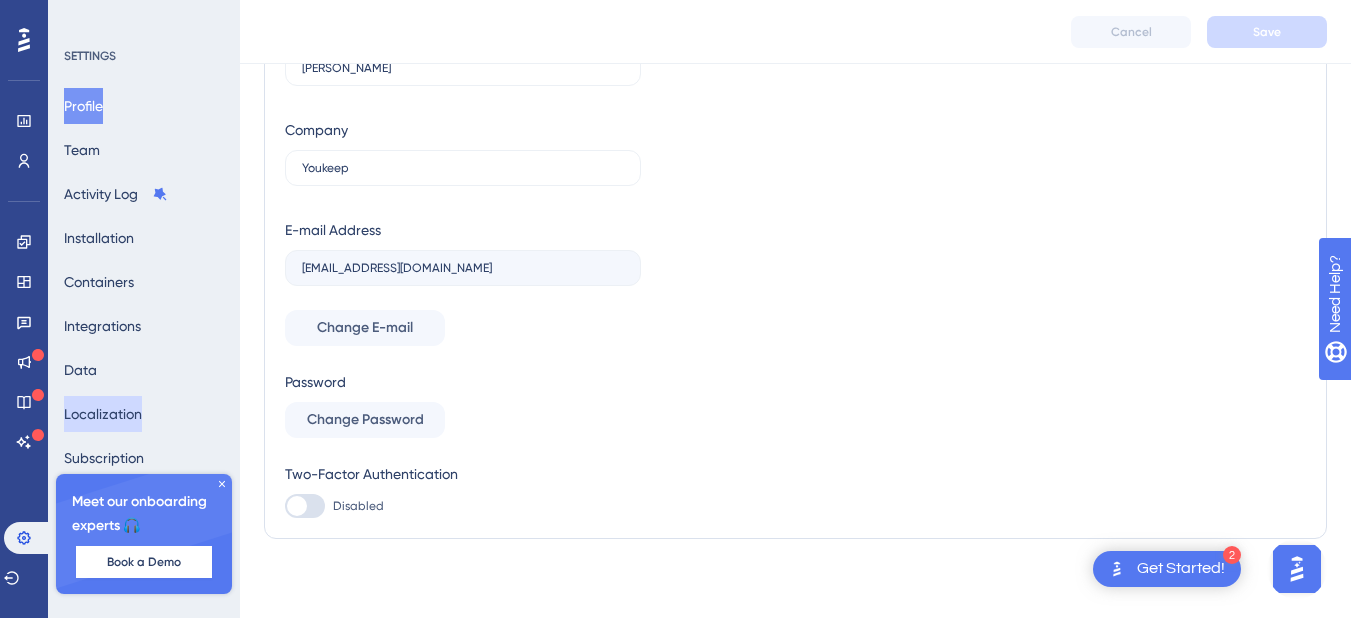 scroll, scrollTop: 132, scrollLeft: 0, axis: vertical 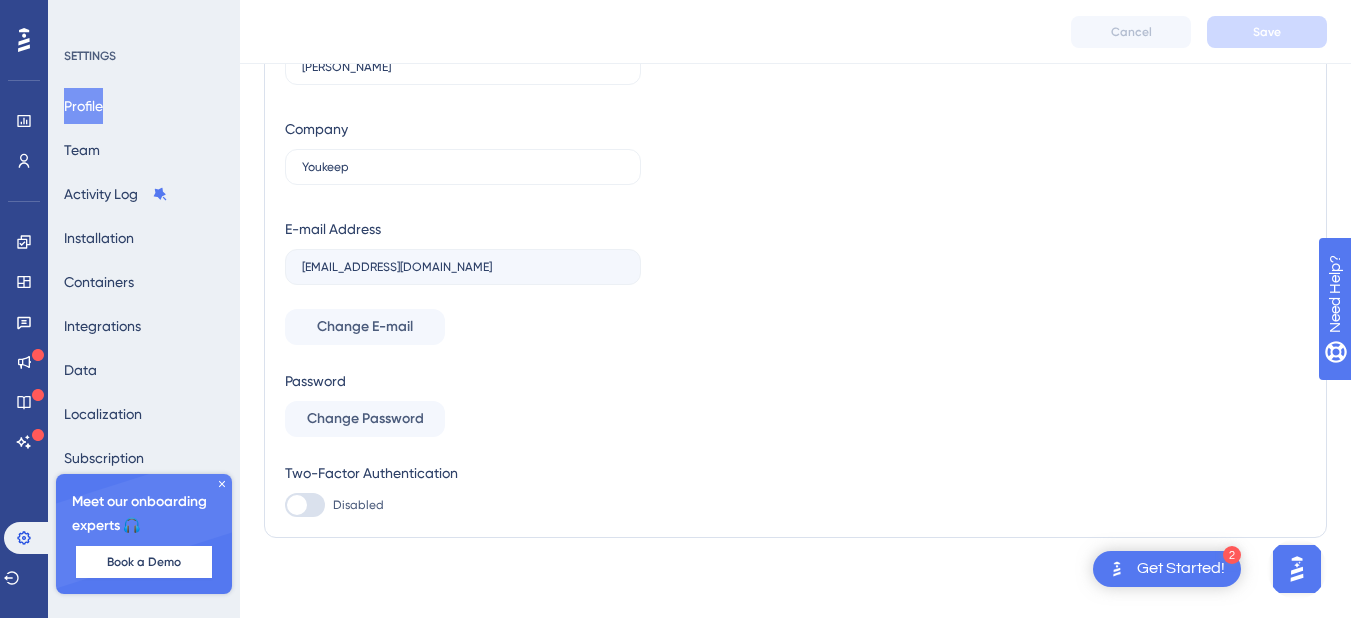 click on "Profile" at bounding box center [83, 106] 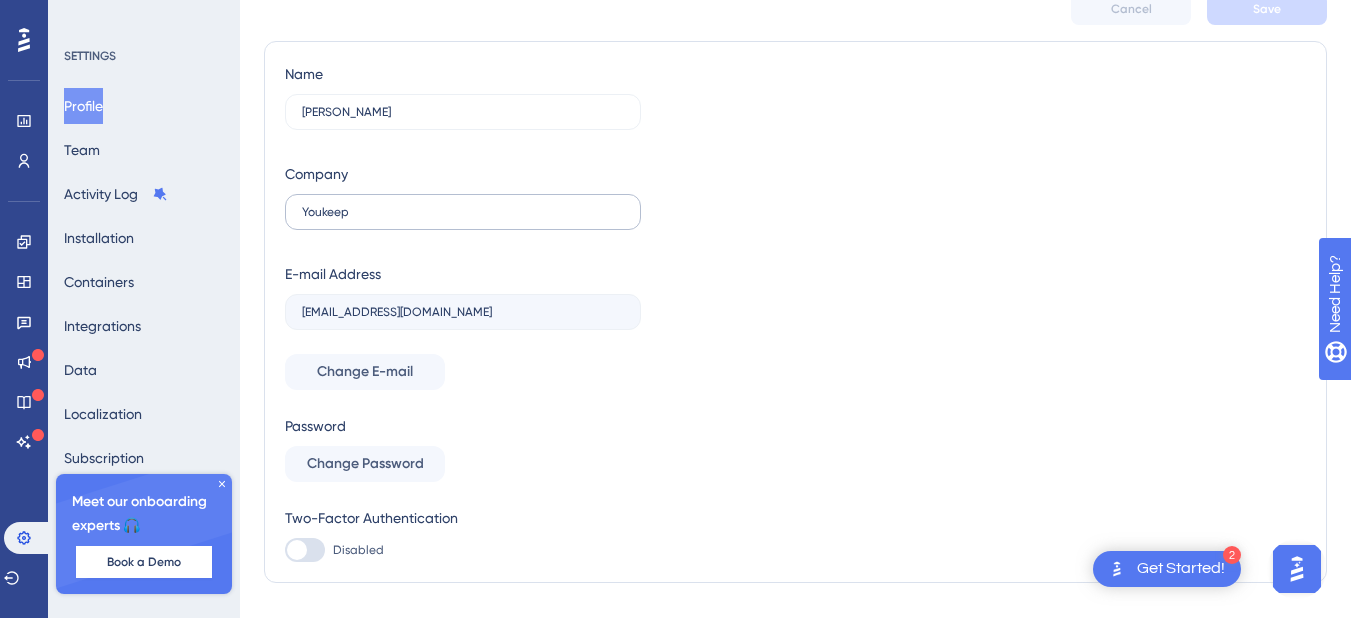 scroll, scrollTop: 0, scrollLeft: 0, axis: both 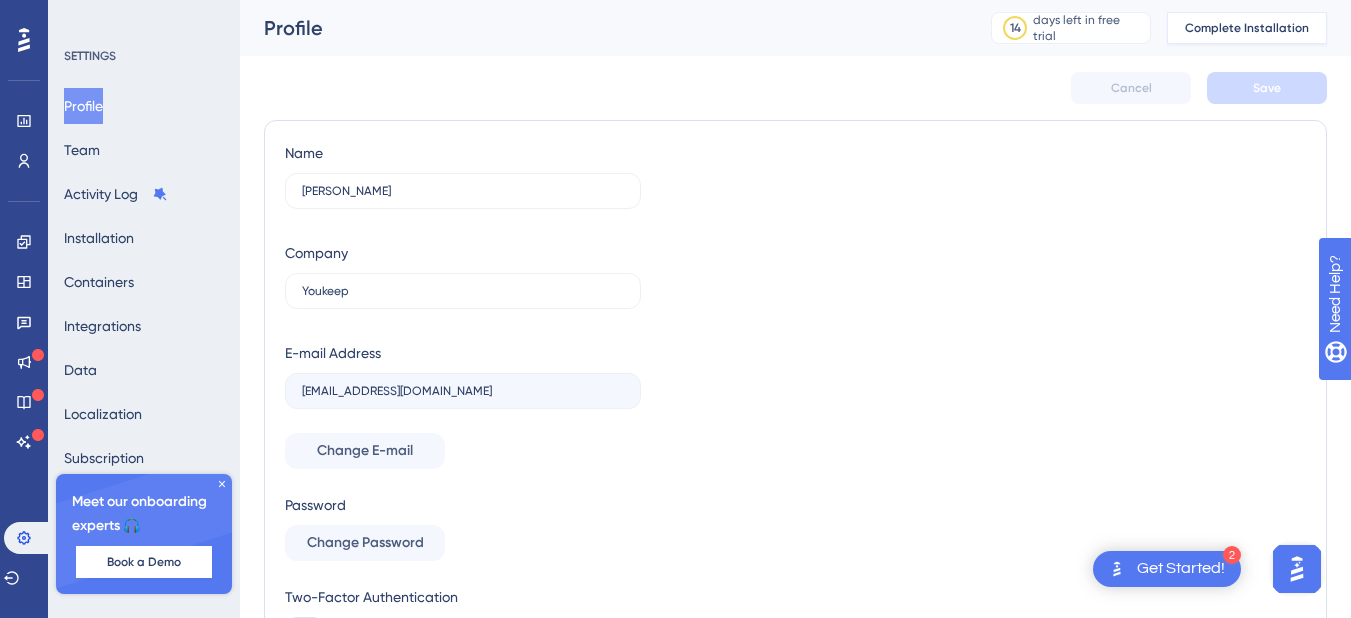 click on "Complete Installation" at bounding box center (1247, 28) 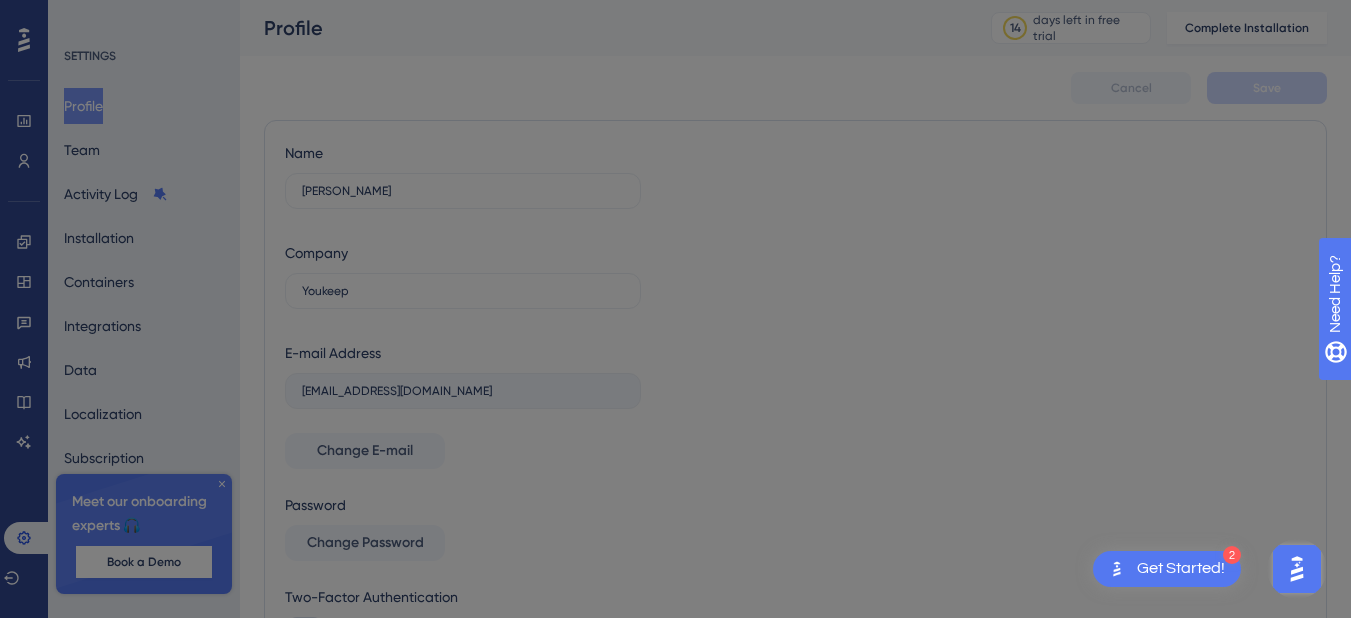 scroll, scrollTop: 0, scrollLeft: 0, axis: both 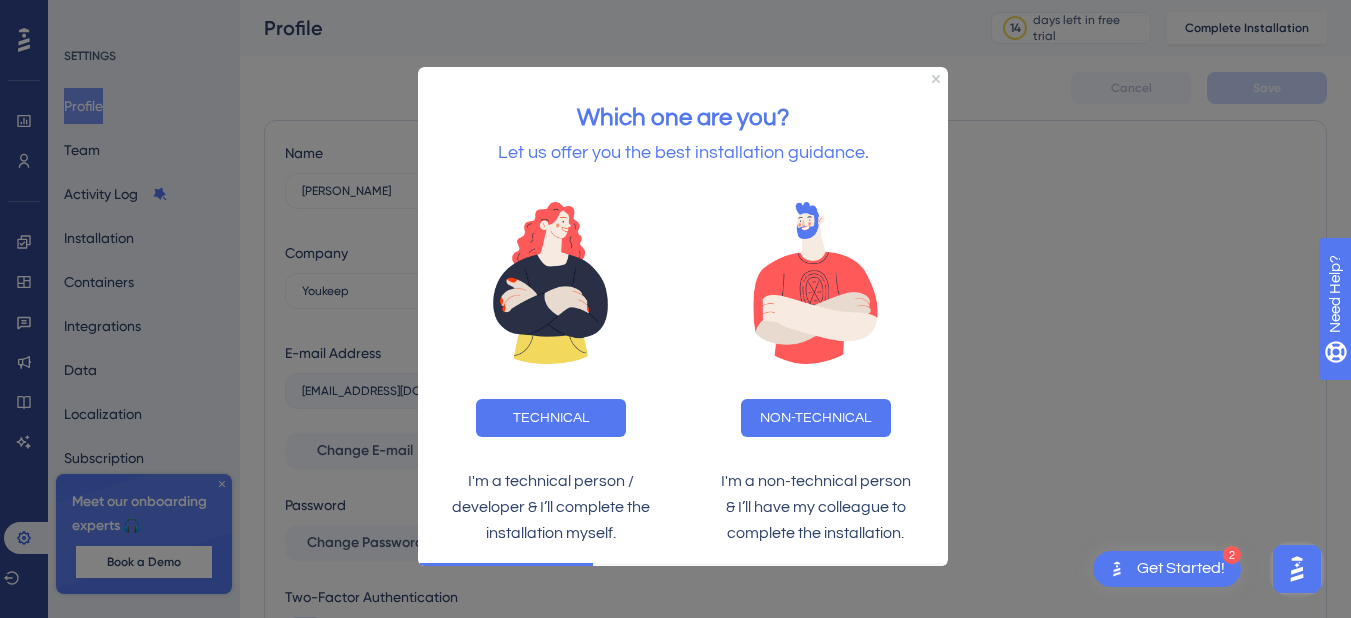 click at bounding box center [675, 309] 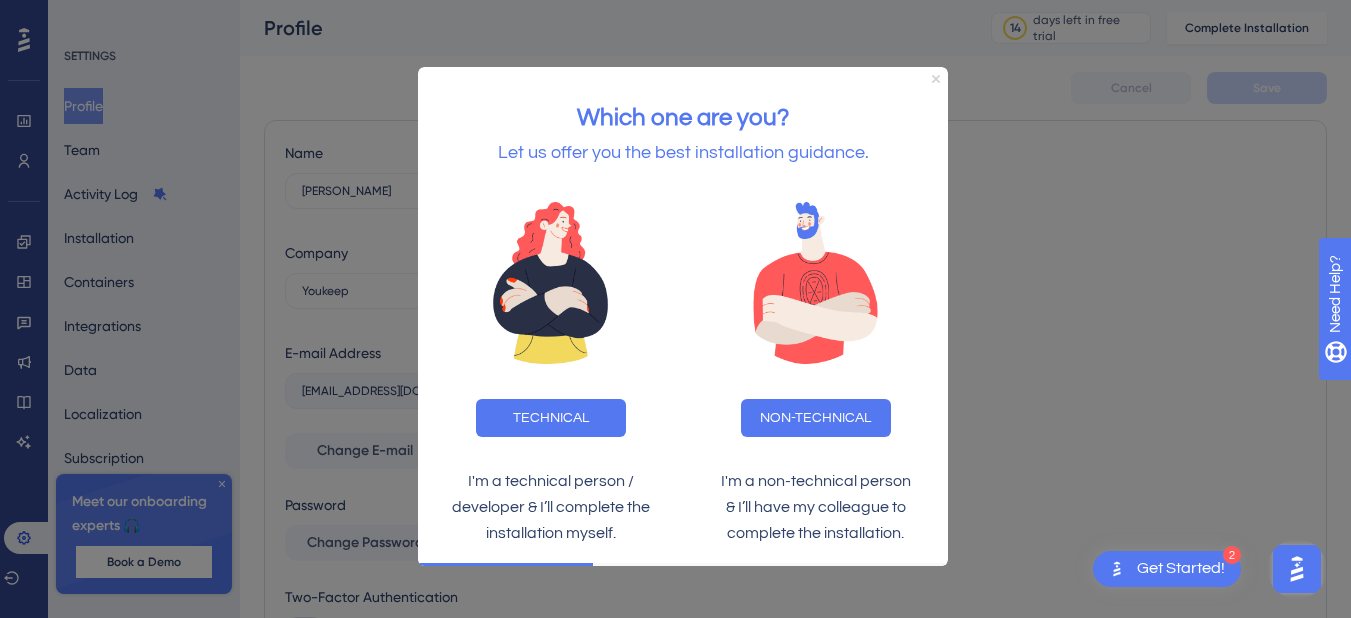 click 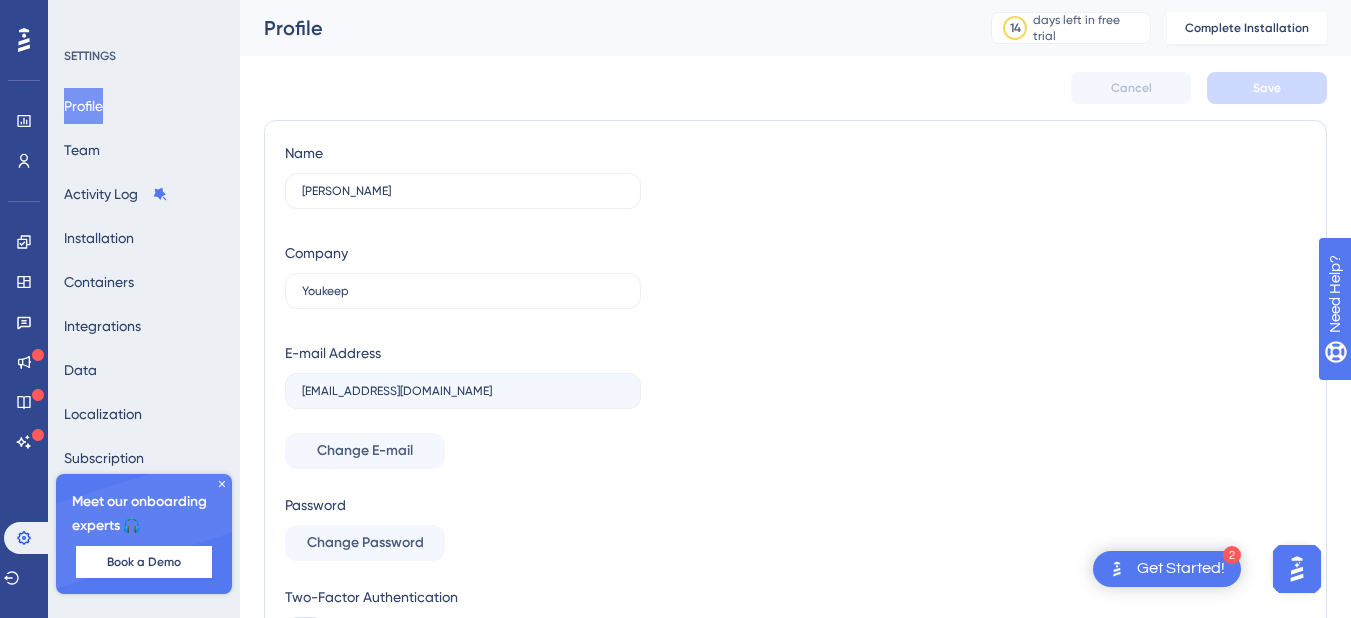 click 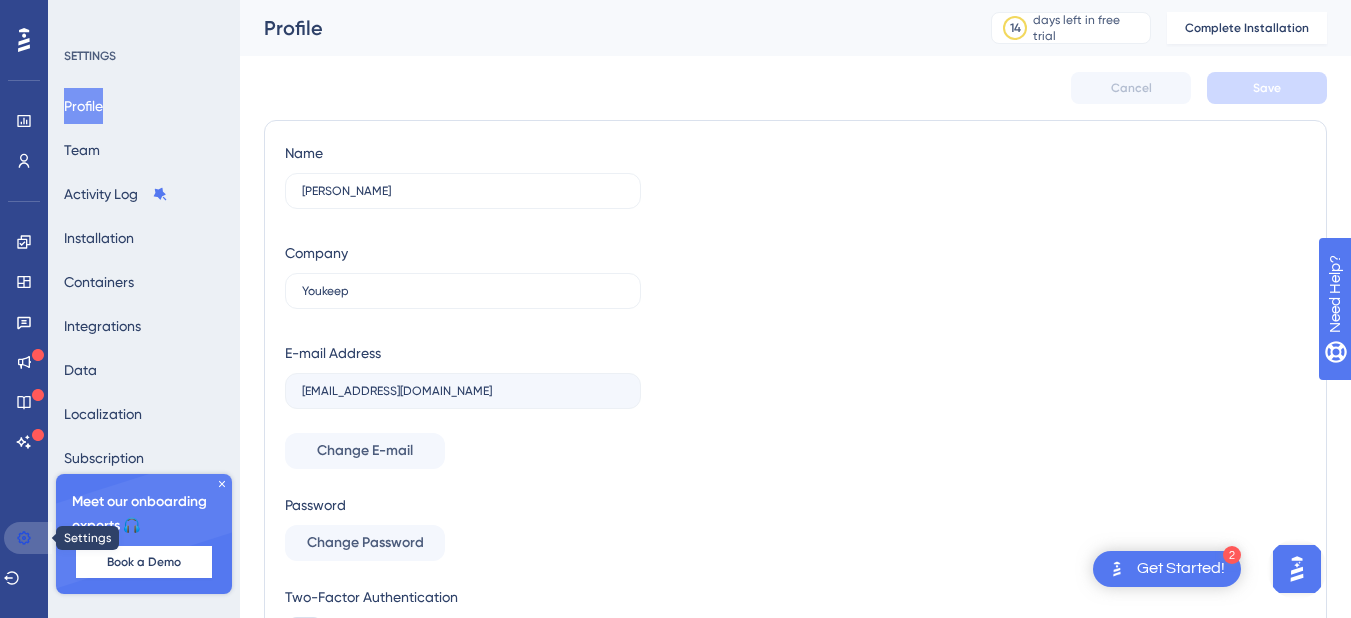 click 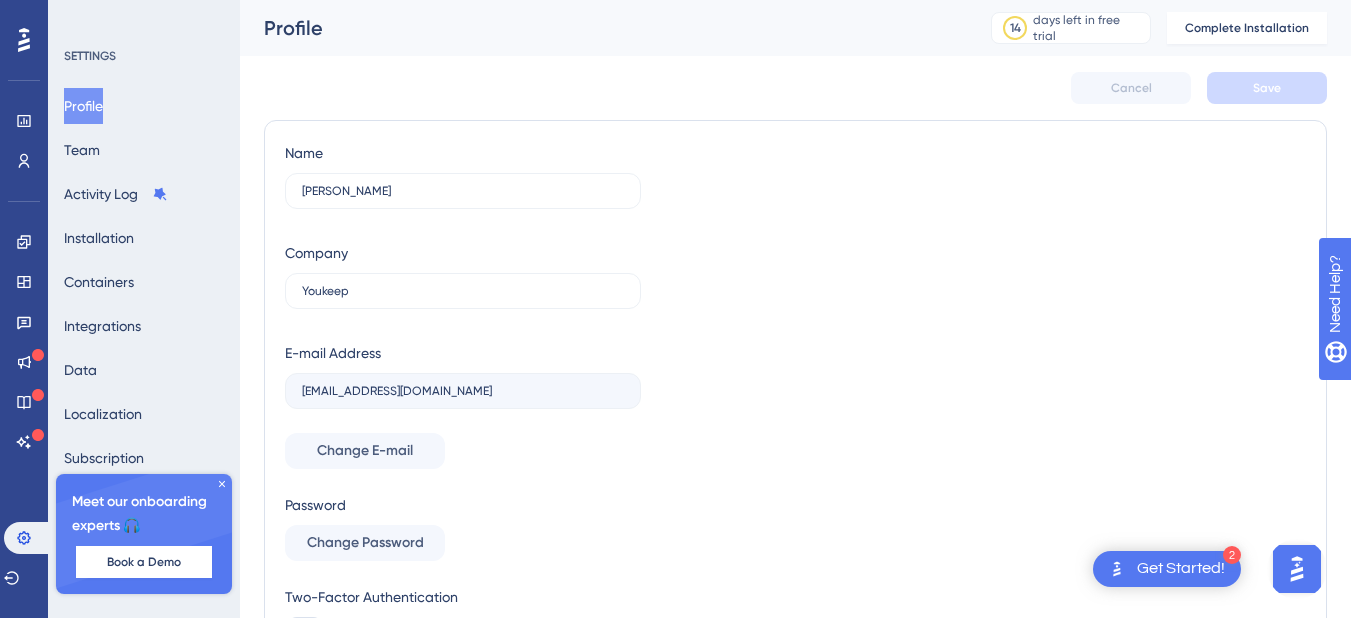 click 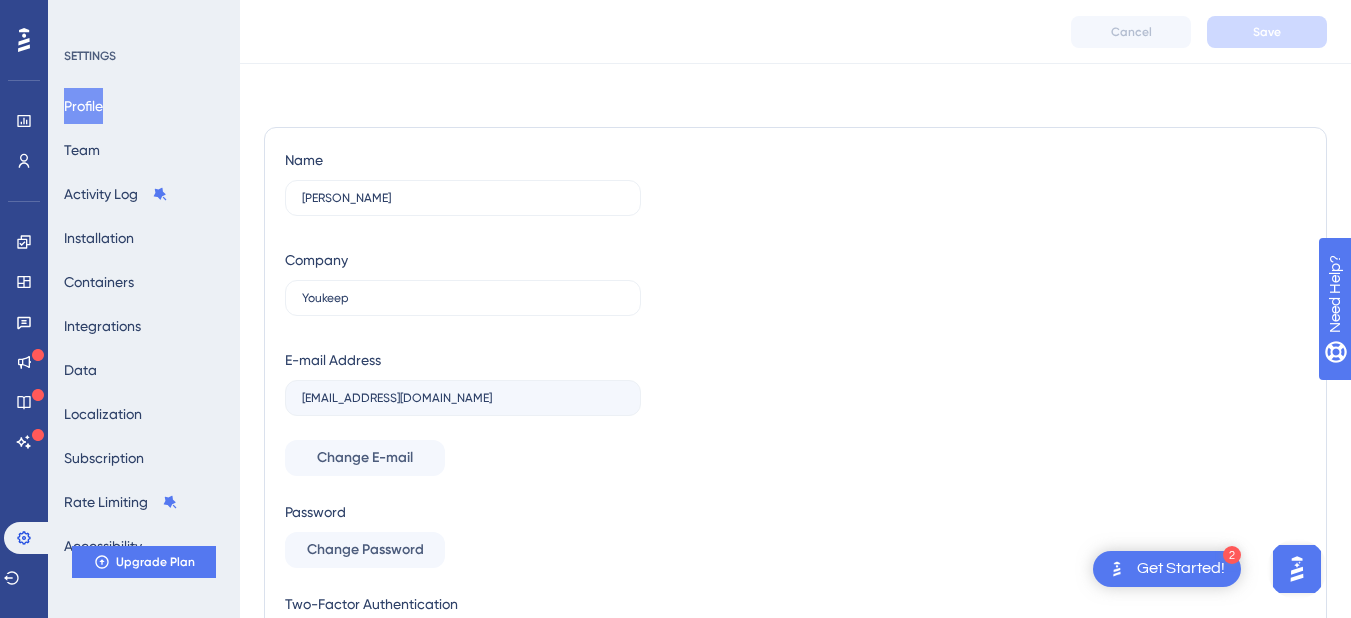 scroll, scrollTop: 0, scrollLeft: 0, axis: both 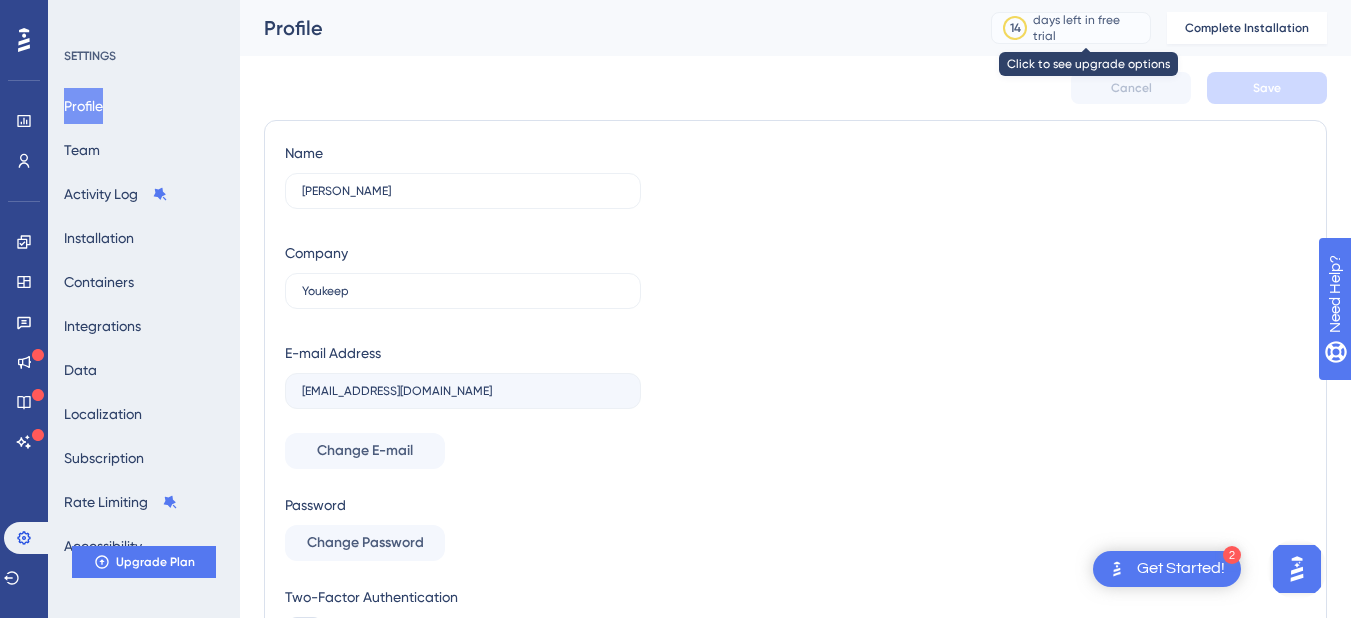 click on "days left in free trial" at bounding box center [1088, 28] 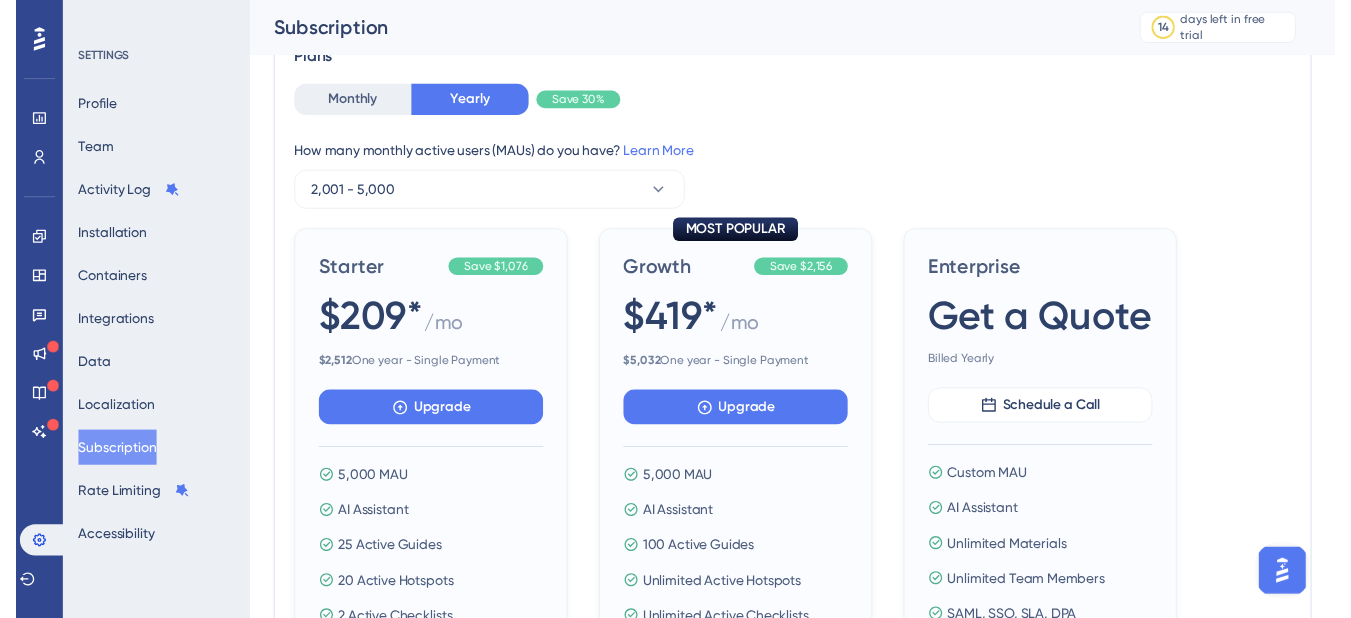 scroll, scrollTop: 0, scrollLeft: 0, axis: both 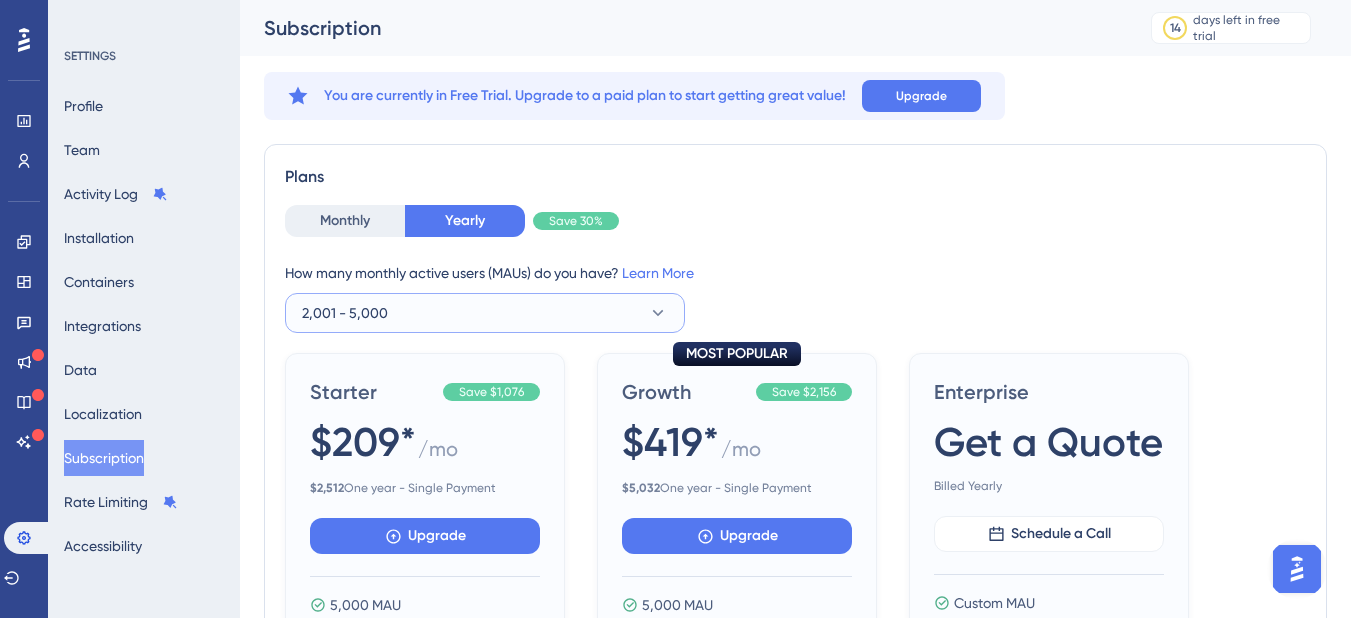 click on "2,001 - 5,000" at bounding box center (485, 313) 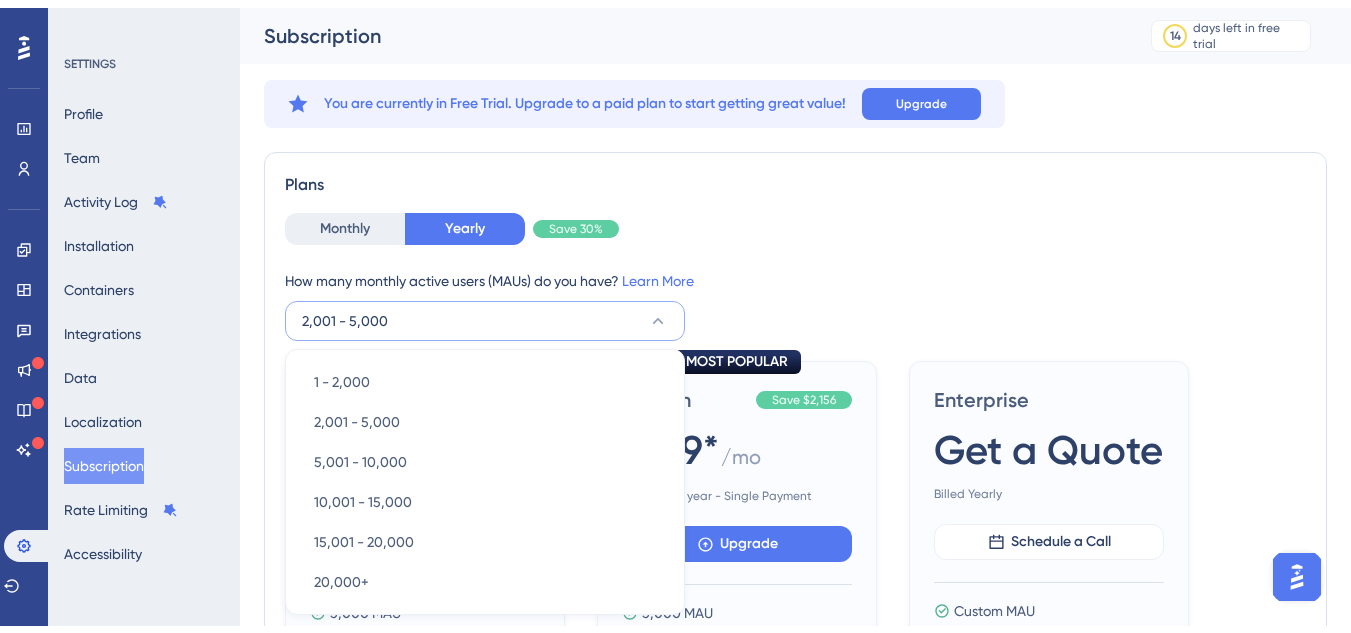 scroll, scrollTop: 165, scrollLeft: 0, axis: vertical 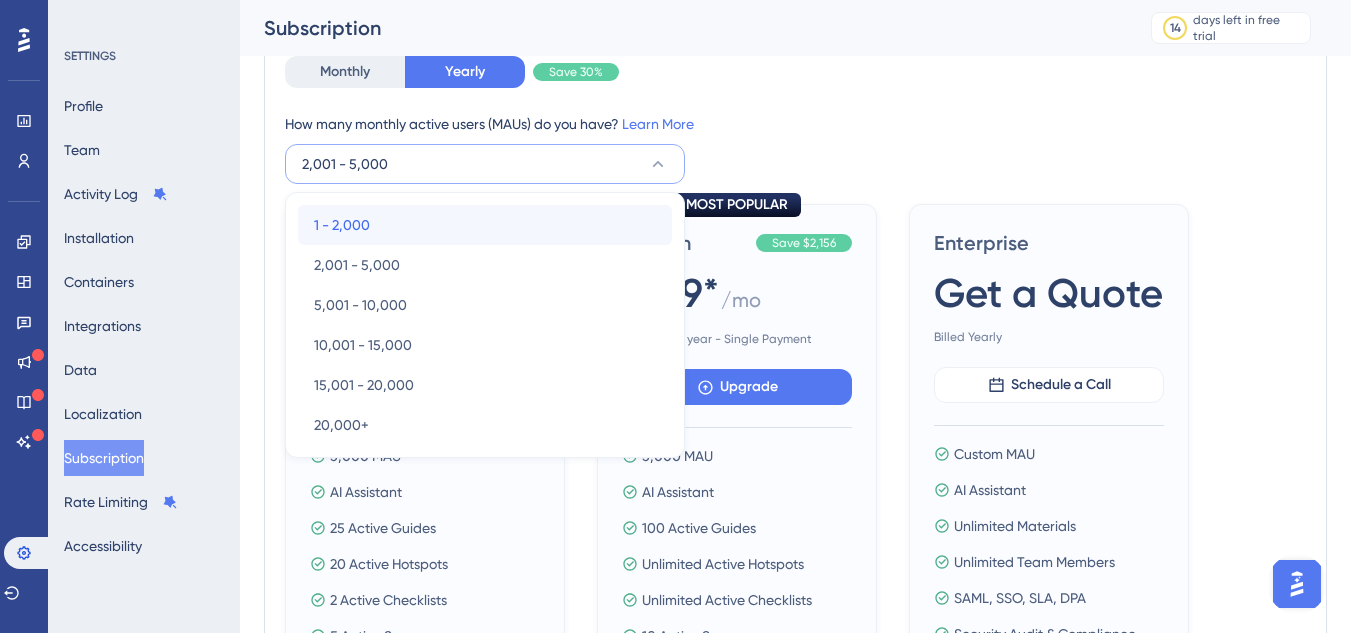 click on "1 - 2,000" at bounding box center [342, 225] 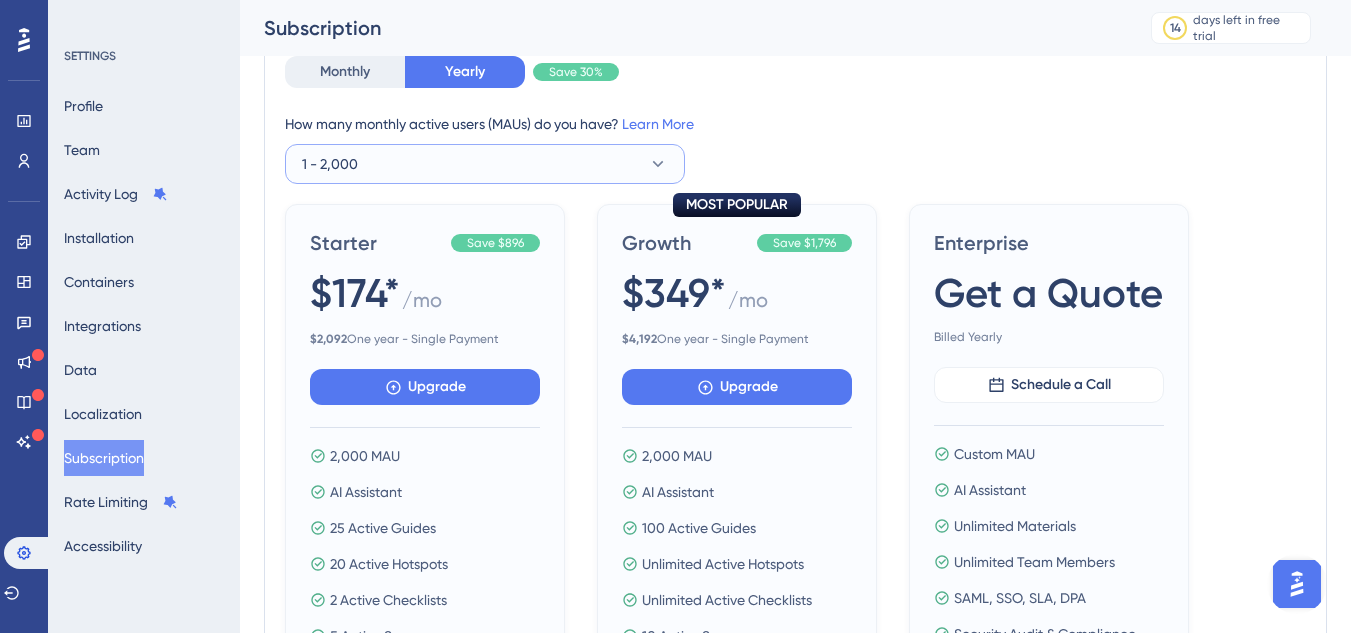 click on "1 - 2,000" at bounding box center [485, 164] 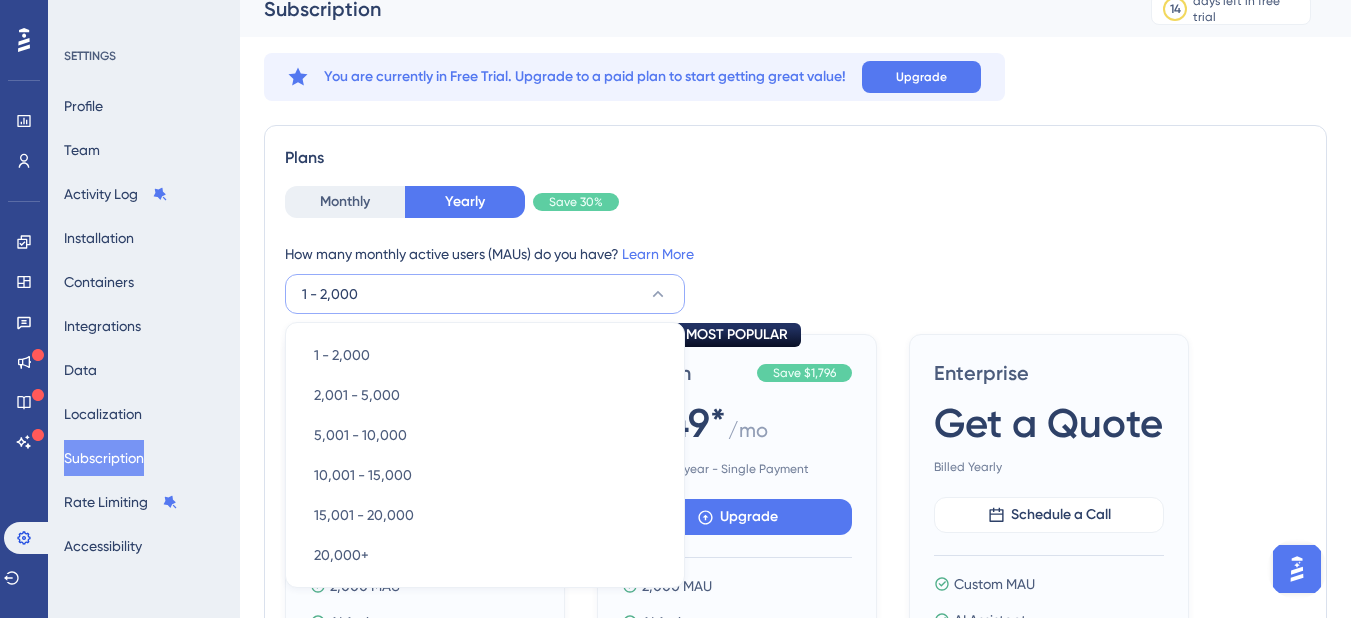 scroll, scrollTop: 0, scrollLeft: 0, axis: both 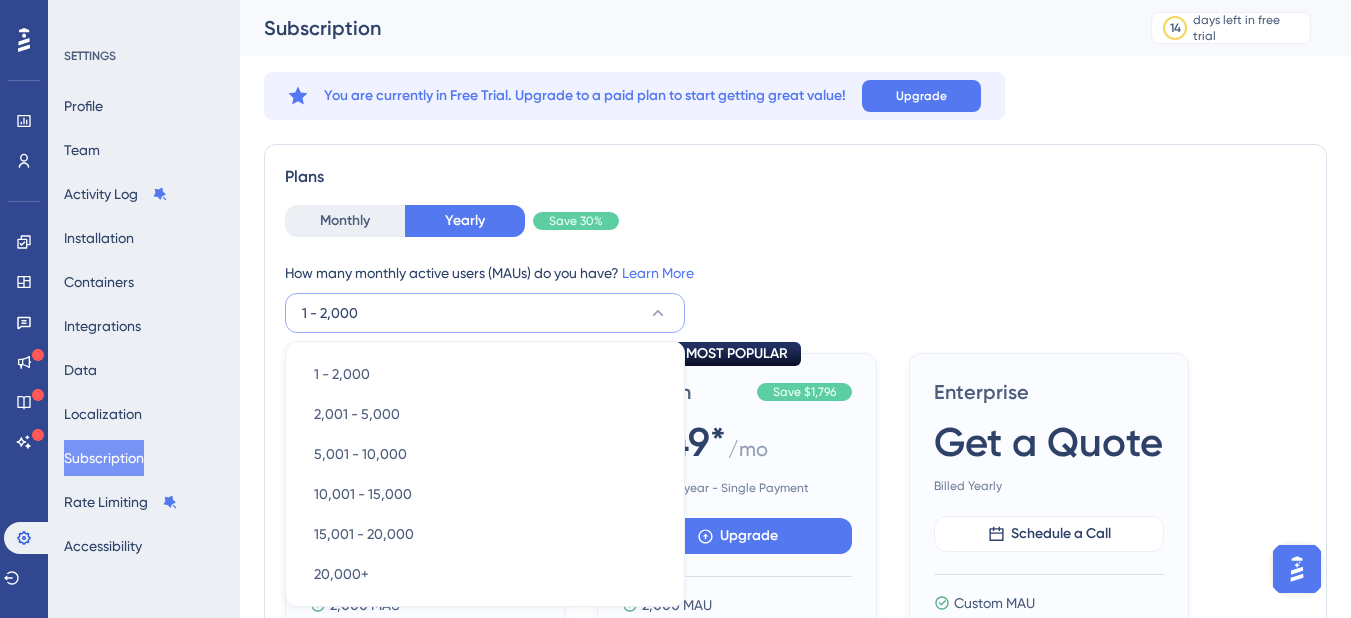 click on "Plans Monthly Yearly Save 30% How many monthly active users ([PERSON_NAME]) do you have?   Learn More 1 - 2,000 1 - 2,000 1 - 2,000 2,001 - 5,000 2,001 - 5,000 5,001 - 10,000 5,001 - 10,000 10,001 - 15,000 10,001 - 15,000 15,001 - 20,000 15,001 - 20,000 20,000+ 20,000+ Starter Save $896 $174* / mo $ 2,092  One year - Single Payment Upgrade 2,000 MAU AI Assistant 25 Active Guides 20 Active Hotspots 2 Active Checklists 5 Active Surveys 5 Team Members No UserGuiding Branding See more details > MOST POPULAR Growth Save $1,796 $349* / mo $ 4,192  One year - Single Payment Upgrade 2,000 MAU AI Assistant 100 Active Guides Unlimited Active Hotspots Unlimited Active Checklists 10 Active Surveys 15 Team Members No UserGuiding Branding See more details > Enterprise Get a Quote Billed Yearly Schedule a Call Custom MAU AI Assistant Unlimited Materials Unlimited Team Members [PERSON_NAME], SSO, SLA, DPA Security Audit & Compliance SOC 2 Type 2 and GDPR Team Member Activity Log See more details >" at bounding box center [795, 549] 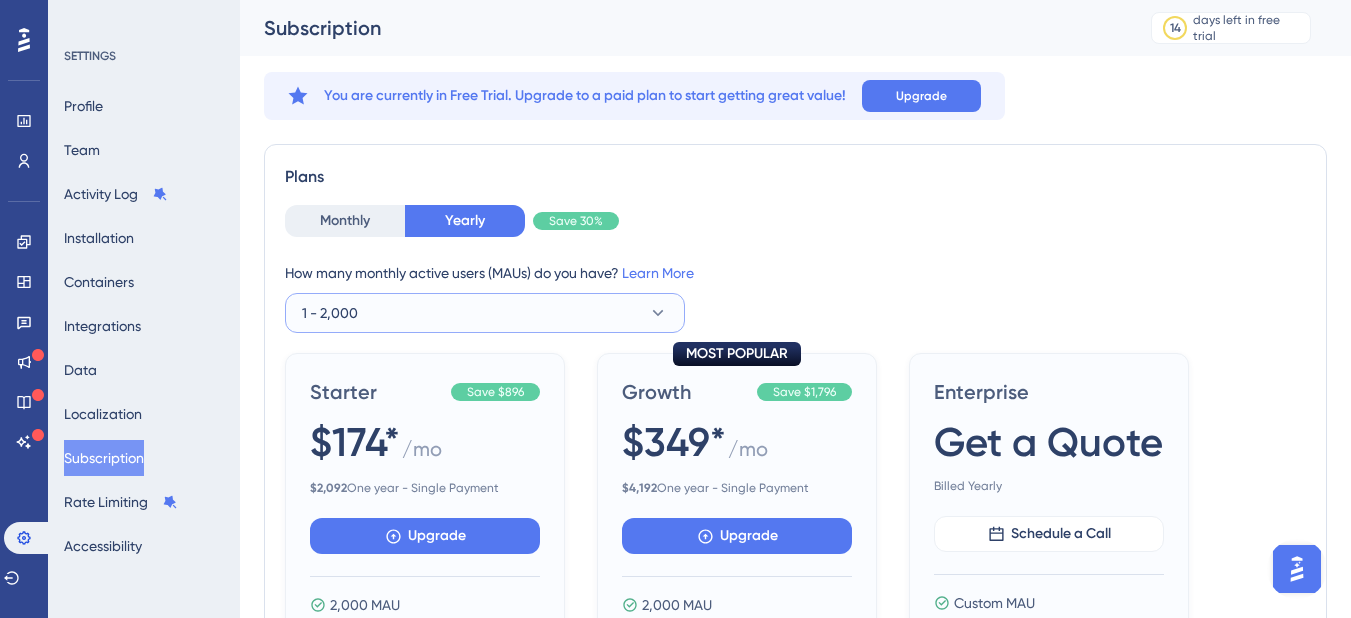 click on "1 - 2,000" at bounding box center (485, 313) 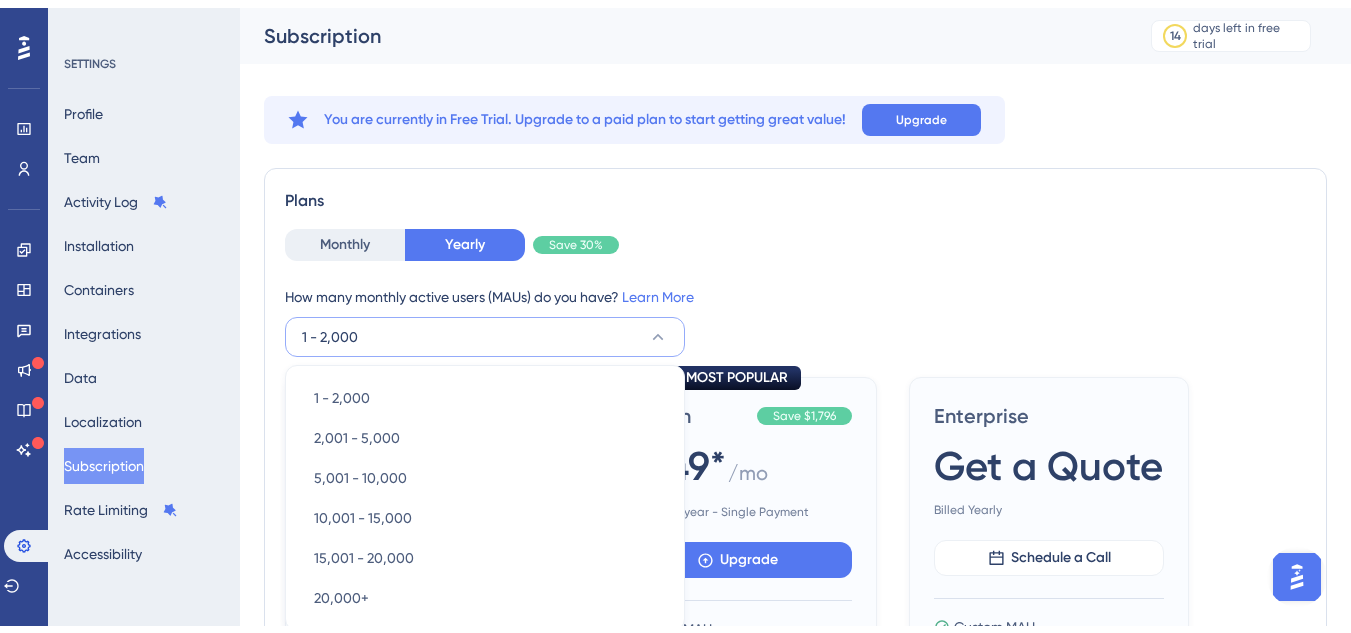 scroll, scrollTop: 165, scrollLeft: 0, axis: vertical 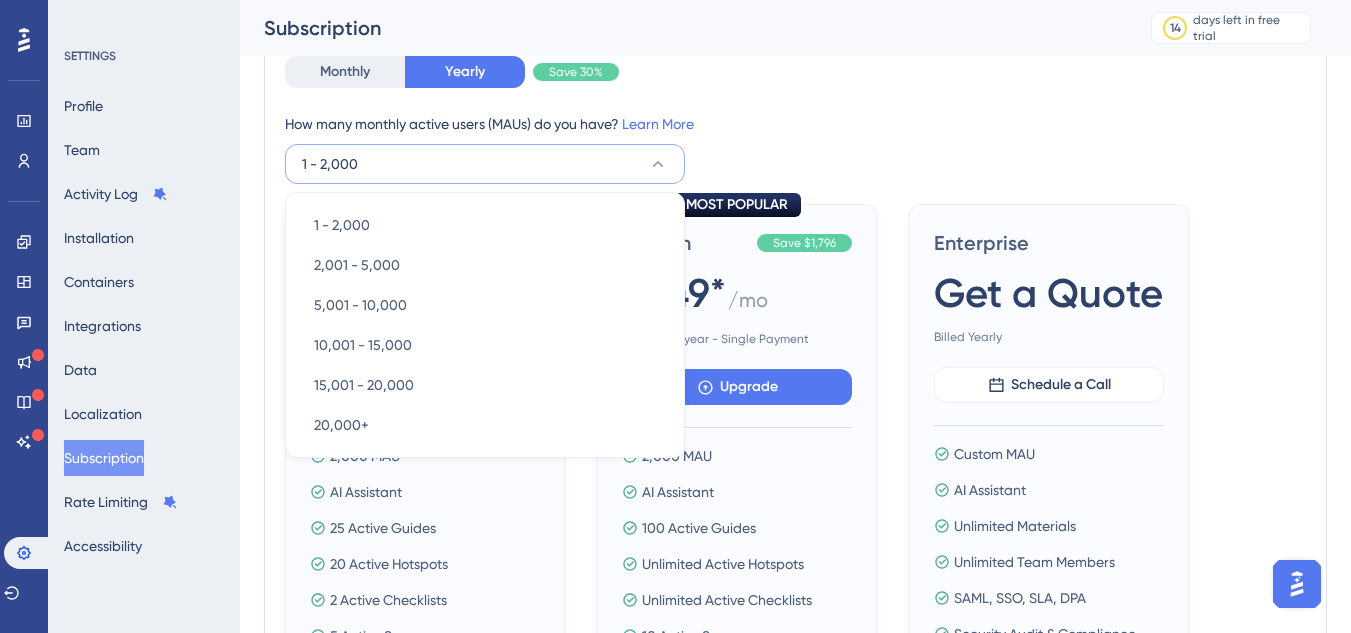 click on "Monthly Yearly Save 30% How many monthly active users ([PERSON_NAME]) do you have?   Learn More 1 - 2,000 1 - 2,000 1 - 2,000 2,001 - 5,000 2,001 - 5,000 5,001 - 10,000 5,001 - 10,000 10,001 - 15,000 10,001 - 15,000 15,001 - 20,000 15,001 - 20,000 20,000+ 20,000+" at bounding box center (795, 120) 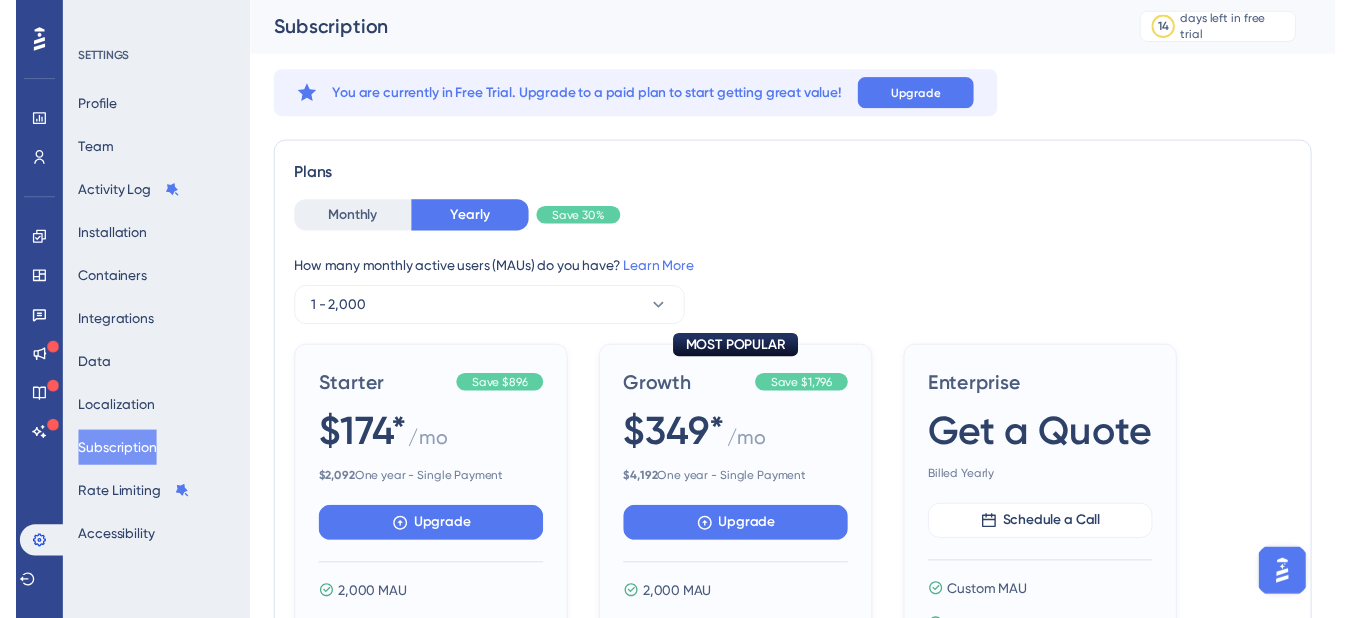 scroll, scrollTop: 0, scrollLeft: 0, axis: both 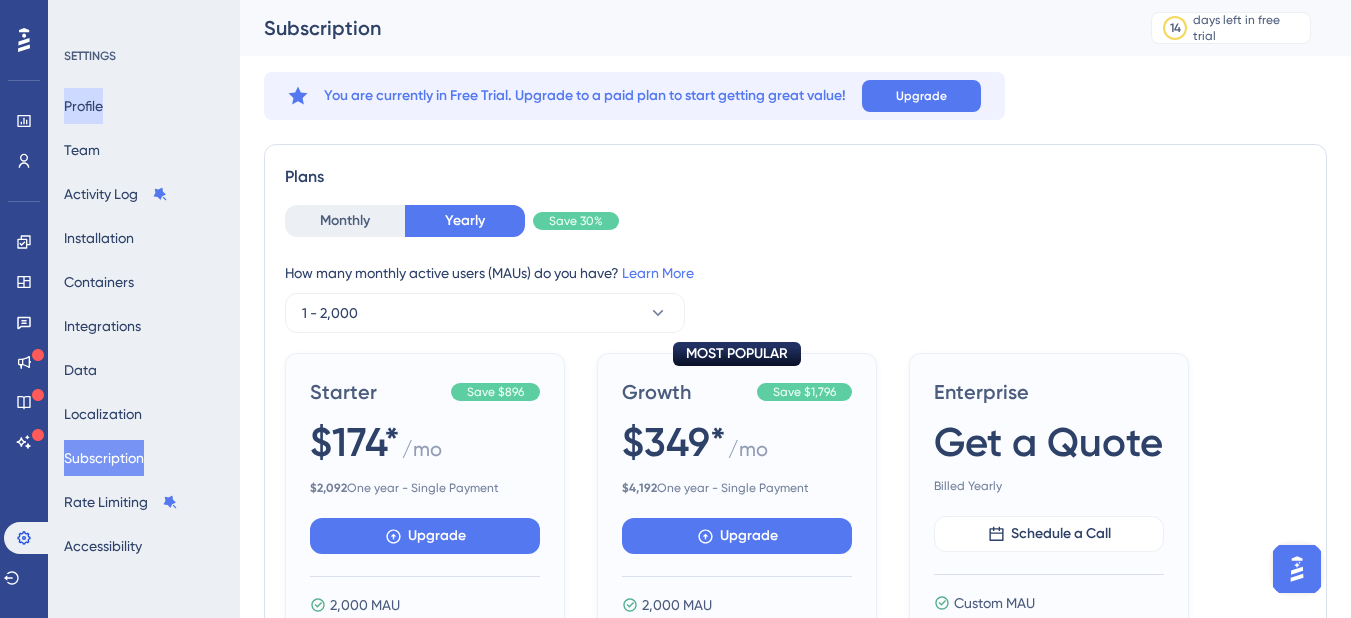 click on "Profile" at bounding box center [83, 106] 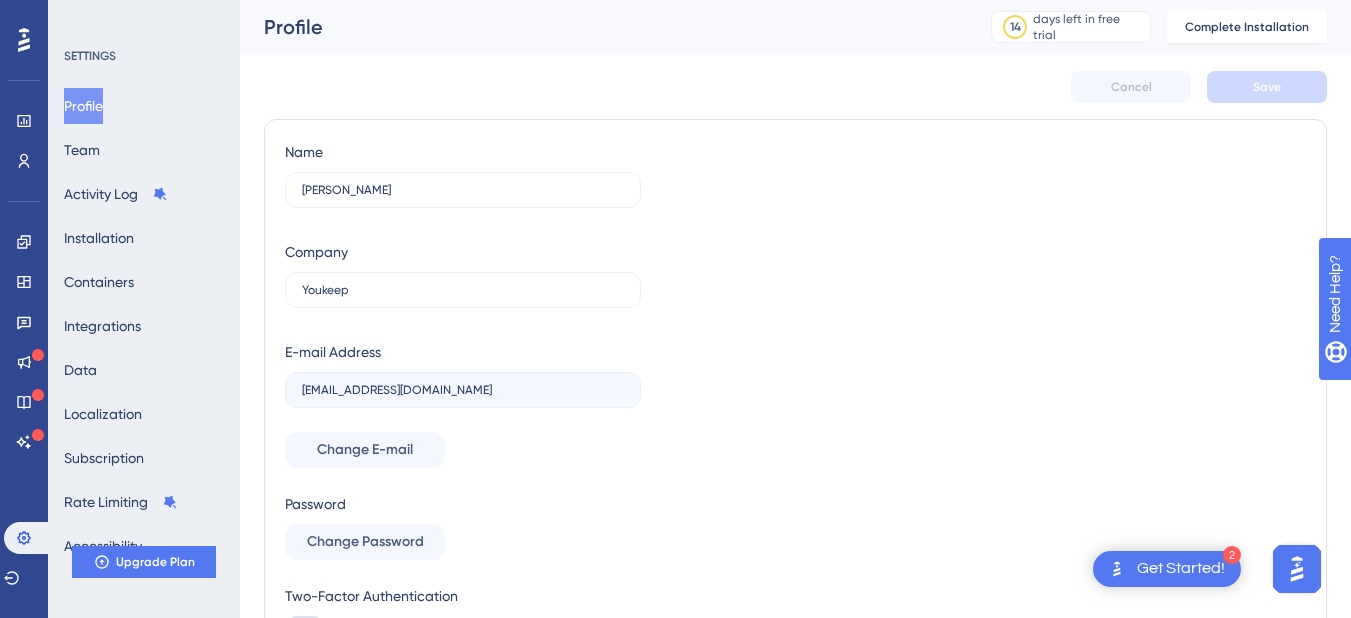 scroll, scrollTop: 0, scrollLeft: 0, axis: both 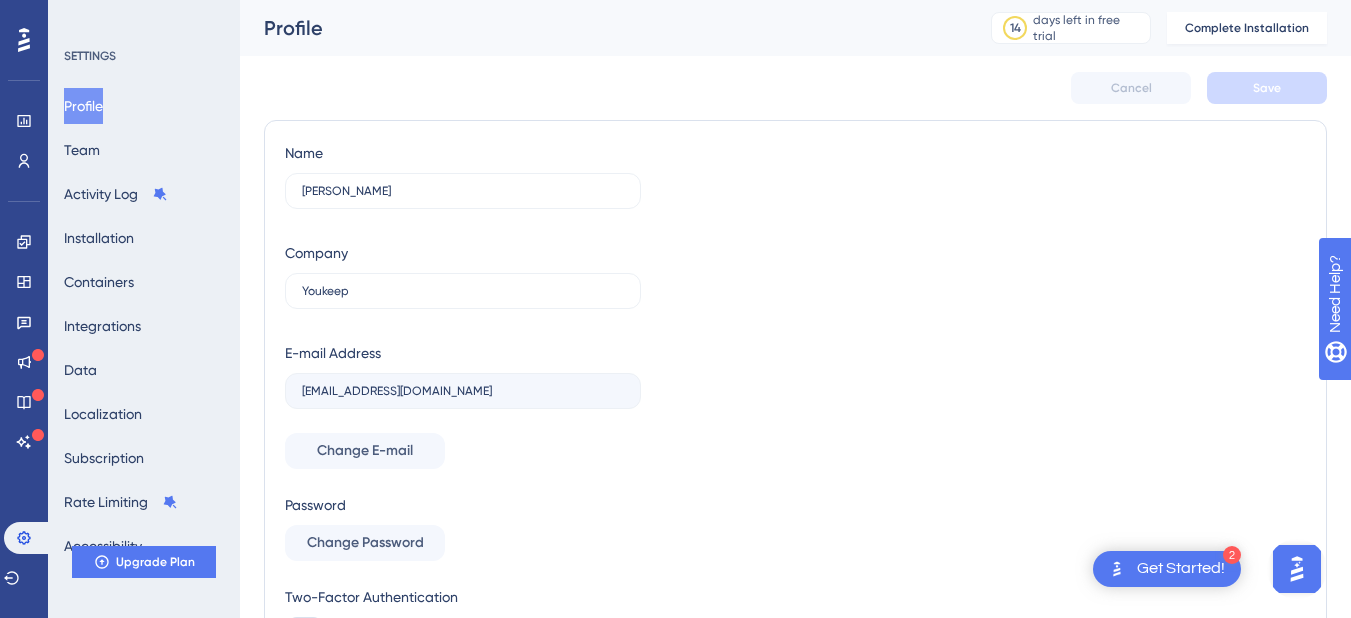 click on "Get Started!" at bounding box center [1181, 569] 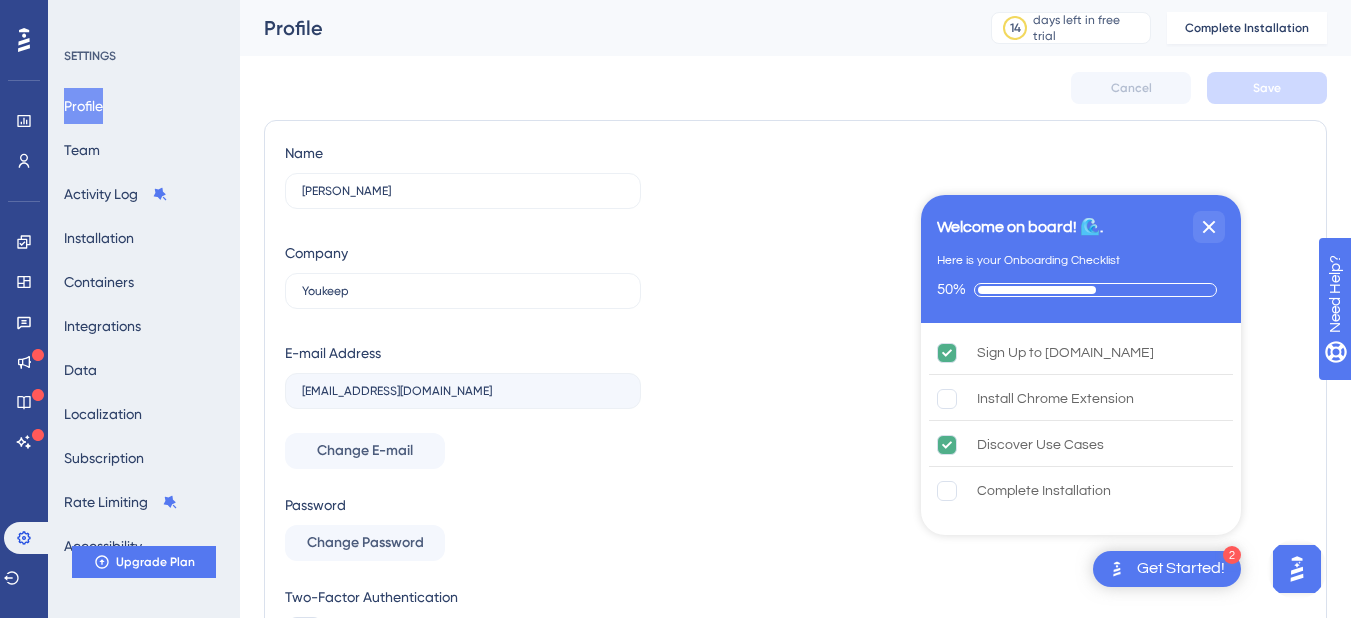 click 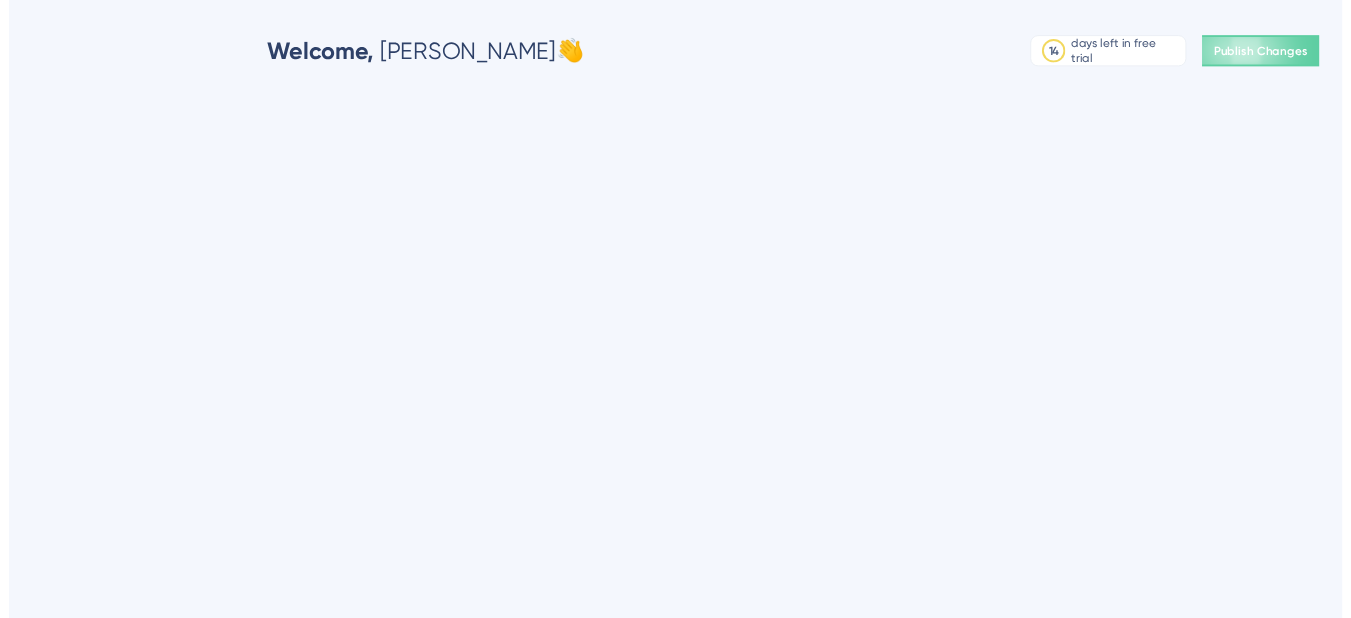 scroll, scrollTop: 0, scrollLeft: 0, axis: both 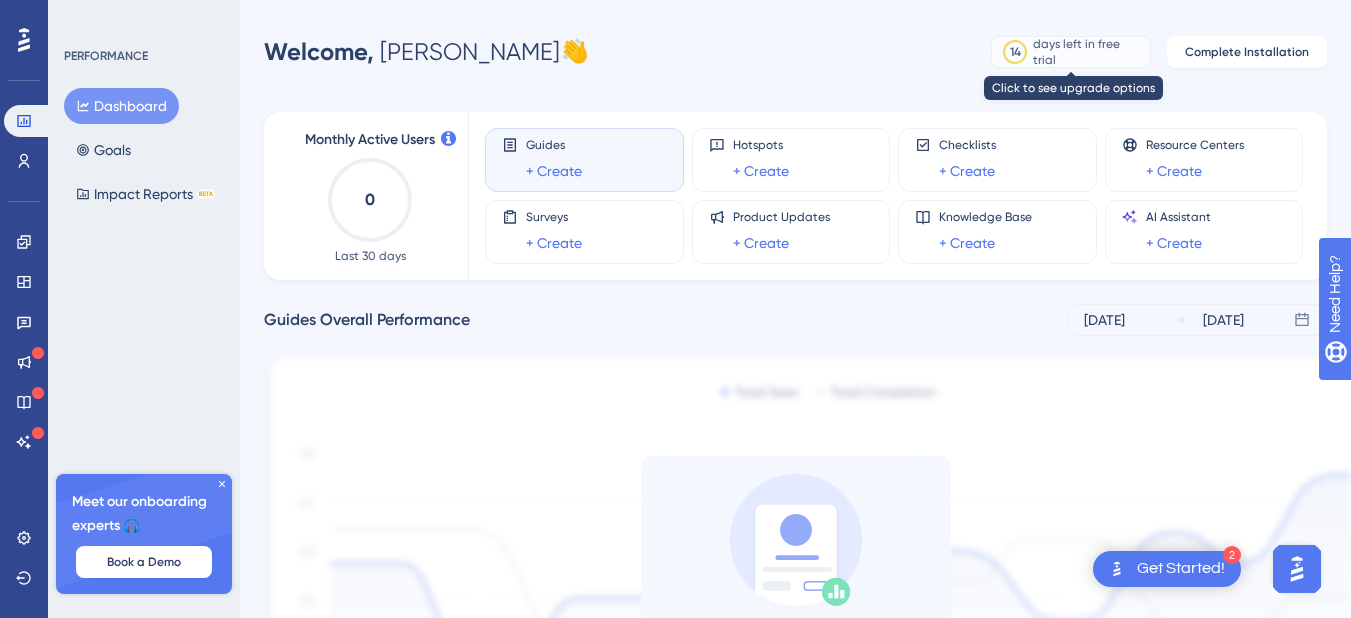 click on "14" at bounding box center [1015, 52] 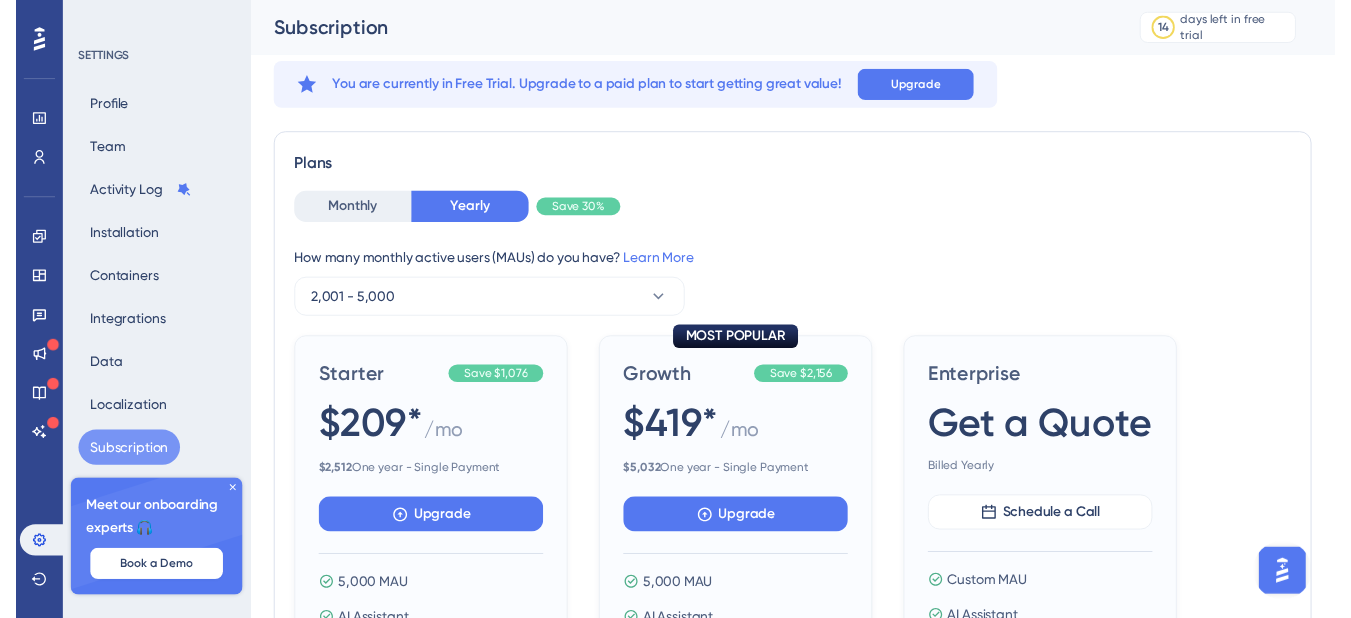 scroll, scrollTop: 0, scrollLeft: 0, axis: both 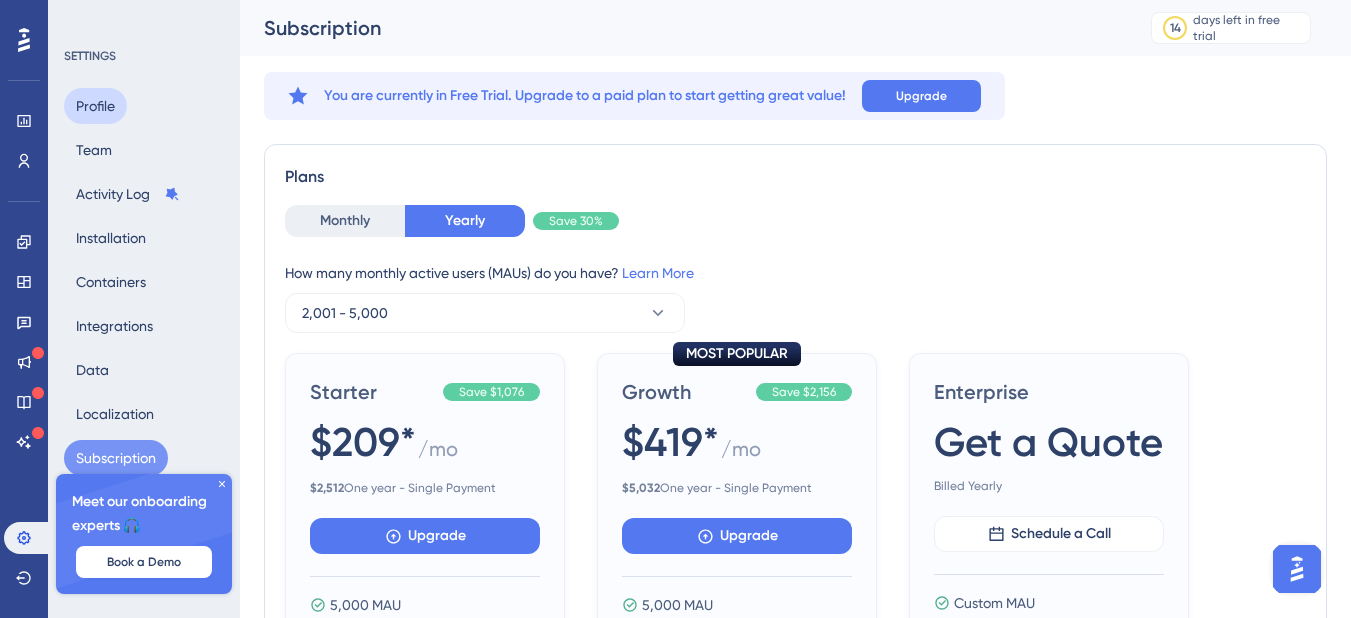 click on "Profile" at bounding box center [95, 106] 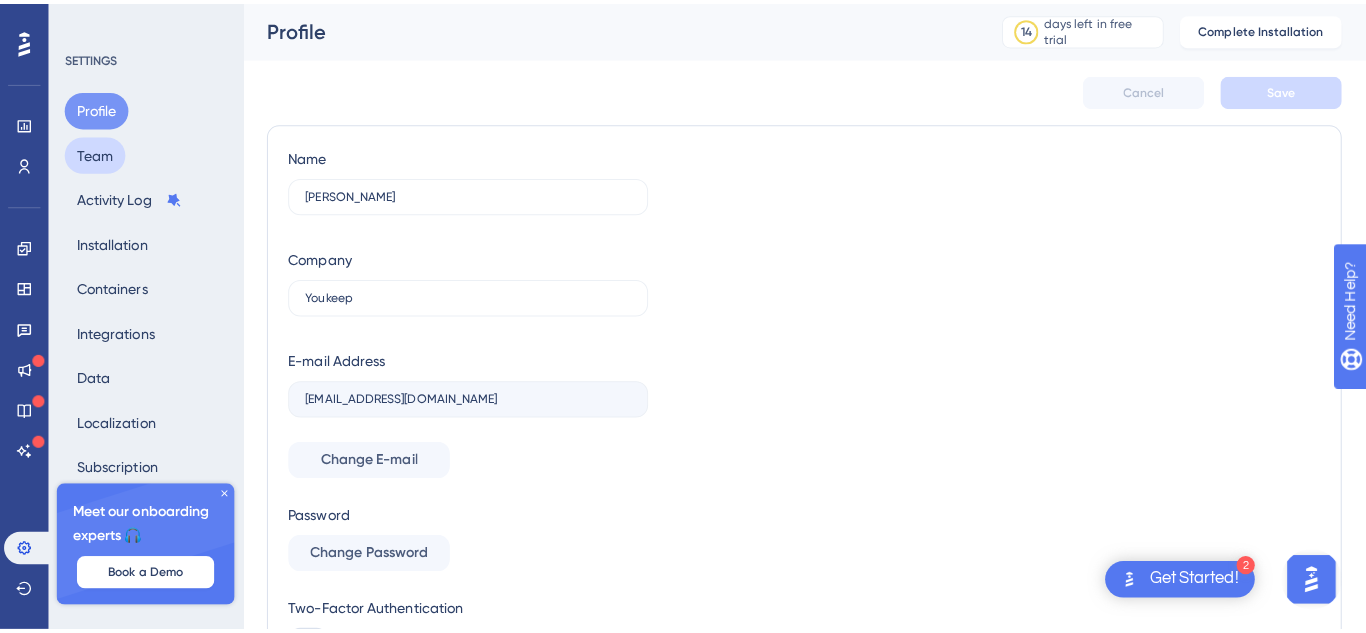 scroll, scrollTop: 0, scrollLeft: 0, axis: both 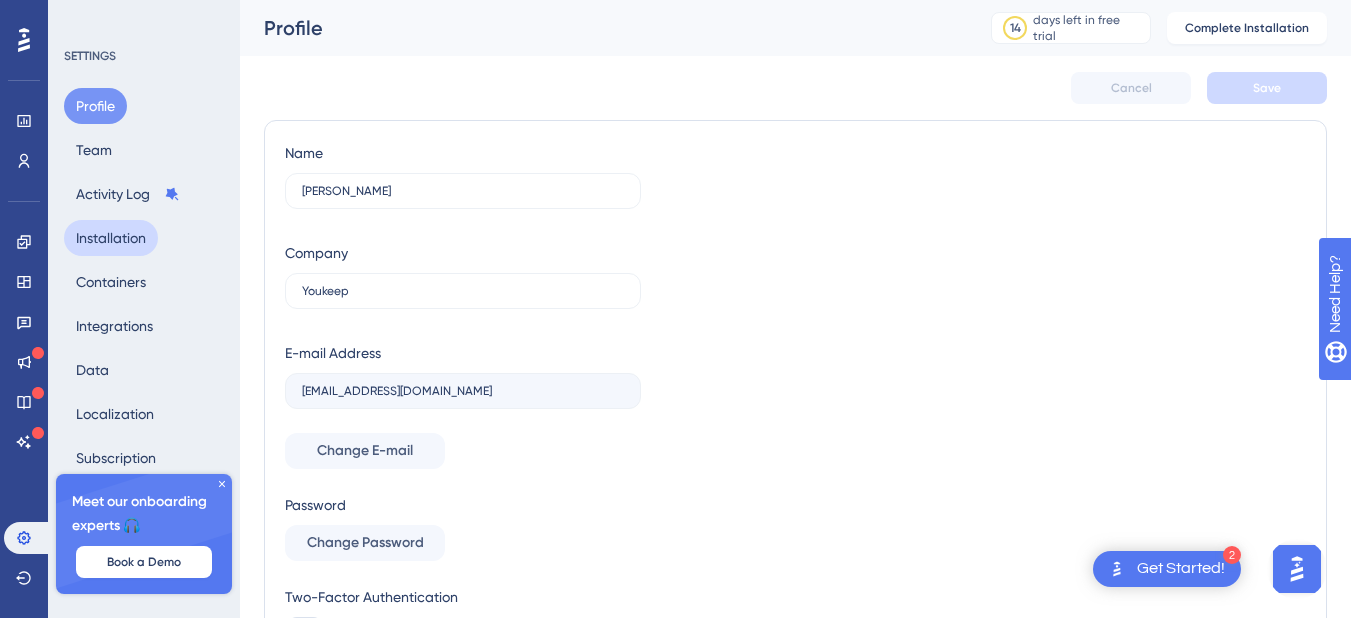 click on "Installation" at bounding box center (111, 238) 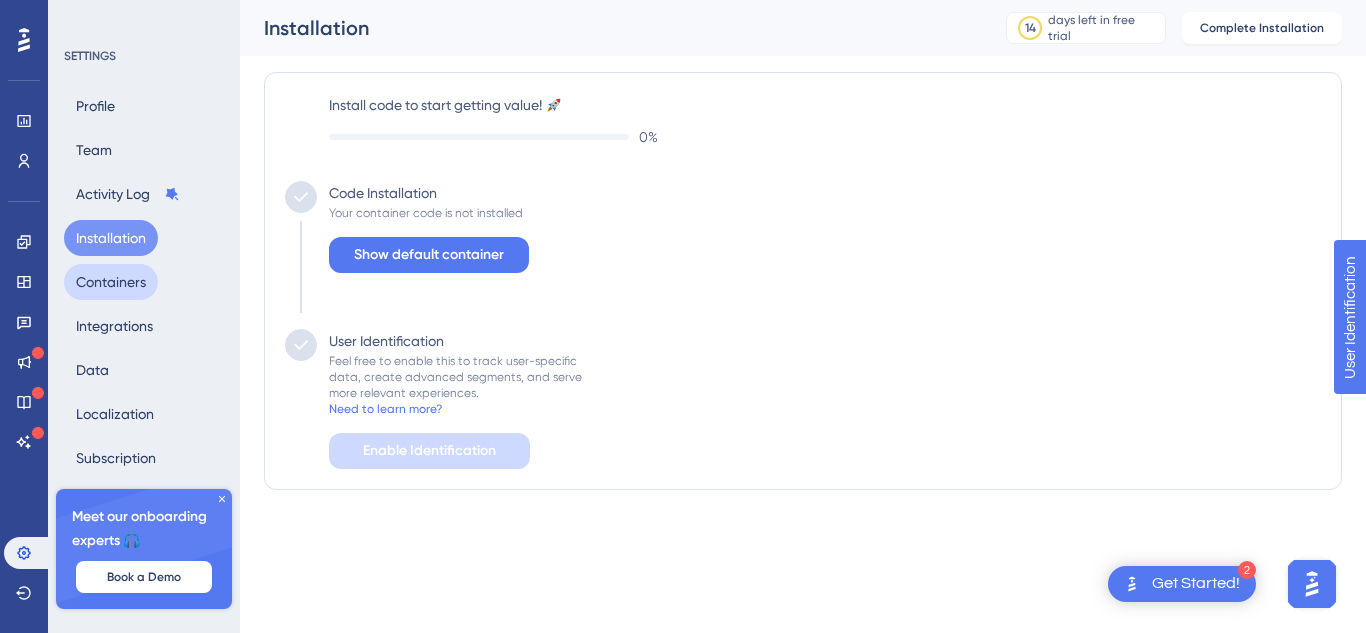 scroll, scrollTop: 0, scrollLeft: 0, axis: both 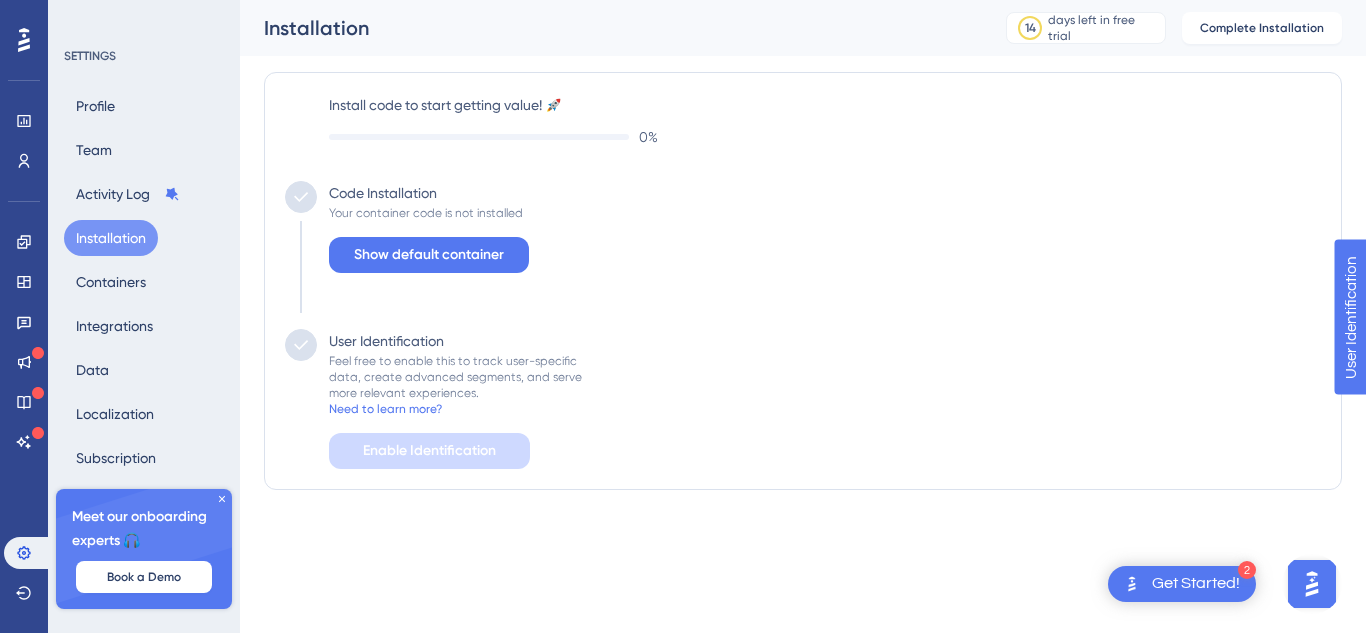 click 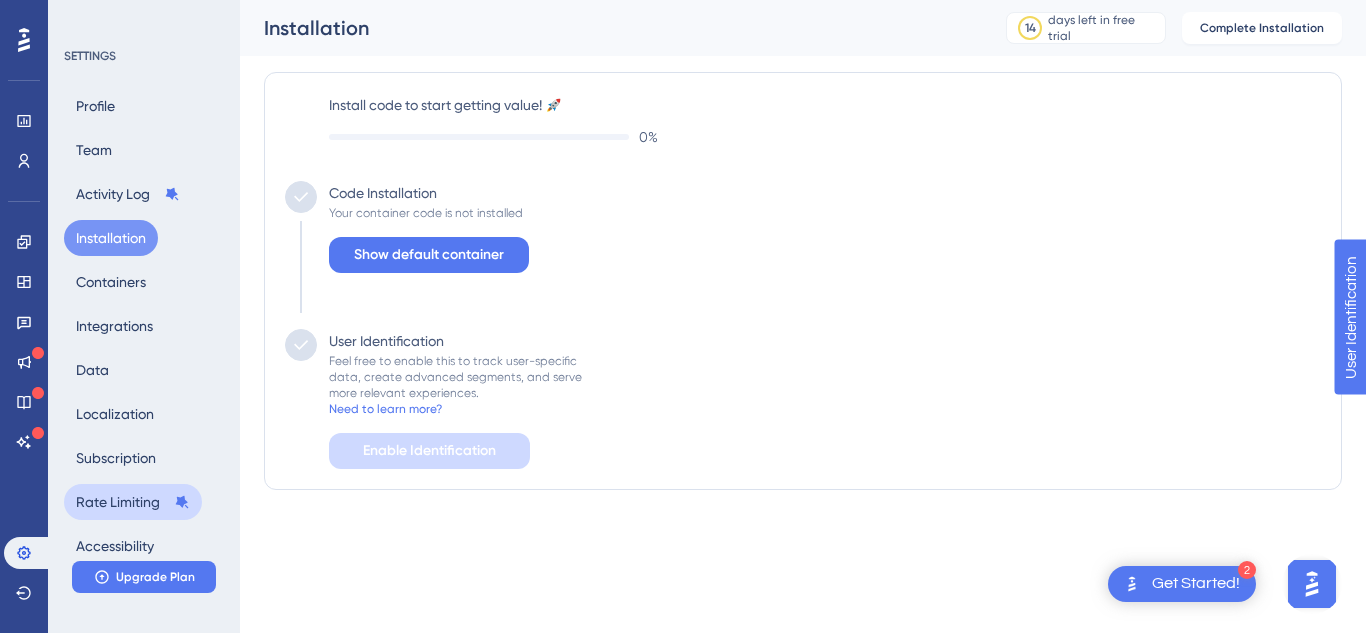 click on "Rate Limiting" at bounding box center [133, 502] 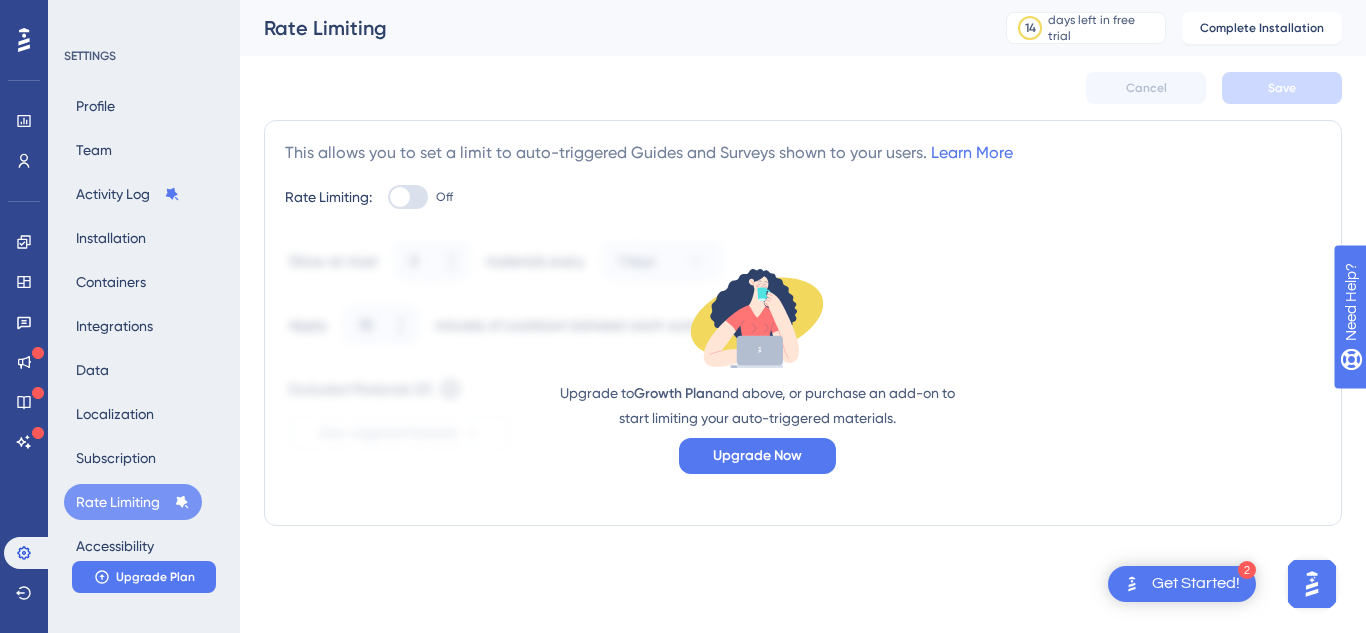scroll, scrollTop: 0, scrollLeft: 0, axis: both 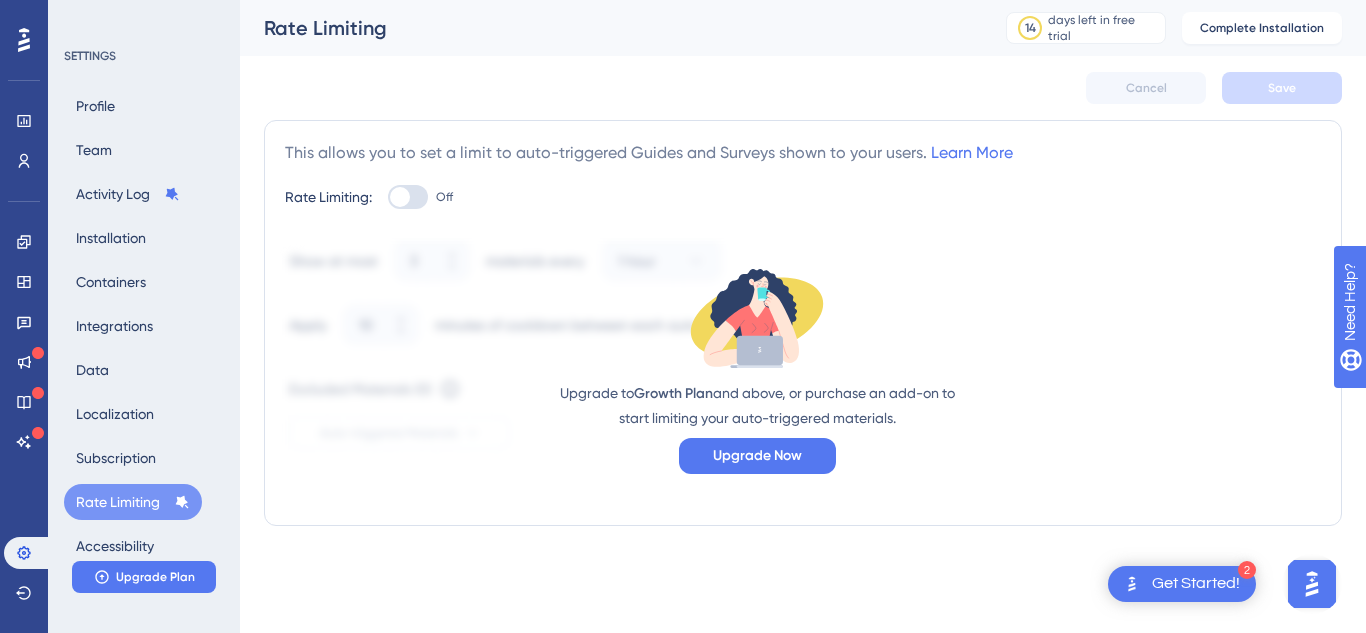 click at bounding box center [408, 197] 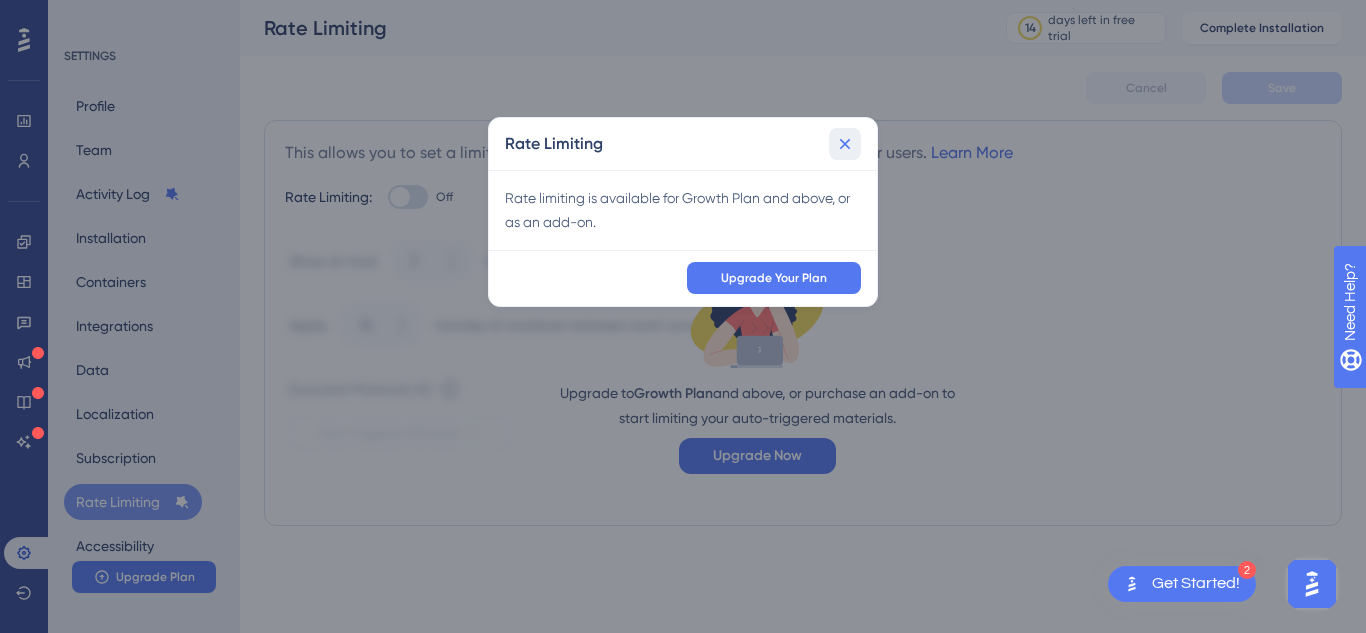 click 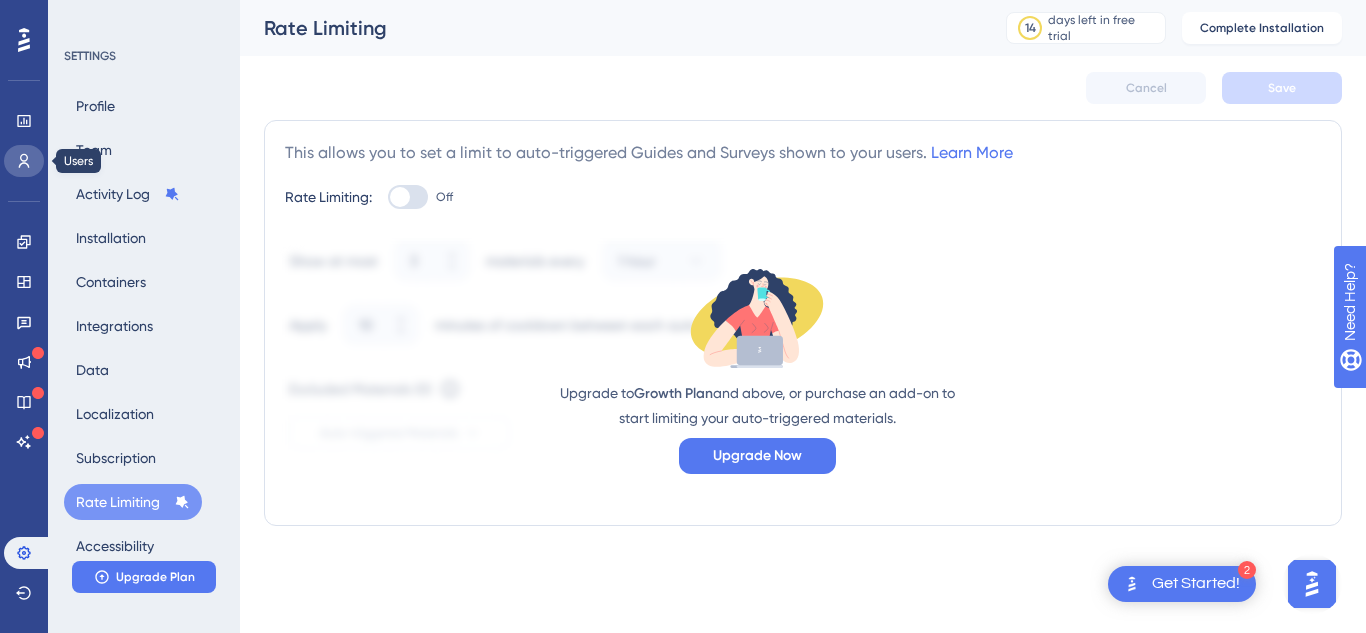click 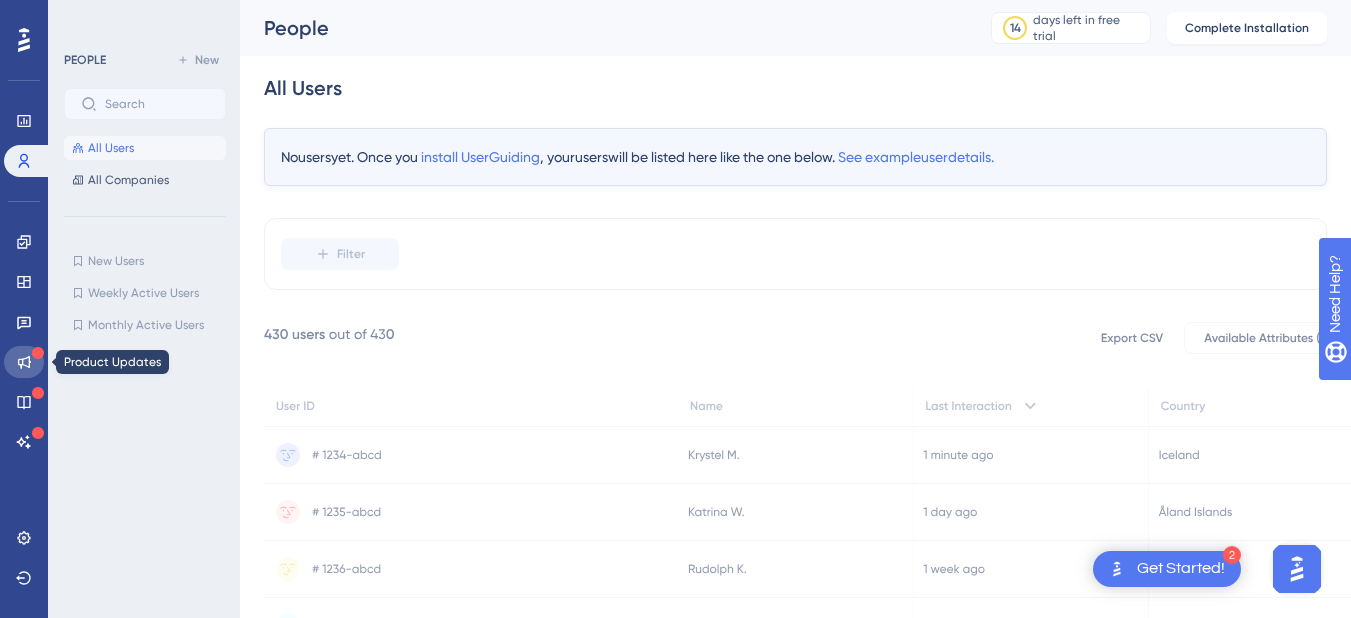 click 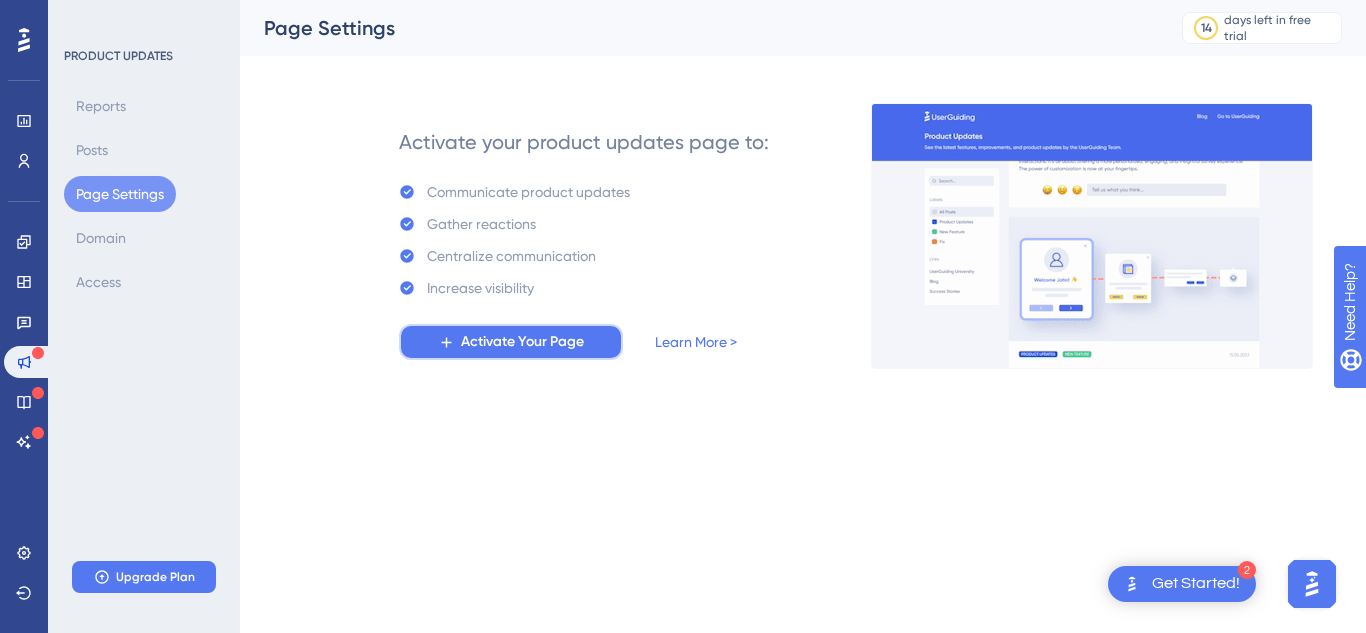 click on "Activate Your Page" at bounding box center [522, 342] 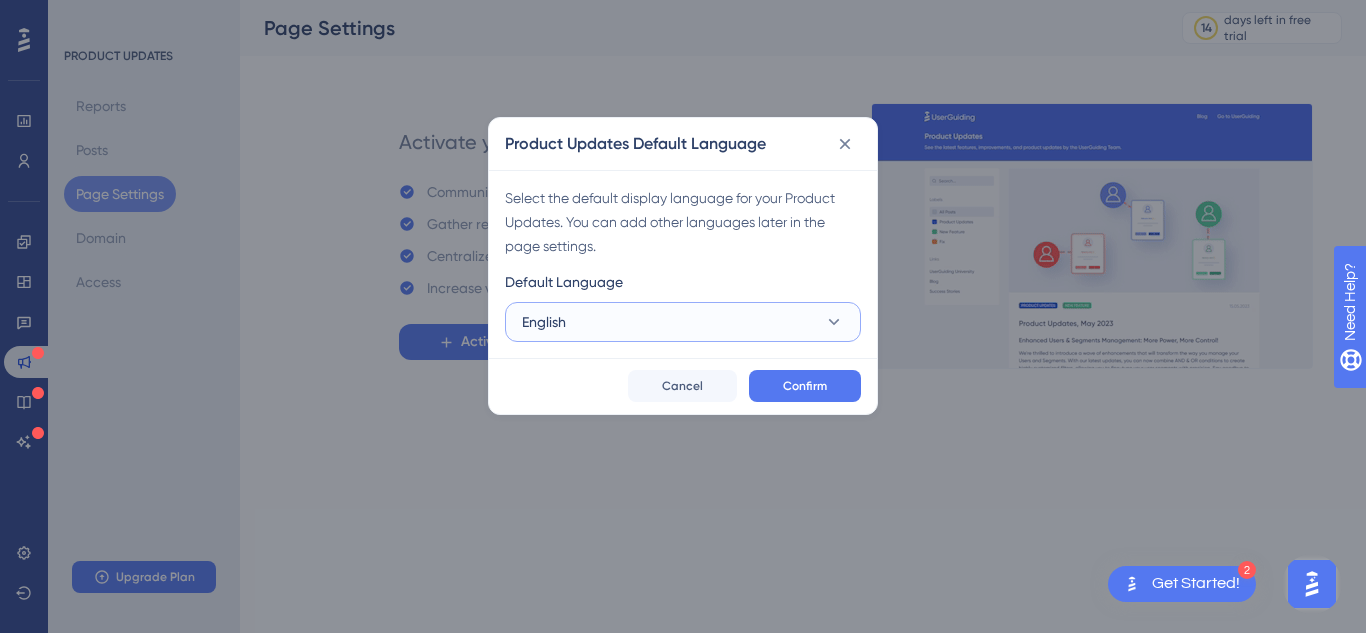 click on "English" at bounding box center (683, 322) 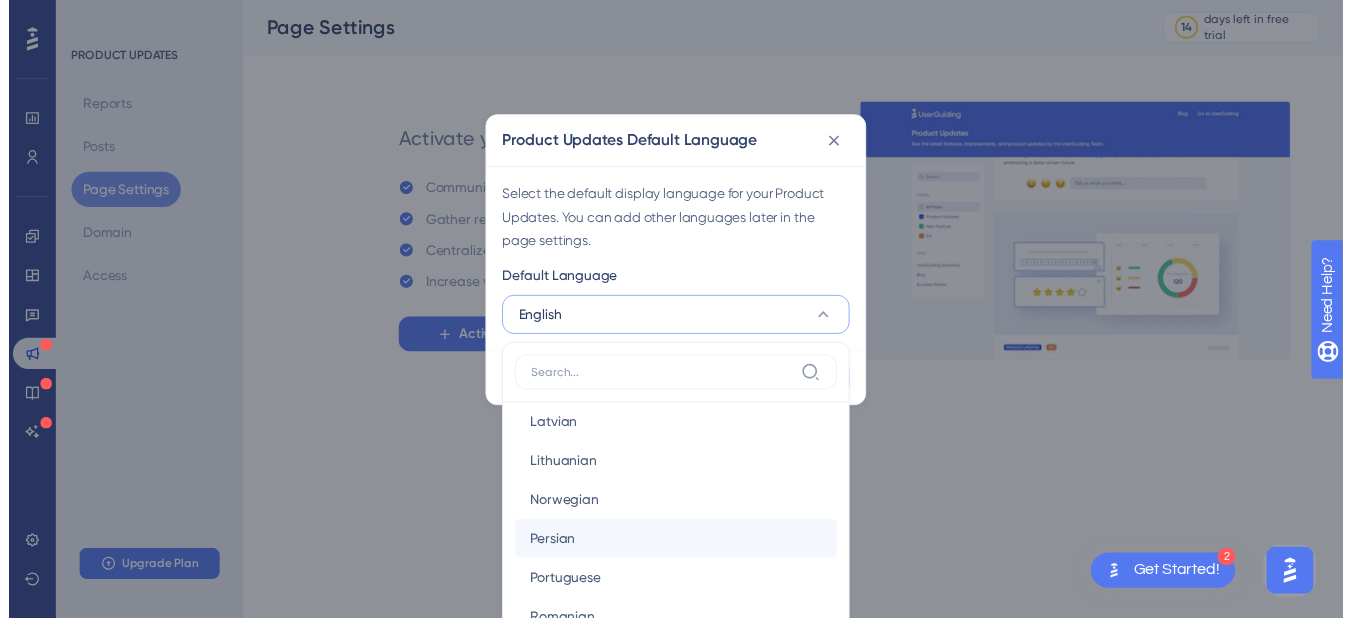 scroll, scrollTop: 900, scrollLeft: 0, axis: vertical 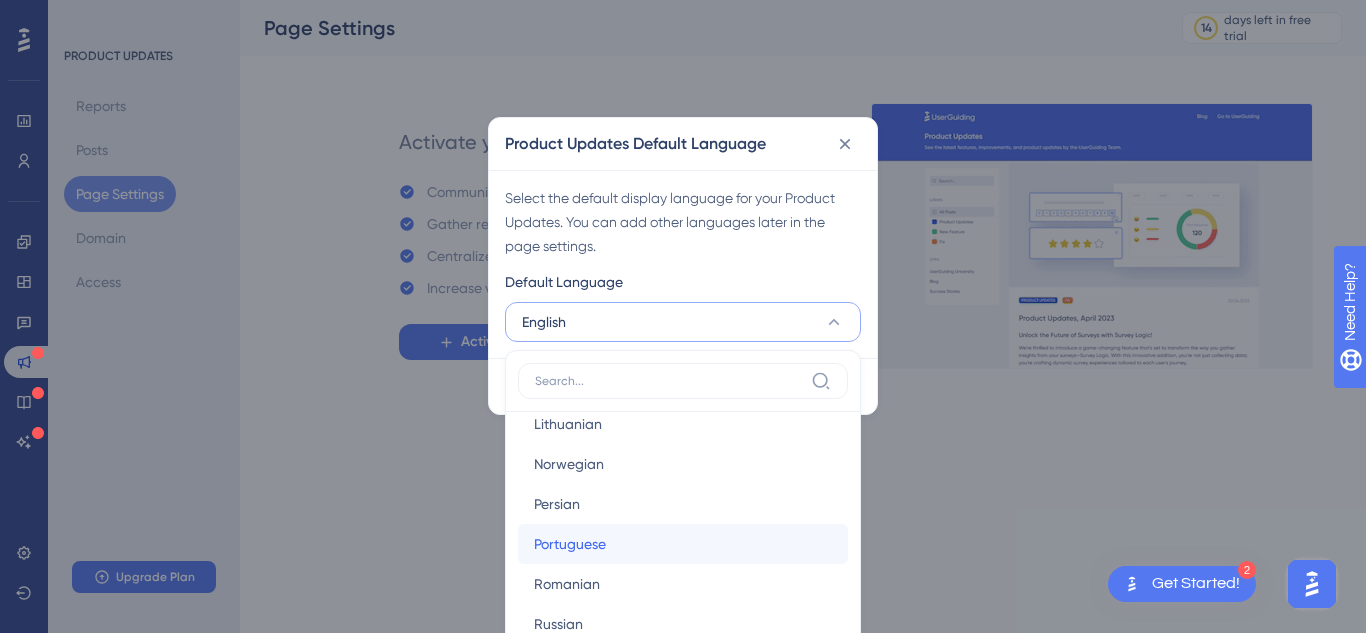 click on "Portuguese" at bounding box center (570, 544) 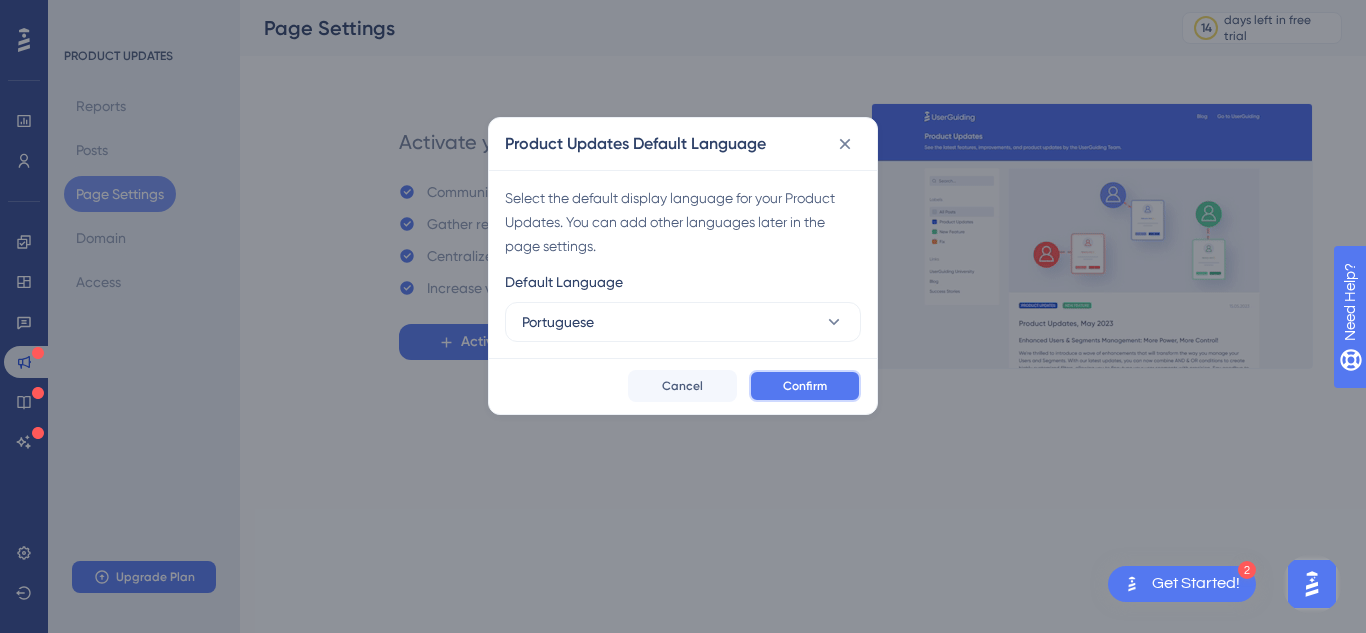 click on "Confirm" at bounding box center (805, 386) 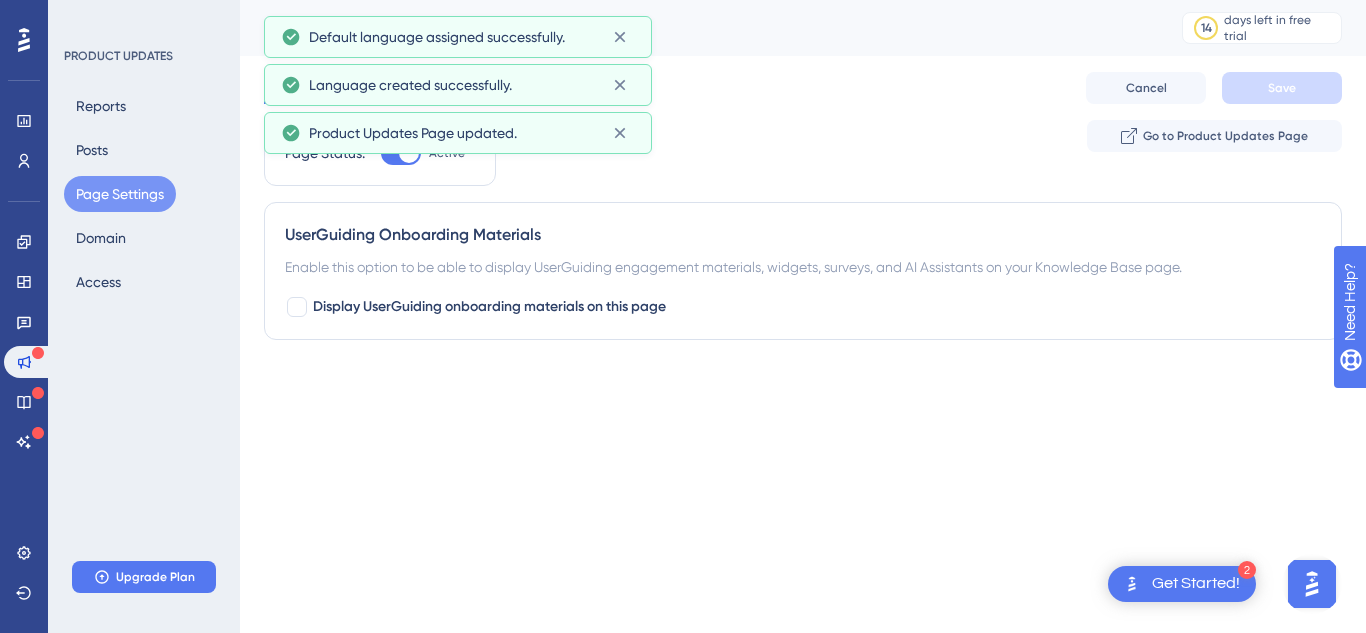 click on "Performance Users Engagement Widgets Feedback Product Updates Knowledge Base AI Assistant Settings Logout PRODUCT UPDATES Reports Posts Page Settings Domain Access Upgrade Plan Page Settings 14 days left in free trial Click to see  upgrade options Configuration Languages Page Style Texts Cancel Save Page Status: Active Go to Product Updates Page UserGuiding Onboarding Materials Enable this option to be able to display UserGuiding engagement materials, widgets, surveys, and AI Assistants on your Knowledge Base page. Display UserGuiding onboarding materials on this page" at bounding box center [803, 194] 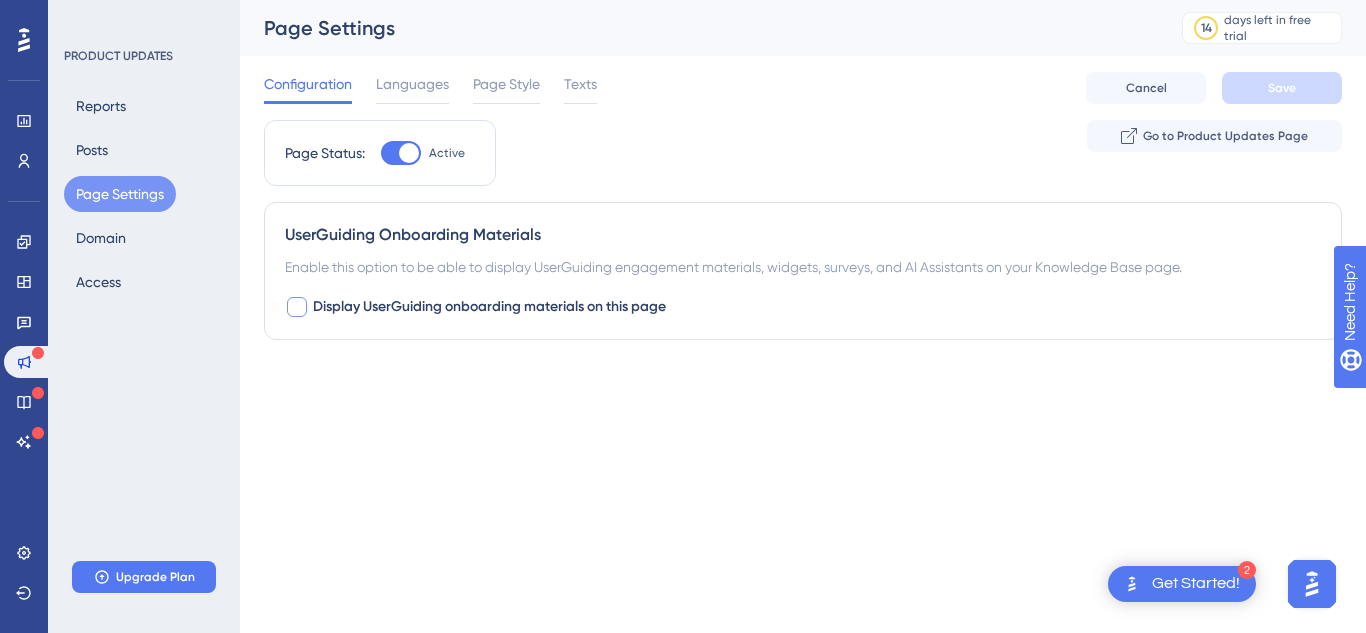 click on "Display UserGuiding onboarding materials on this page" at bounding box center [489, 307] 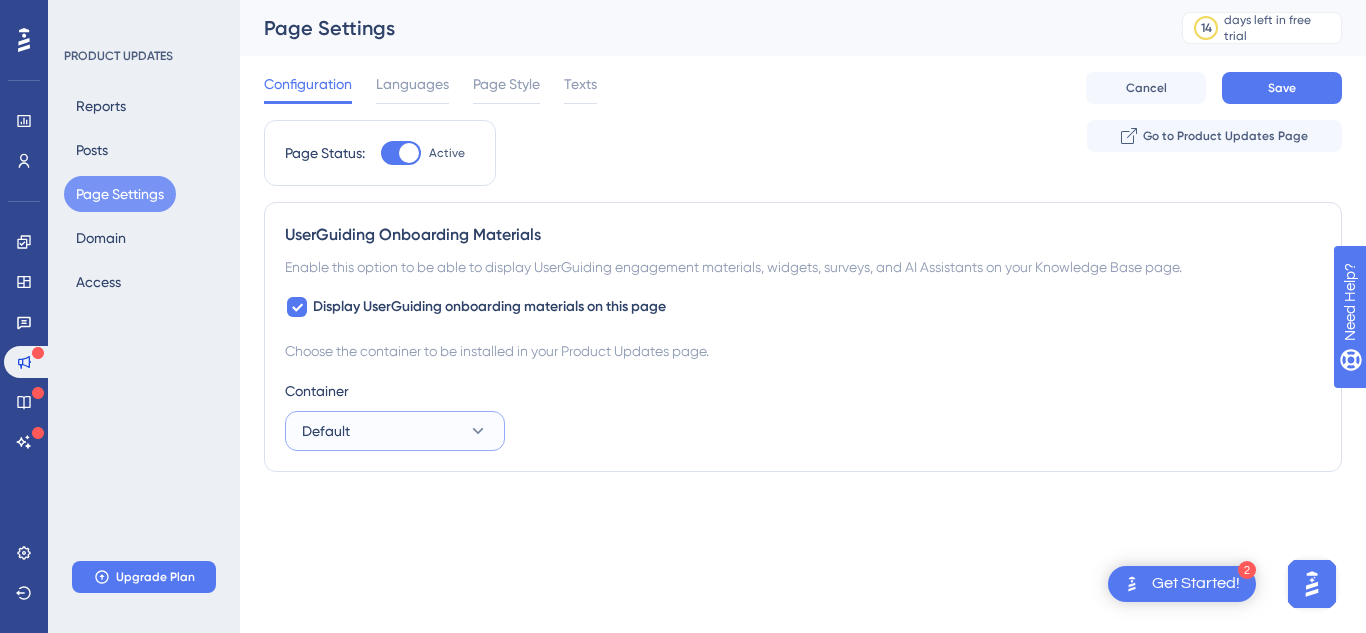 click on "Default" at bounding box center [395, 431] 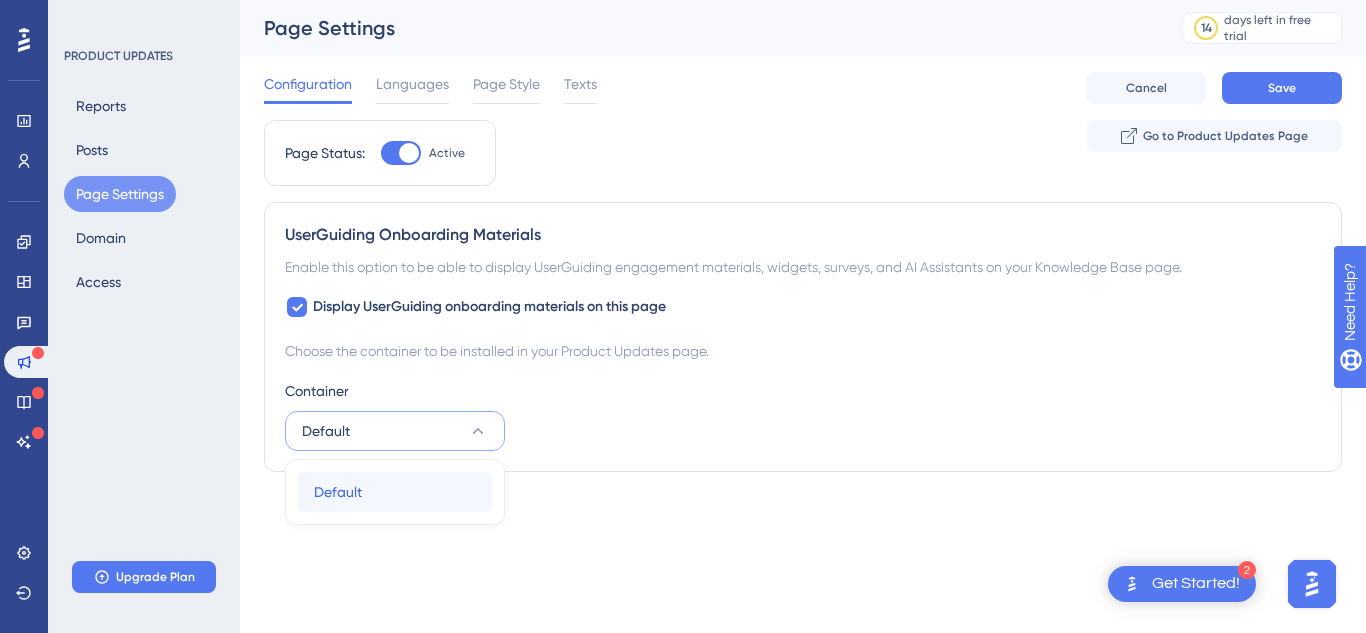 click on "Default" at bounding box center [338, 492] 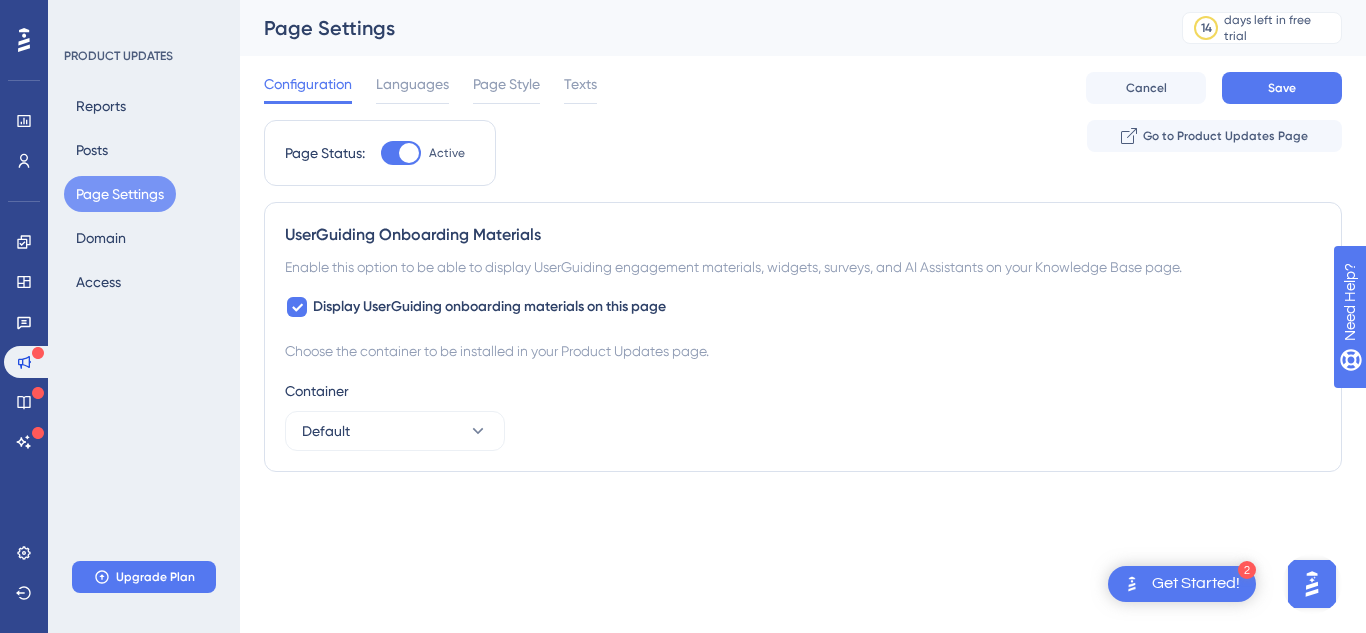 click on "Container Default" at bounding box center [803, 415] 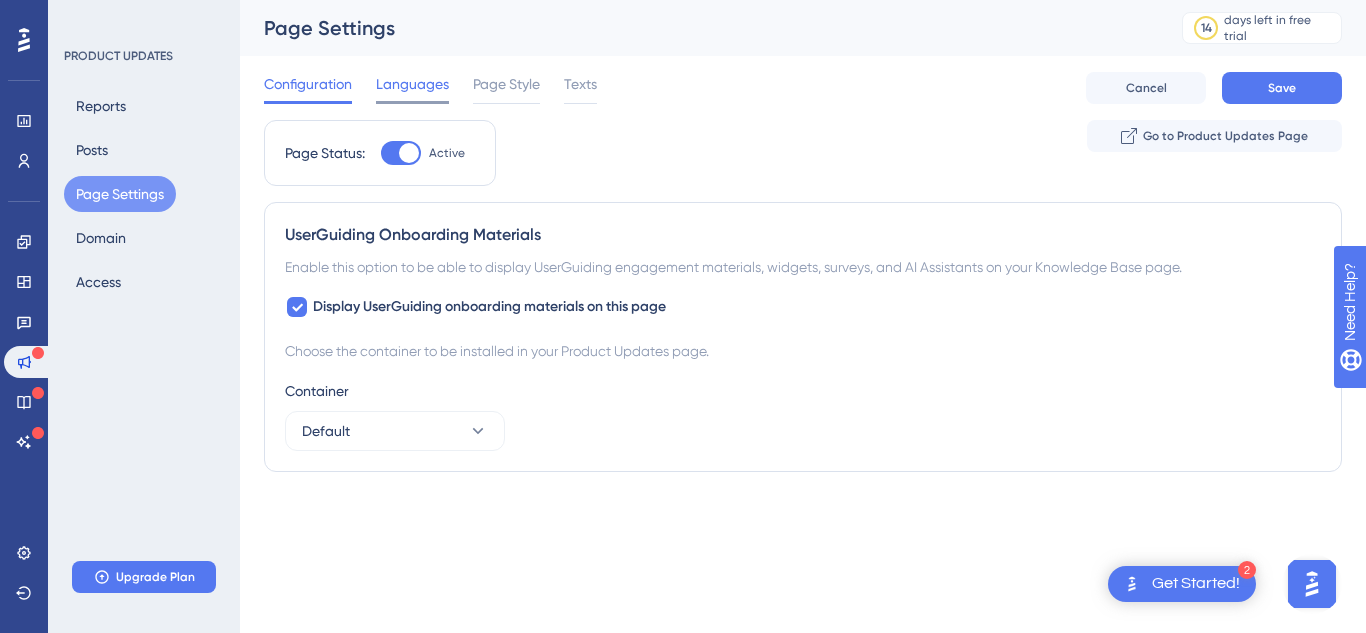click on "Languages" at bounding box center (412, 84) 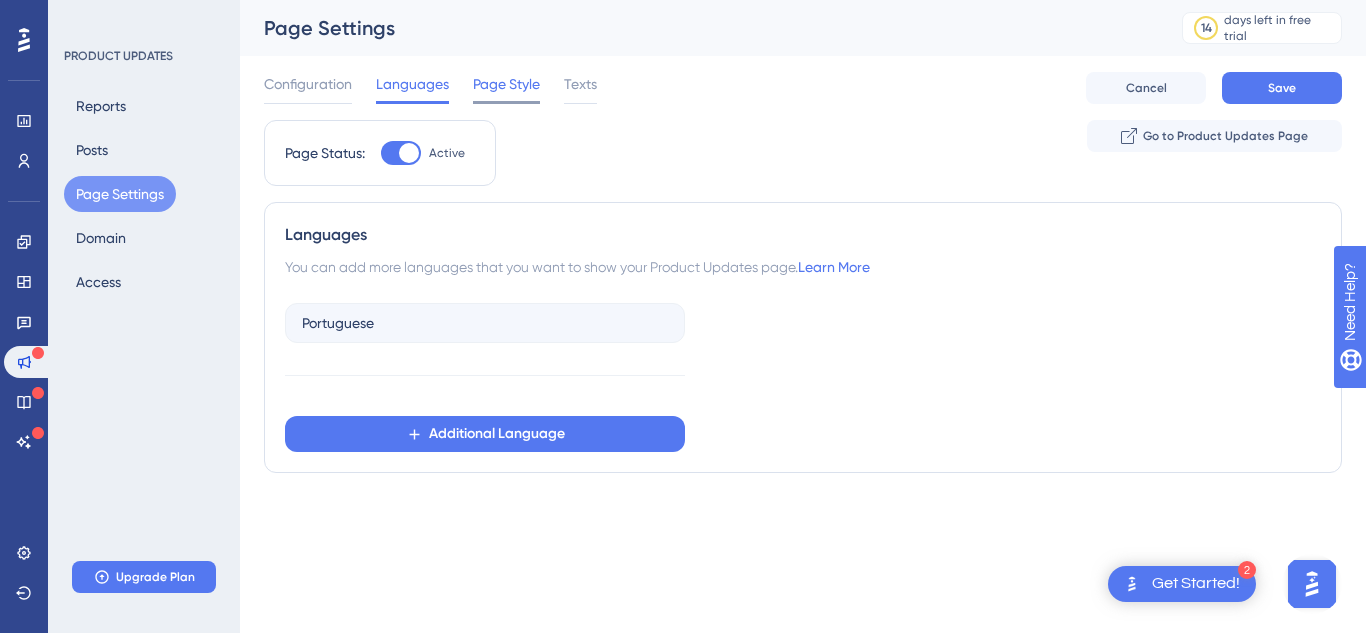 click on "Page Style" at bounding box center [506, 84] 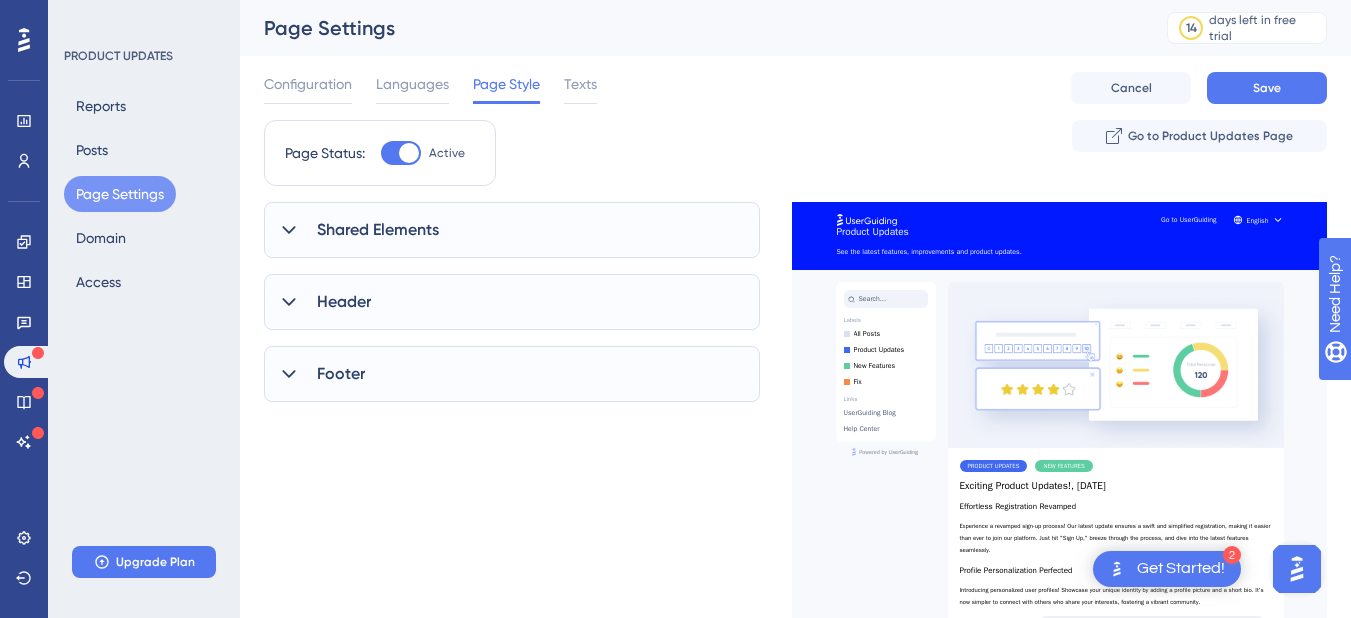 scroll, scrollTop: 0, scrollLeft: 0, axis: both 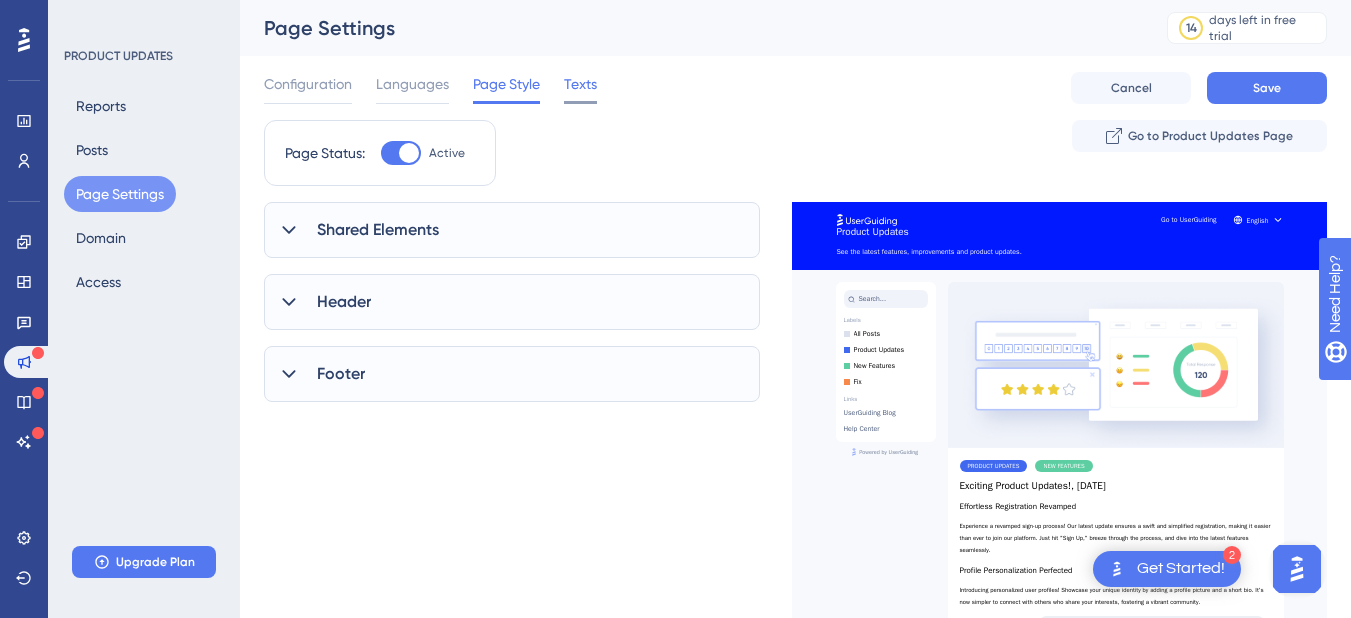 click on "Texts" at bounding box center (580, 84) 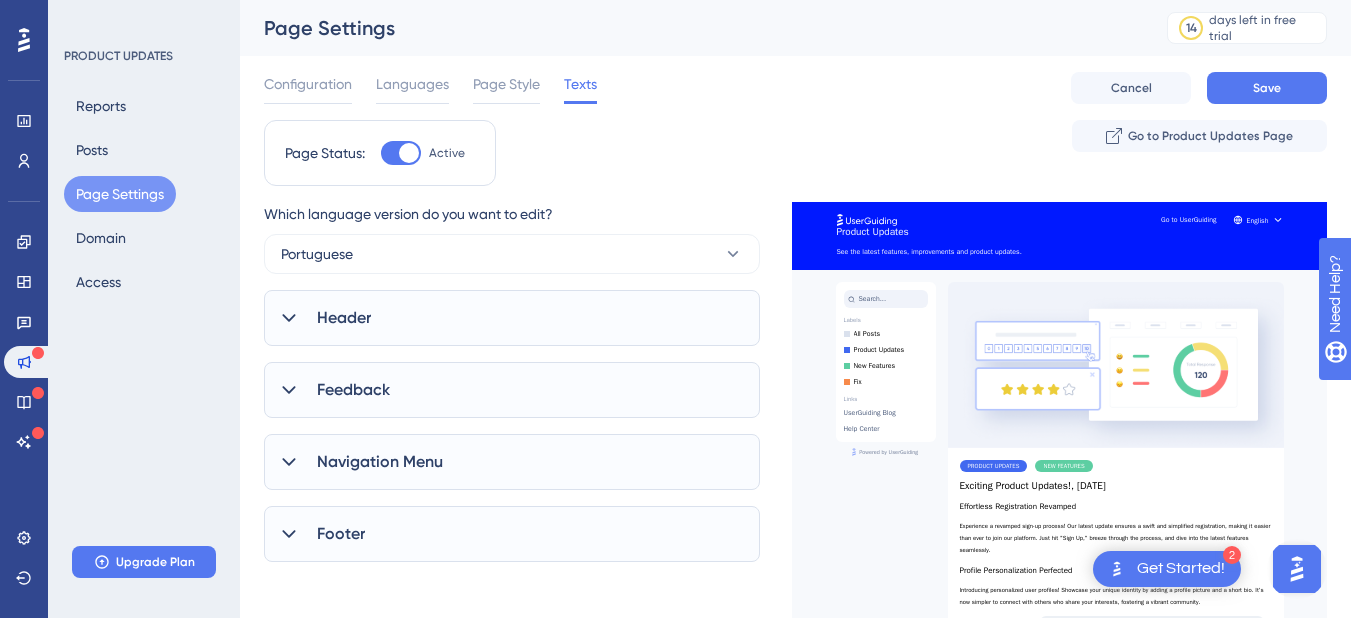 scroll, scrollTop: 0, scrollLeft: 0, axis: both 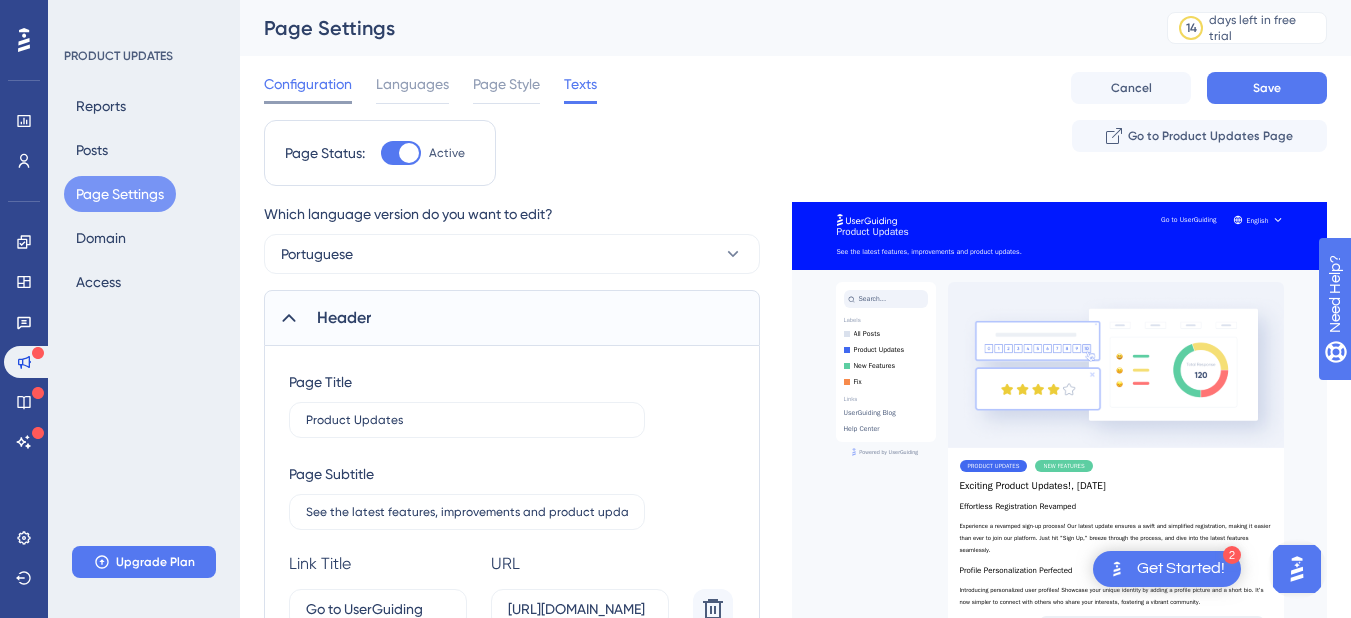 click on "Configuration" at bounding box center (308, 84) 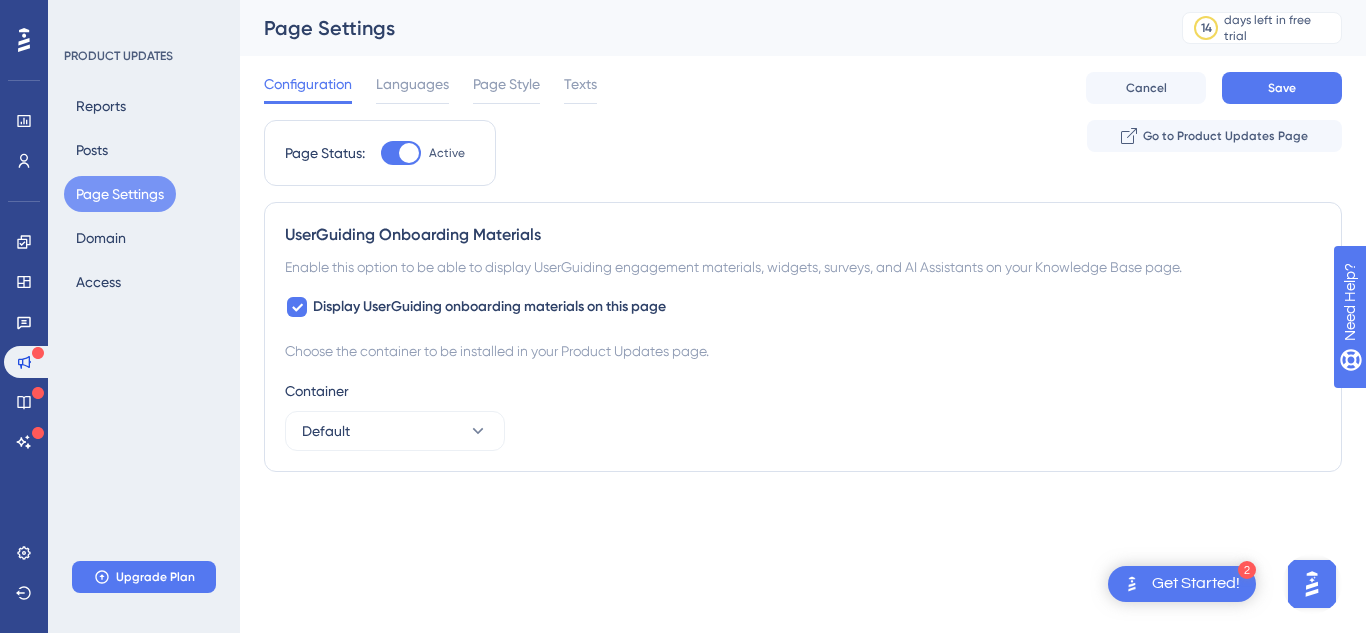 click 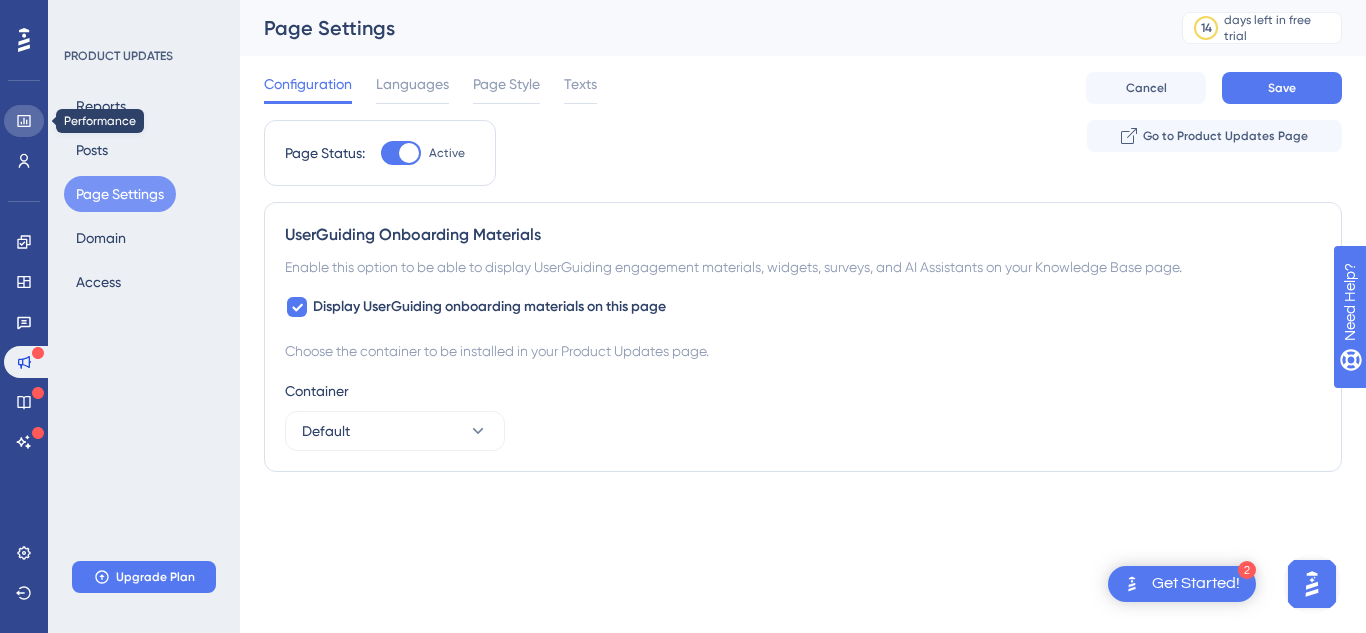 click 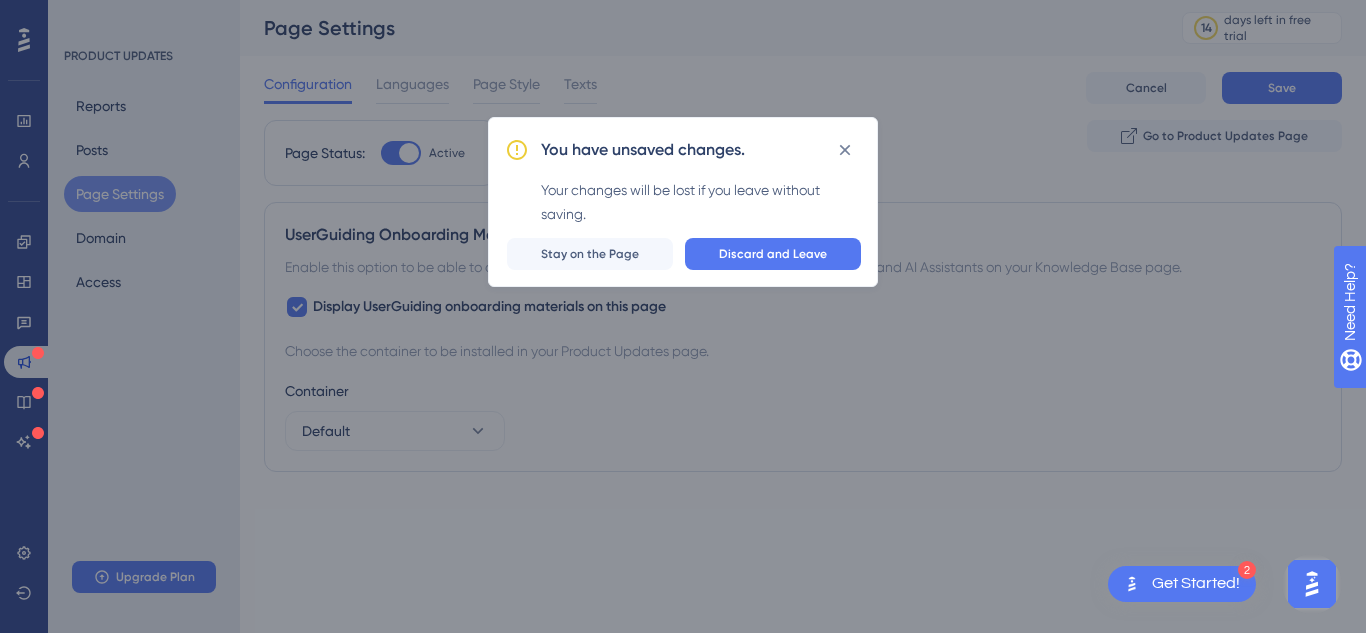 click on "You have unsaved changes. Your changes will be lost if you leave without saving. Discard and Leave Stay on the Page" at bounding box center (683, 316) 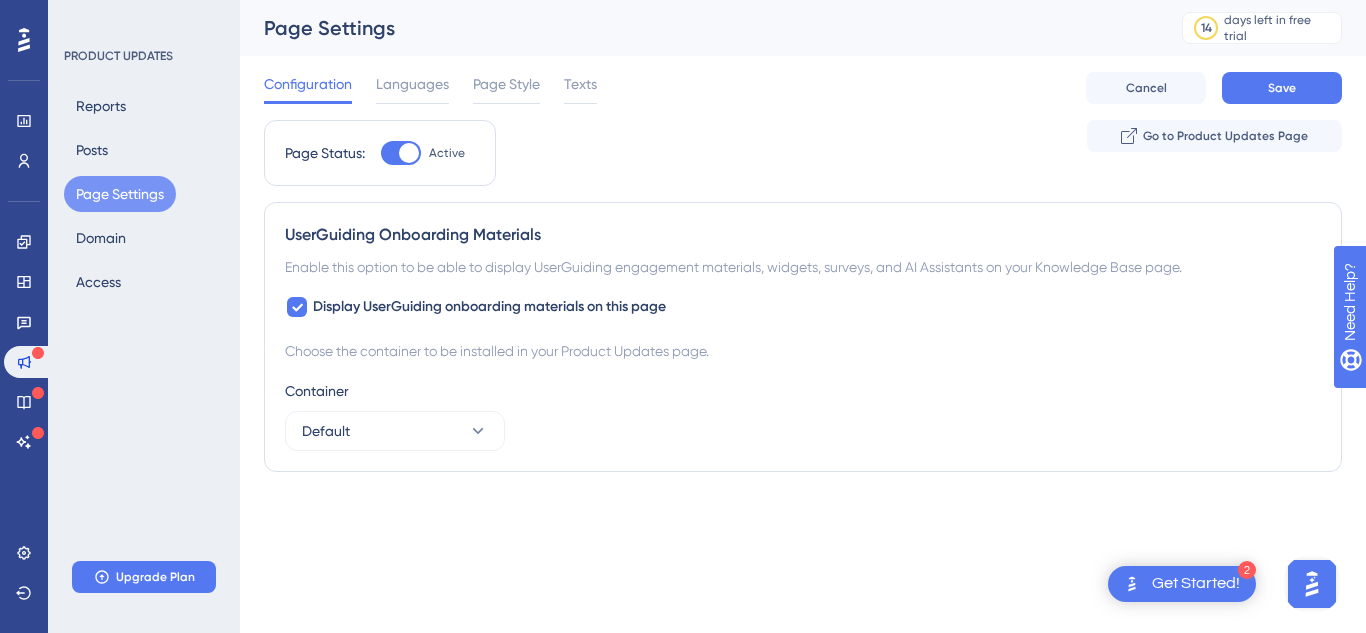 click 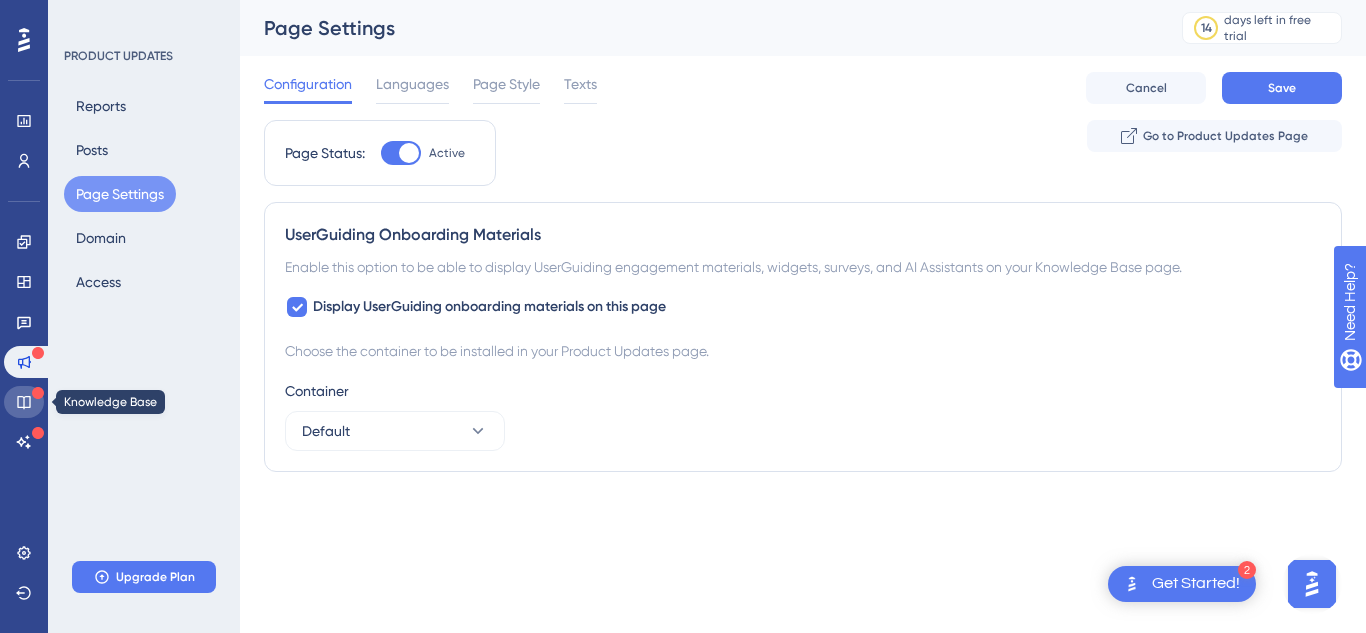 click 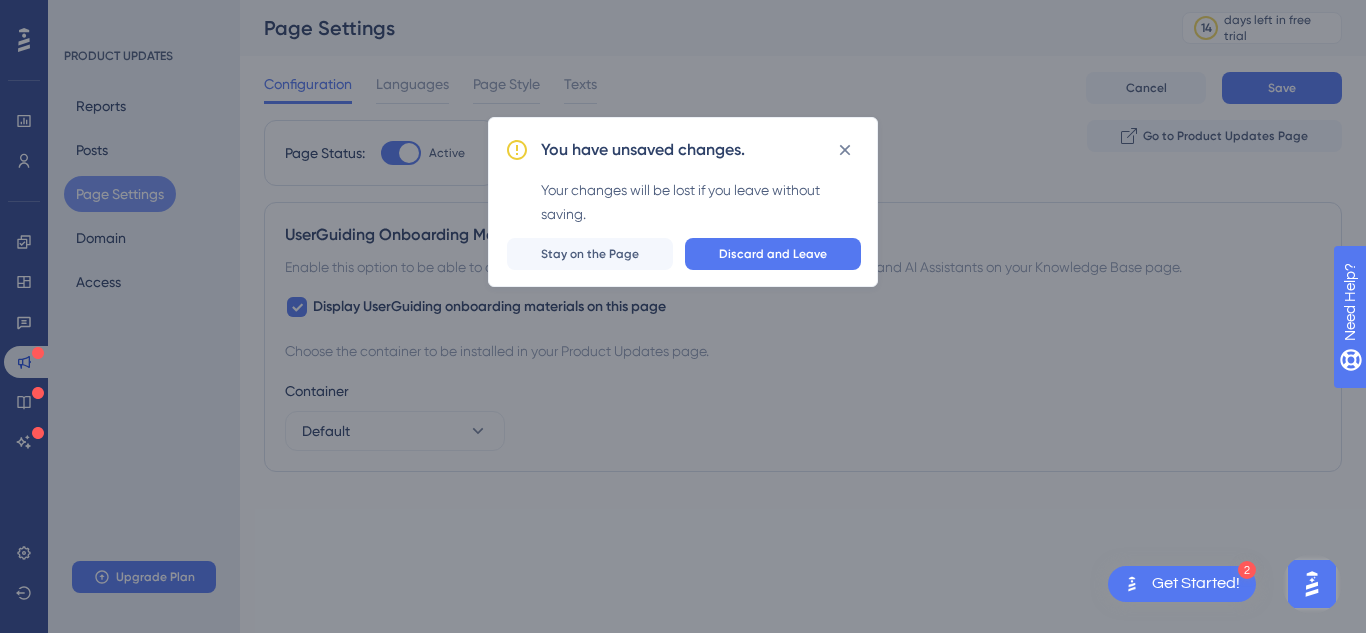 click on "You have unsaved changes. Your changes will be lost if you leave without saving. Discard and Leave Stay on the Page" at bounding box center [683, 316] 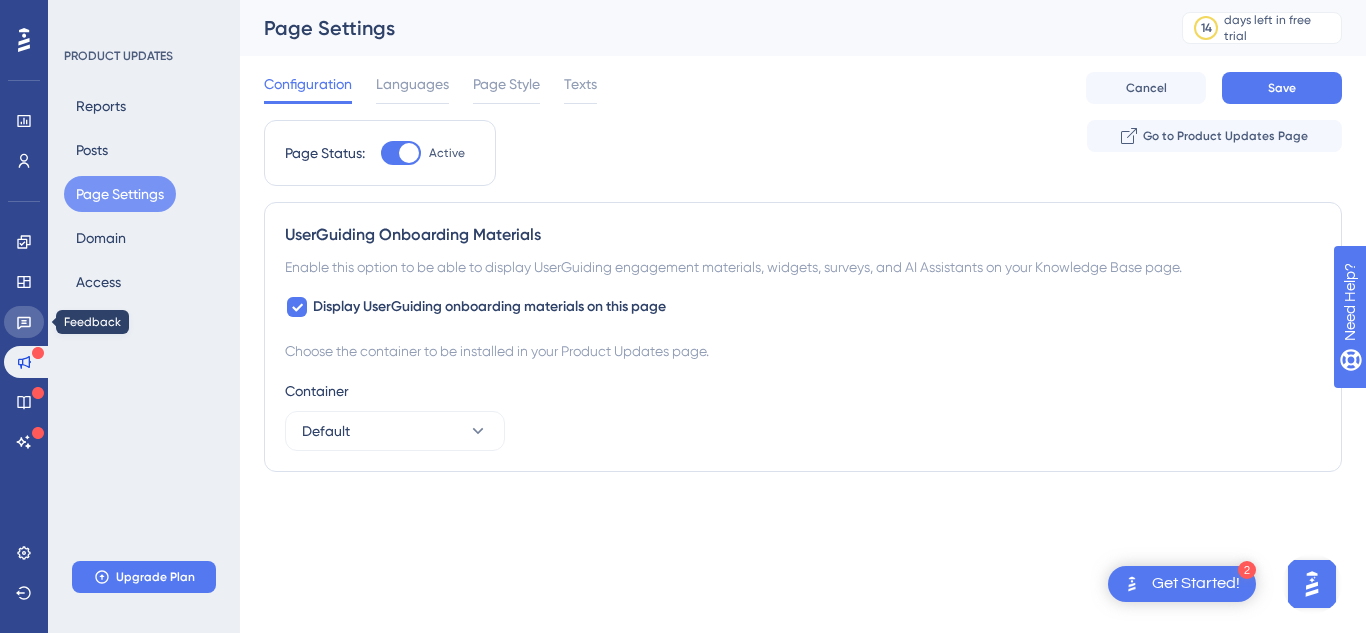 click 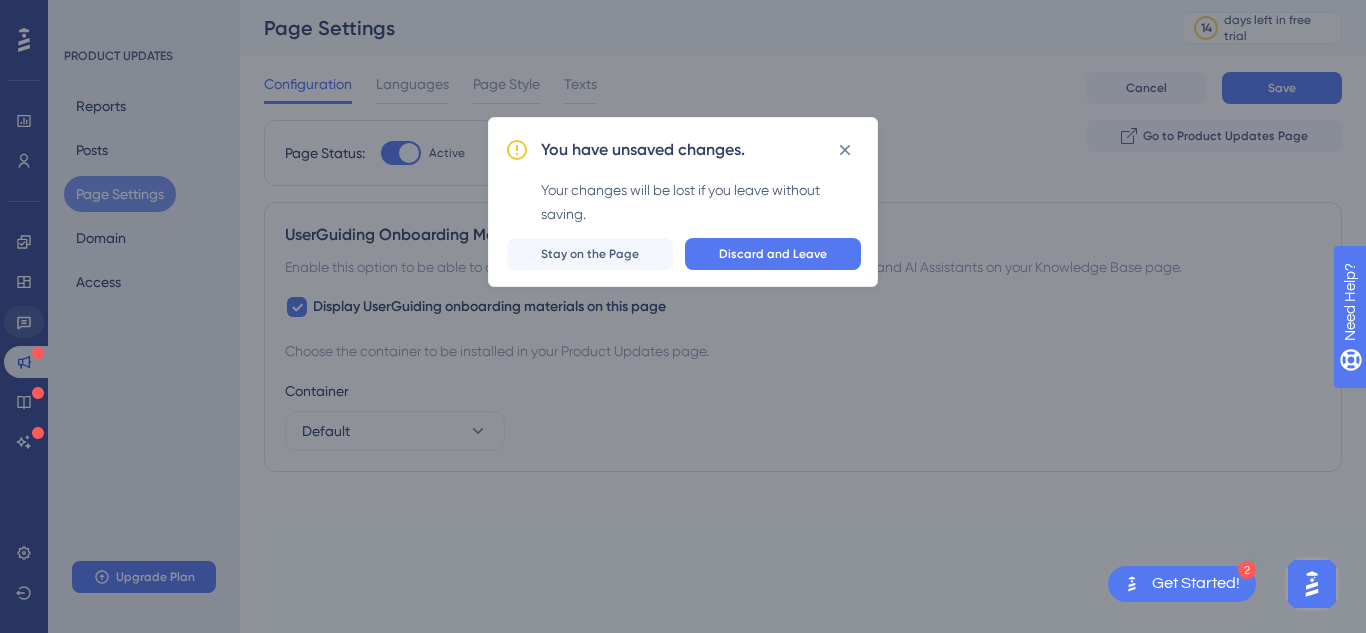 click on "You have unsaved changes. Your changes will be lost if you leave without saving. Discard and Leave Stay on the Page" at bounding box center [683, 316] 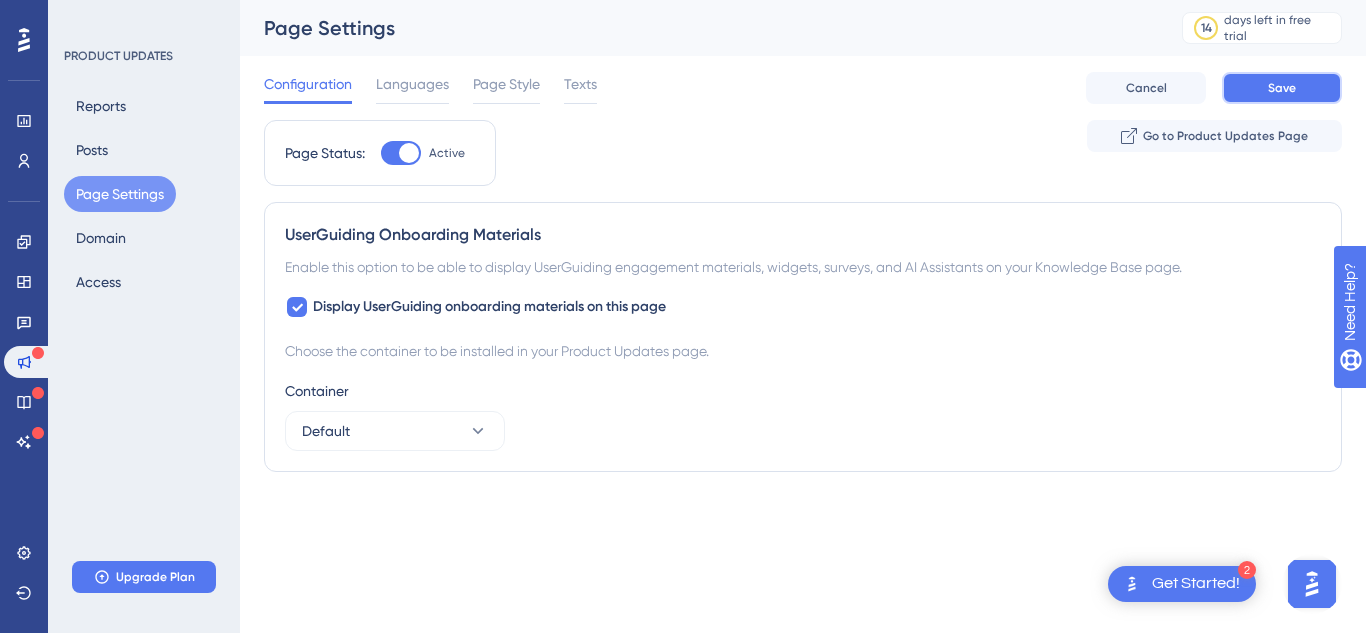 click on "Save" at bounding box center (1282, 88) 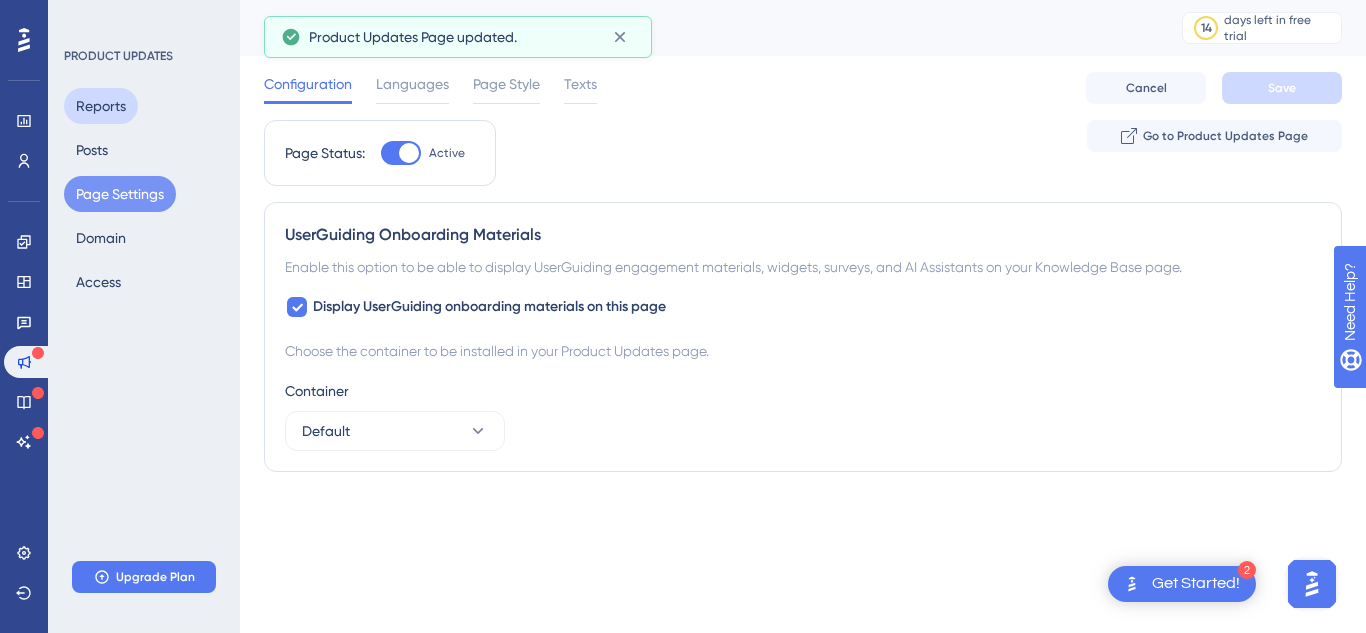 click on "Reports" at bounding box center (101, 106) 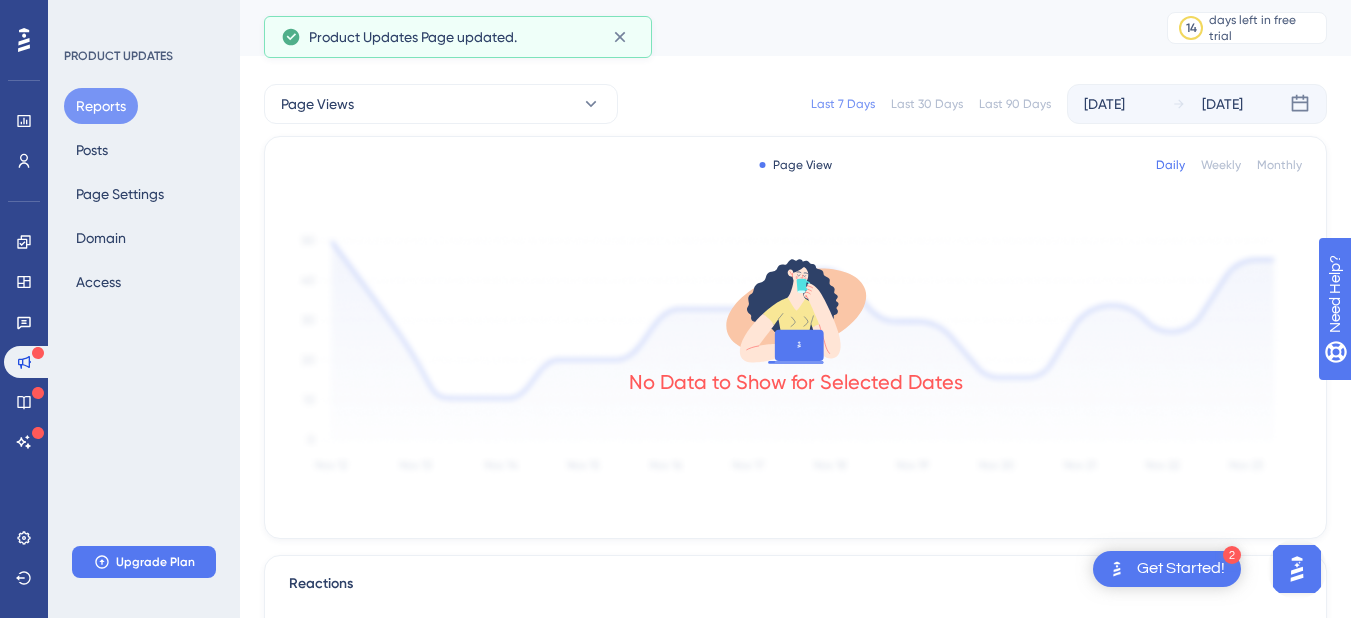 click 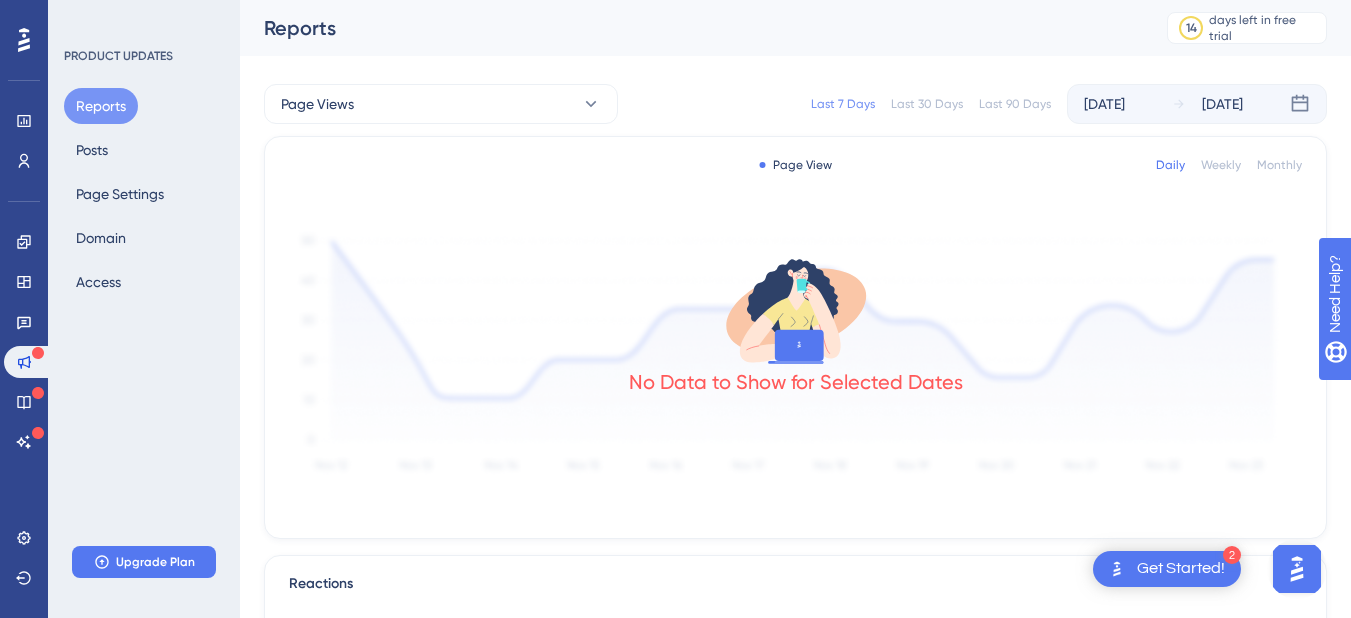 click on "Performance Users Engagement Widgets Feedback Product Updates Knowledge Base AI Assistant Settings Logout" at bounding box center [24, 309] 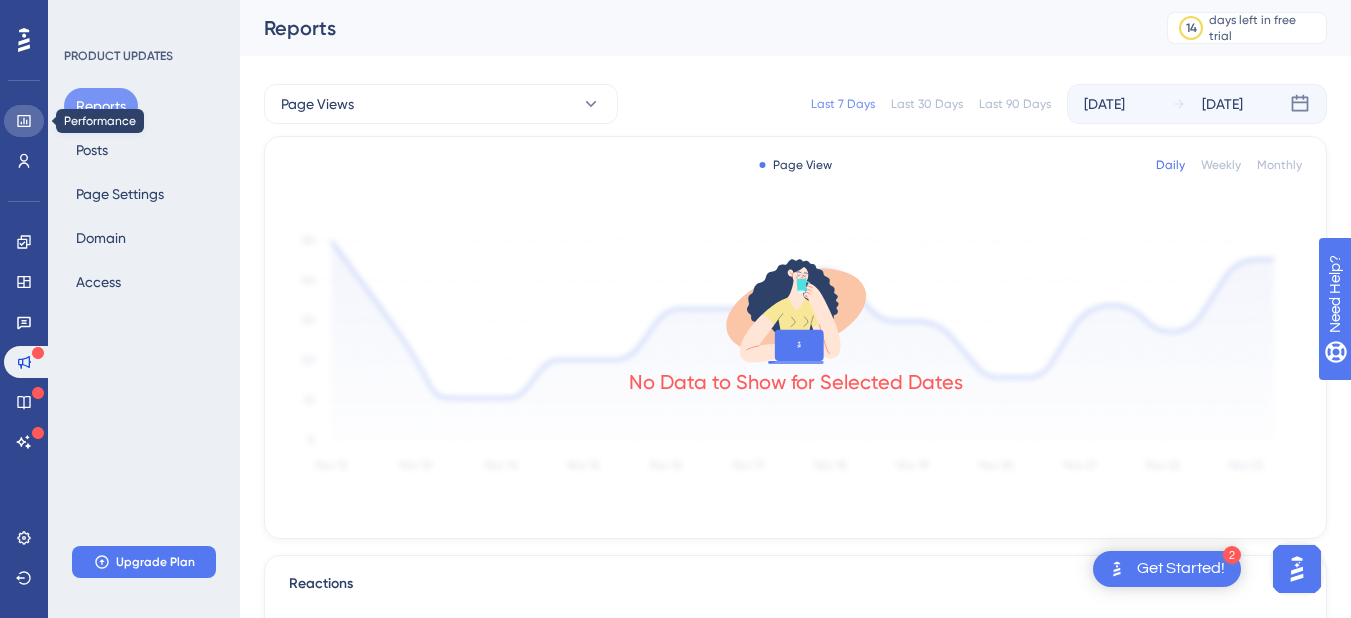 click 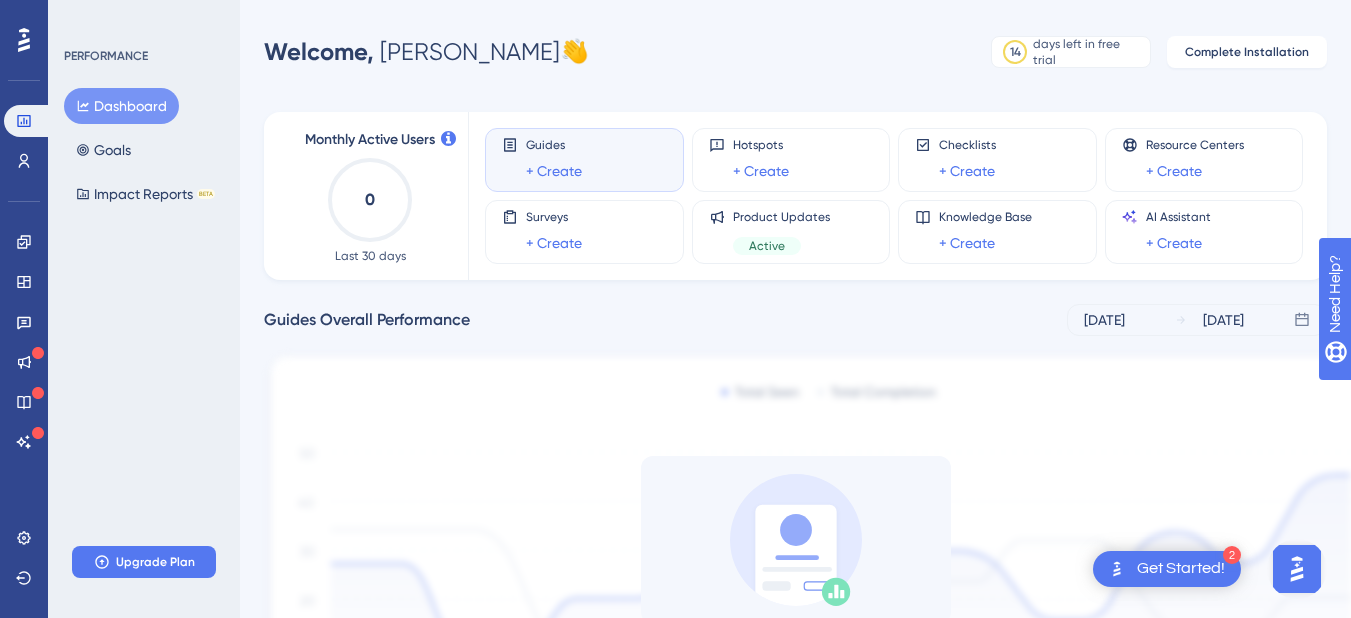 click 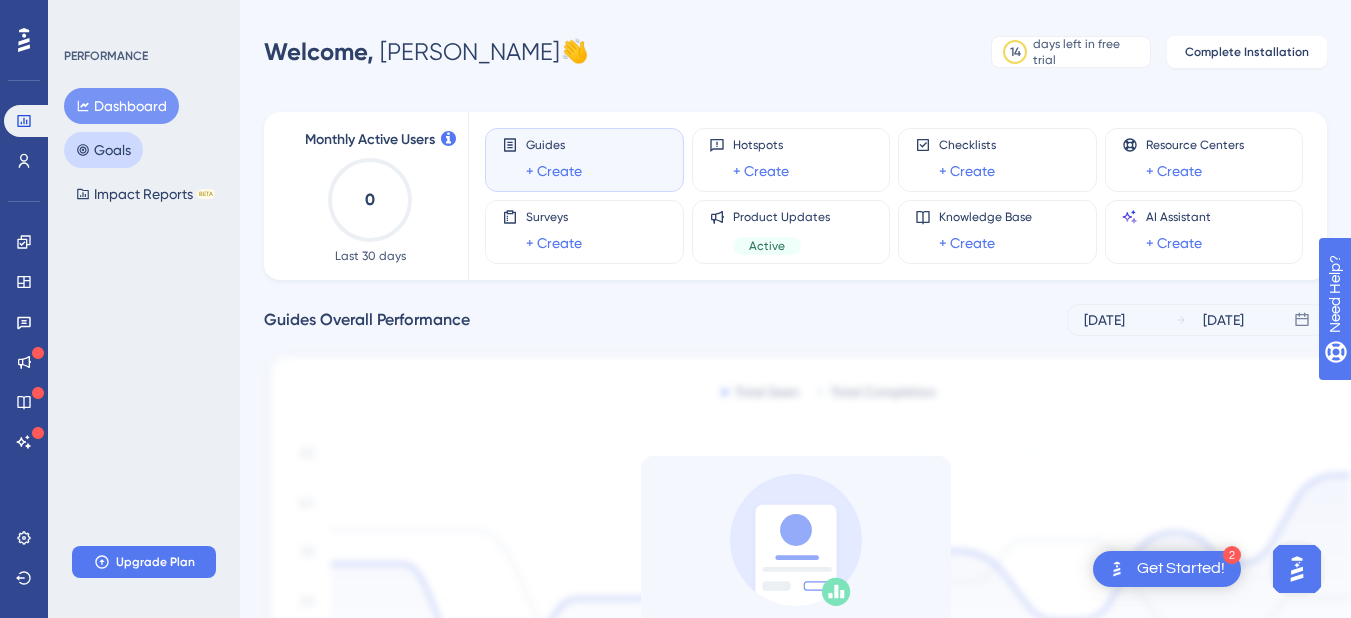 click on "Goals" at bounding box center (103, 150) 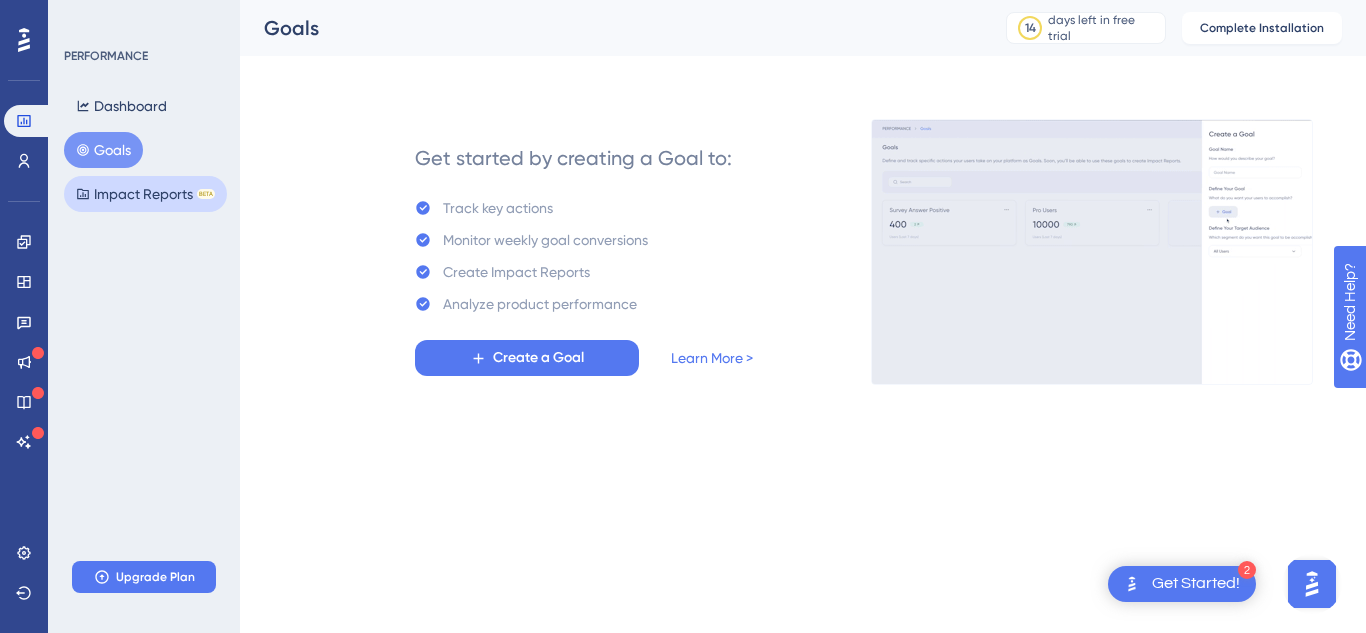 click on "Impact Reports BETA" at bounding box center [145, 194] 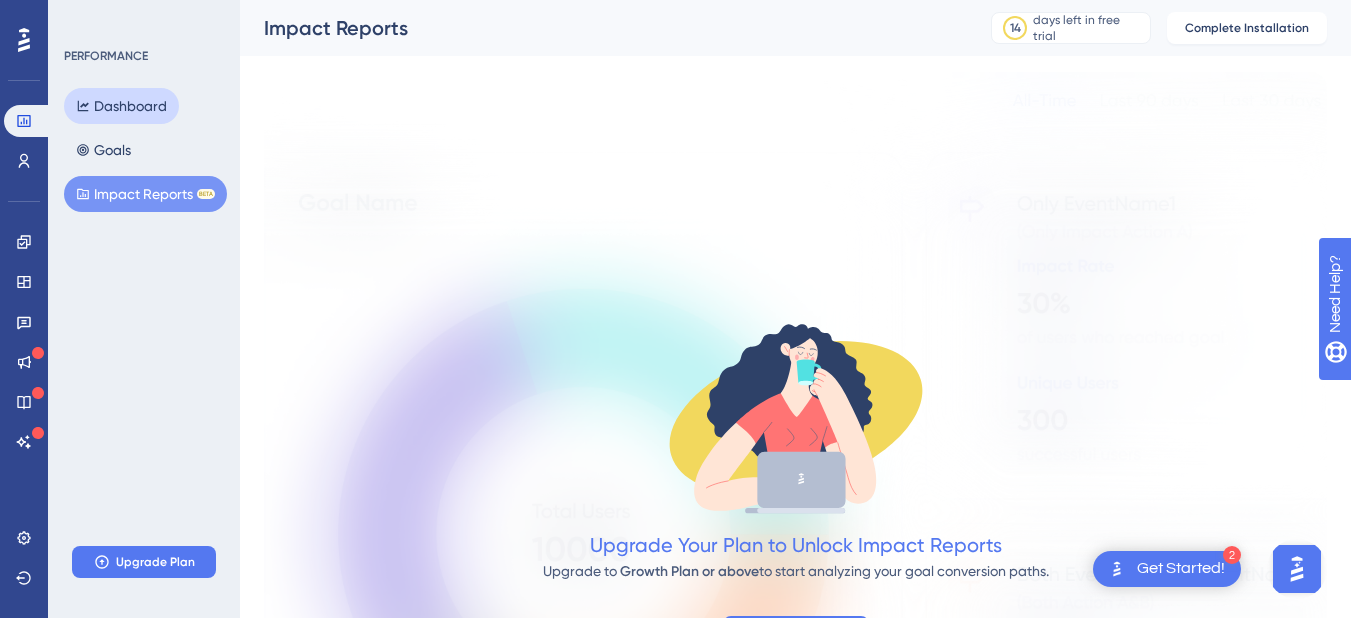click on "Dashboard" at bounding box center (121, 106) 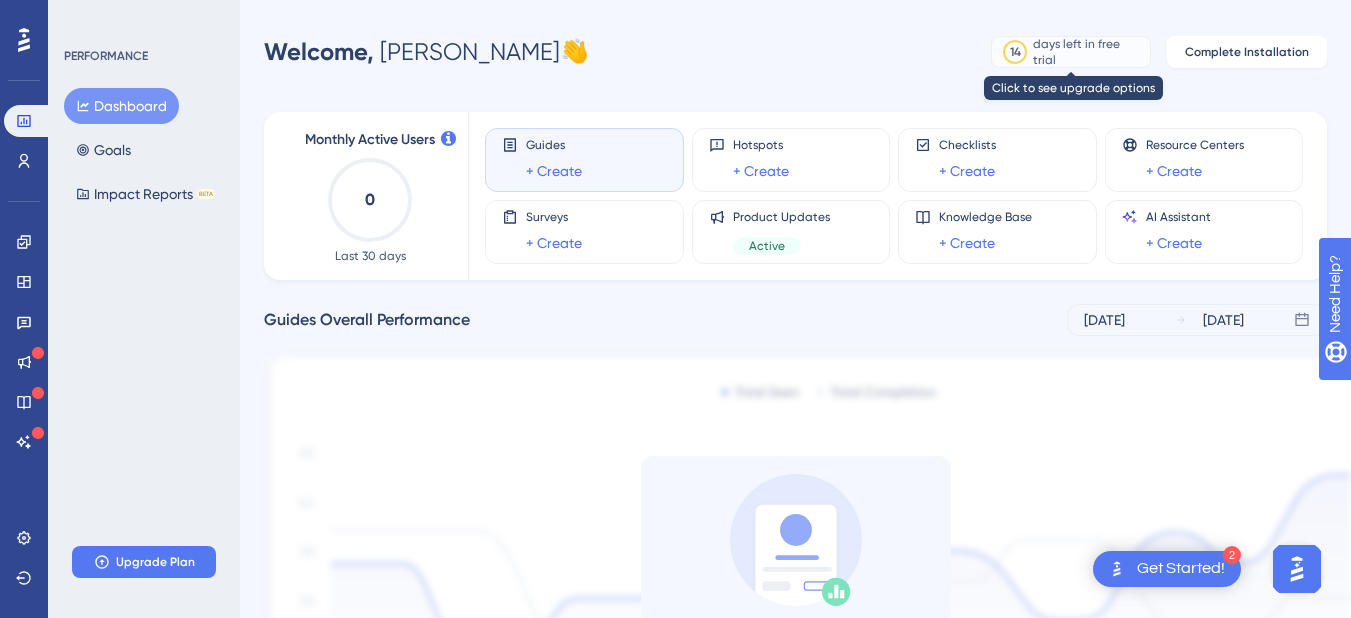 click on "days left in free trial" at bounding box center [1088, 52] 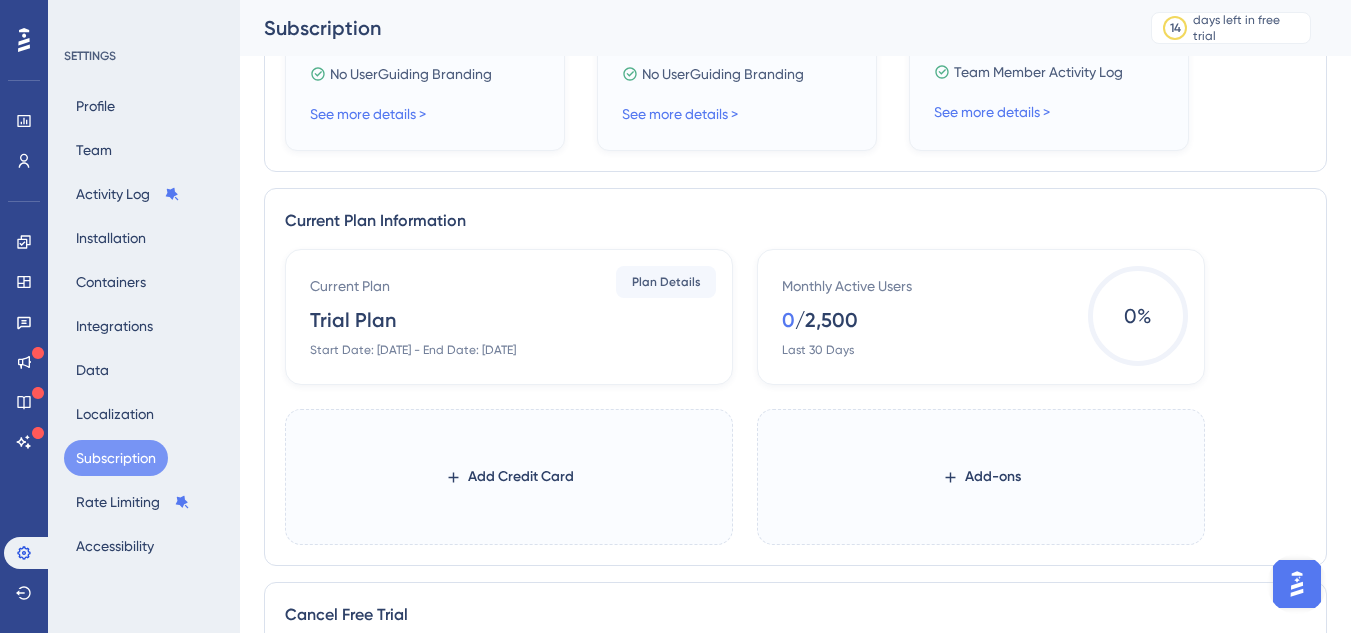 scroll, scrollTop: 800, scrollLeft: 0, axis: vertical 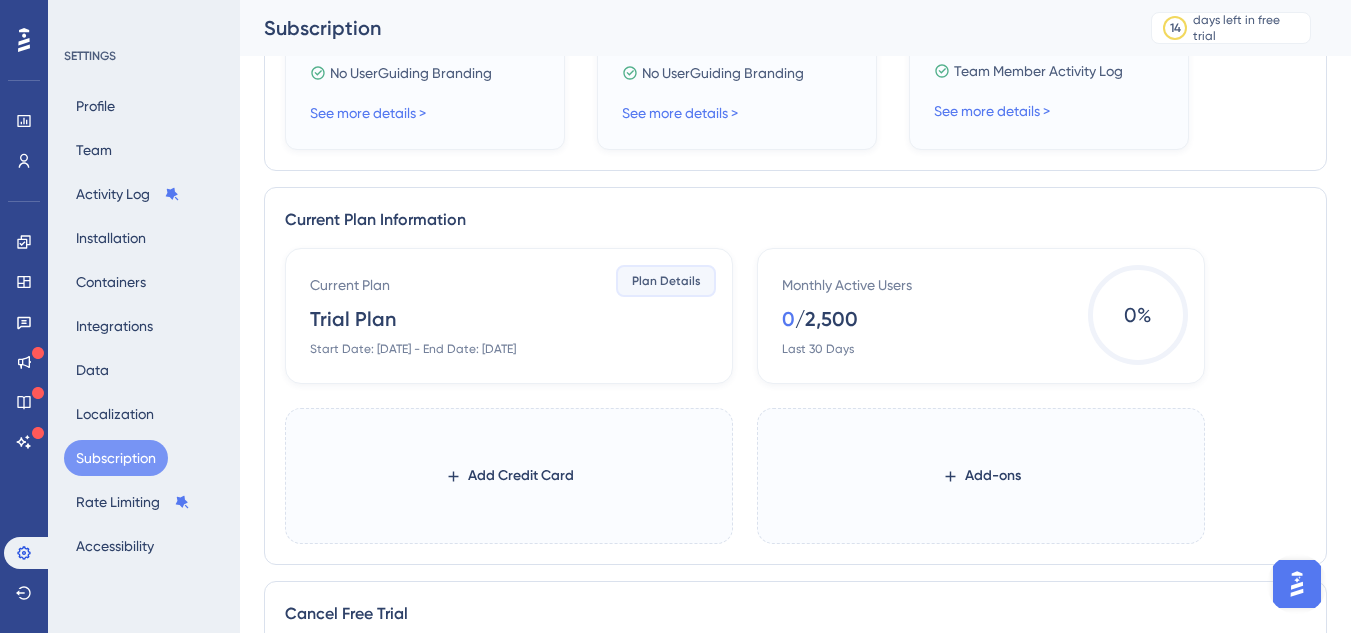 click on "Plan Details" at bounding box center (666, 281) 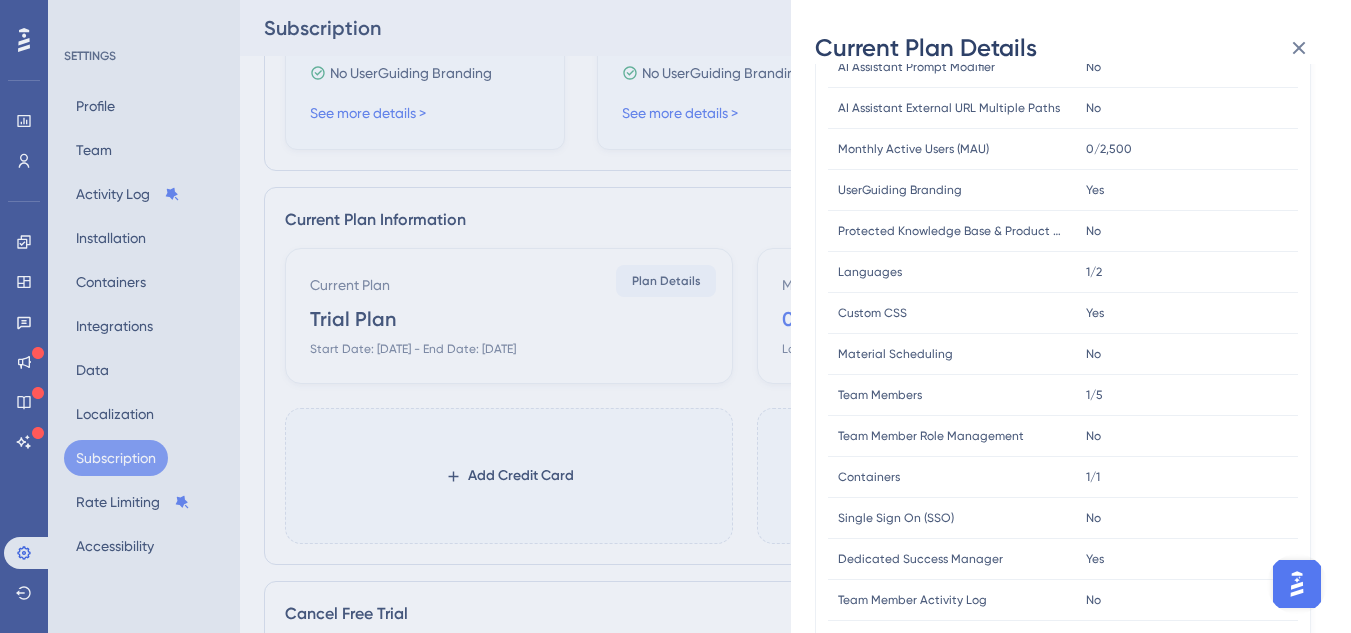 scroll, scrollTop: 658, scrollLeft: 0, axis: vertical 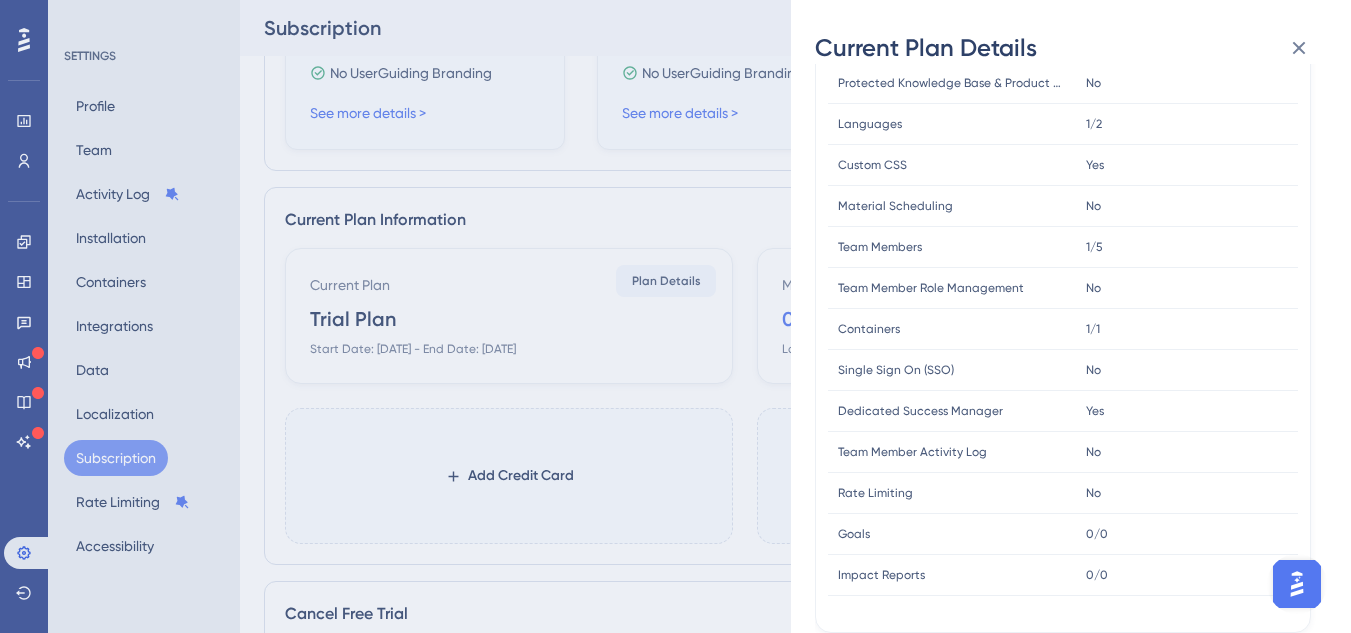 click on "Current Plan Details Subscription Start Date: [DATE] Plan Type: Trial Plan FEATURE LIMIT Active Guides Active Guides 0/25 0/25 Active Checklists Active Checklists 0/2 0/2 Active Resource Centers Active Resource Centers 0/1 0/1 Active Hotspots Active Hotspots 0/20 0/20 Active Surveys Active Surveys 0/5 0/5 Segments Segments 15 15 AI Assistant Resolutions AI Assistant Resolutions 50 50 AI Assistant Guide Trigger AI Assistant Guide Trigger No No AI Assistant Prompt Modifier AI Assistant Prompt Modifier No No AI Assistant External URL Multiple Paths AI Assistant External URL Multiple Paths No No Monthly Active Users (MAU) Monthly Active Users (MAU) 0/2,500 0/2,500 UserGuiding Branding UserGuiding Branding Yes Yes Protected Knowledge Base & Product Updates Protected Knowledge Base & Product Updates No No Languages Languages 1/2 1/2 Custom CSS Custom CSS Yes Yes Material Scheduling Material Scheduling No No Team Members Team Members 1/5 1/5 Team Member Role Management Team Member Role Management No No 1/1 No" at bounding box center [675, 316] 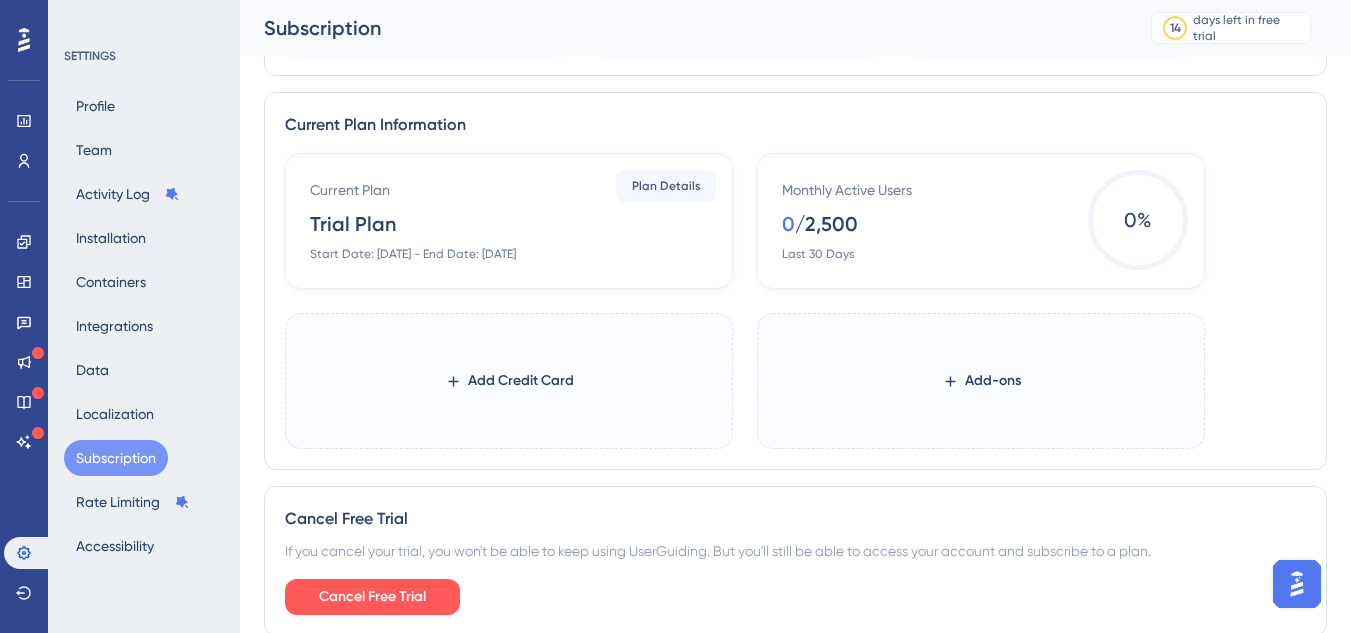 scroll, scrollTop: 978, scrollLeft: 0, axis: vertical 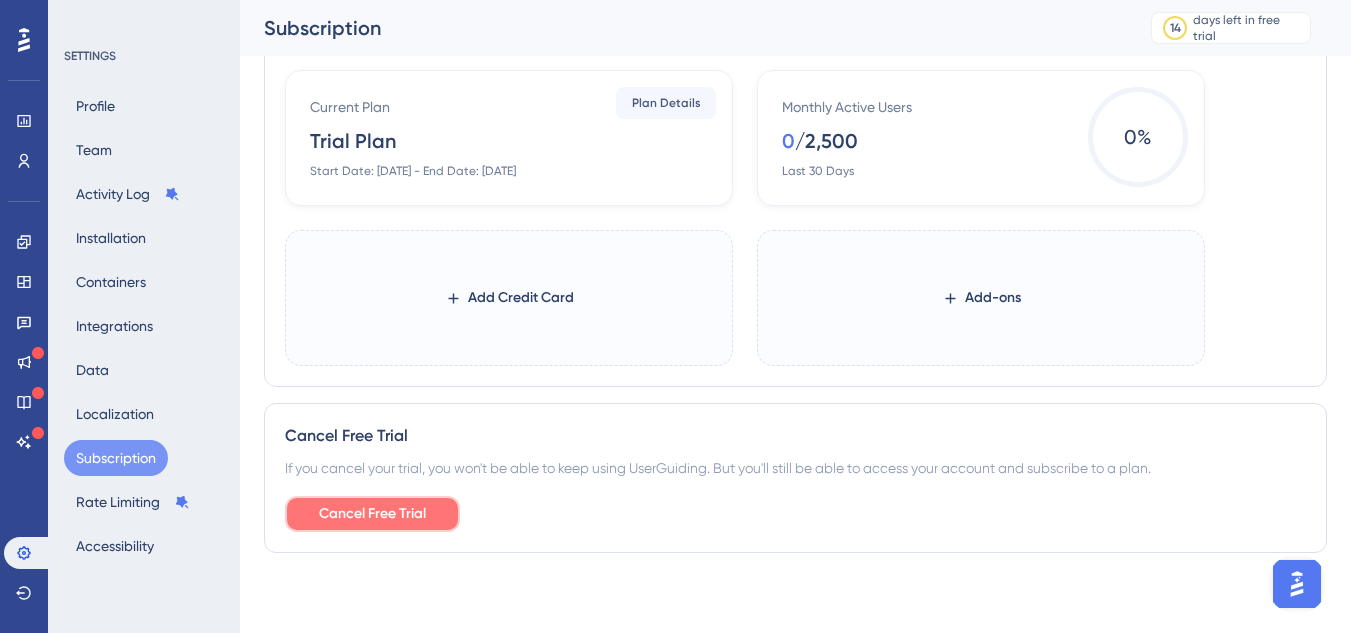 click on "Cancel Free Trial" at bounding box center (372, 514) 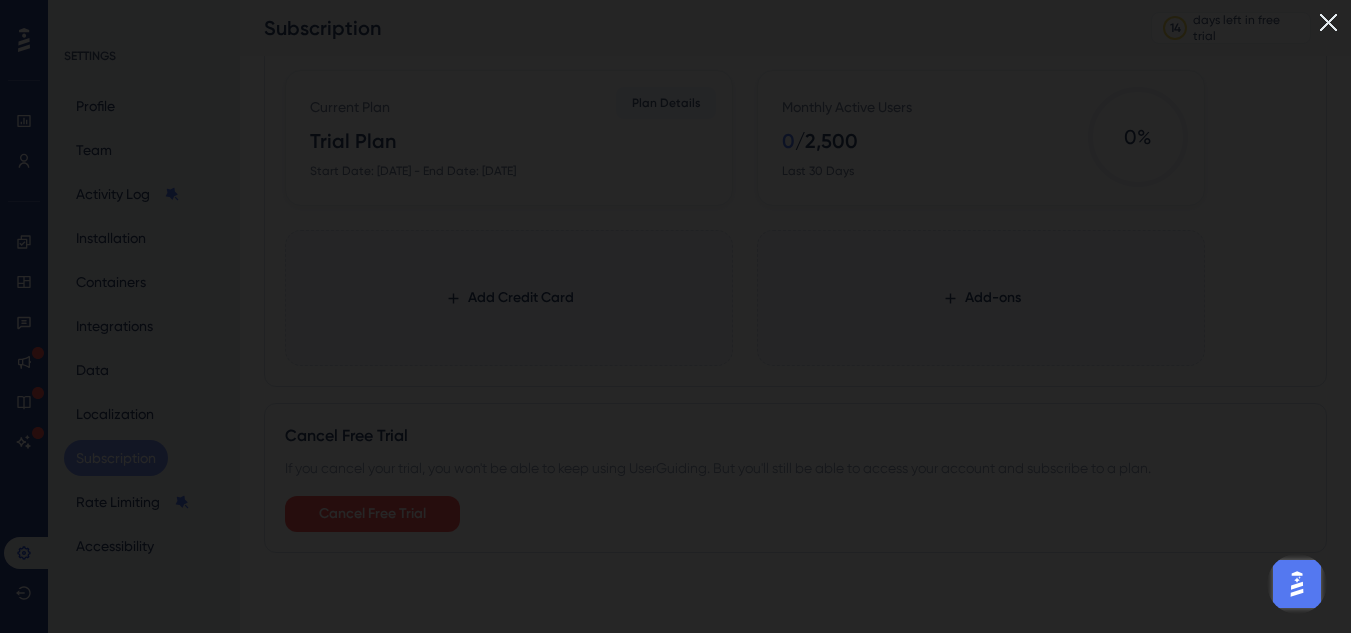 scroll, scrollTop: 1026, scrollLeft: 0, axis: vertical 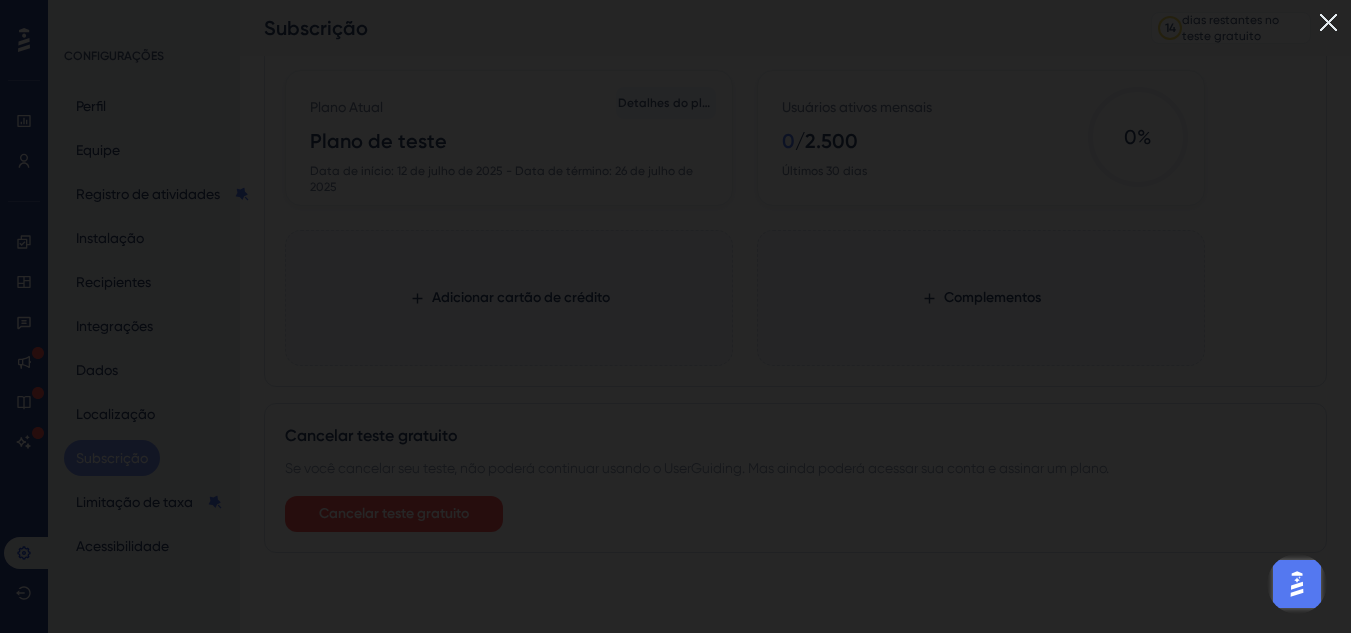 click at bounding box center (1328, 22) 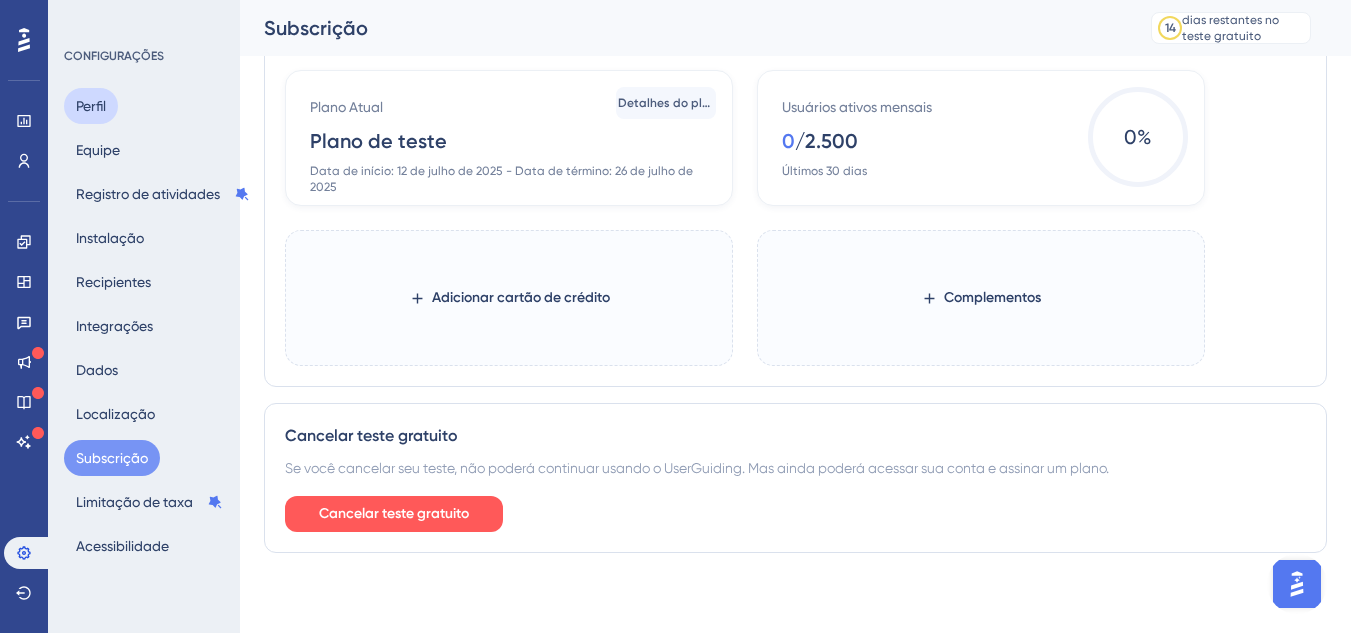 click on "Perfil" at bounding box center [91, 106] 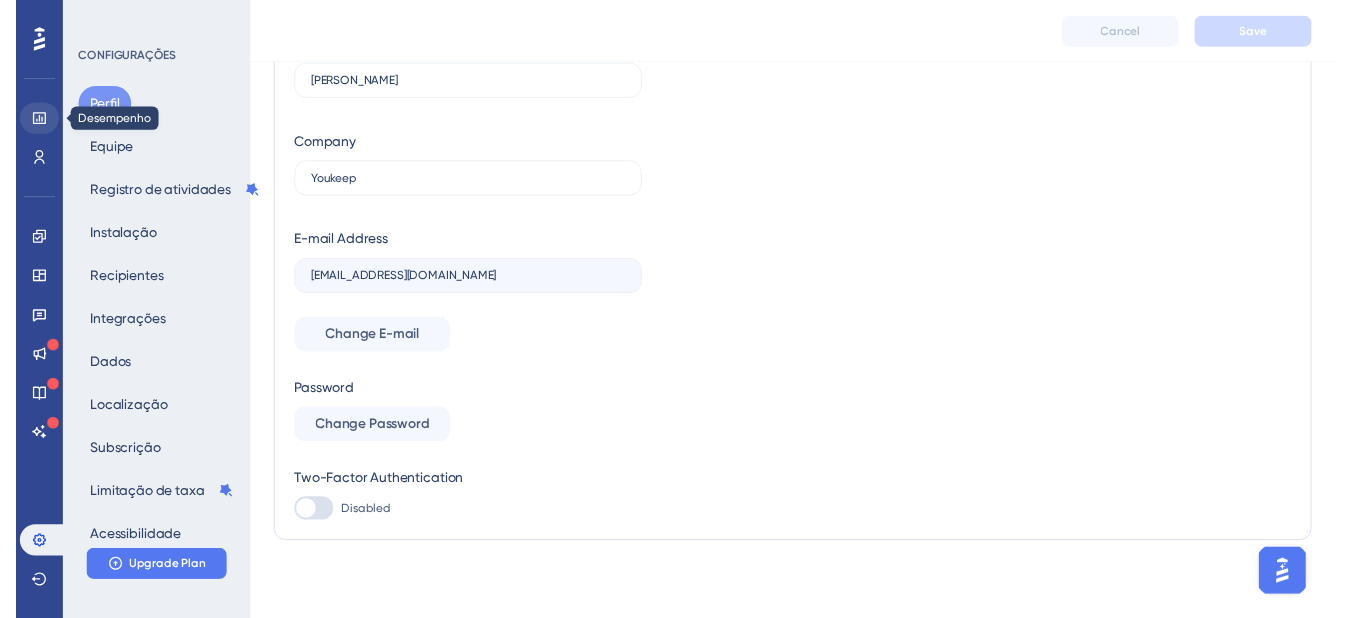 scroll, scrollTop: 0, scrollLeft: 0, axis: both 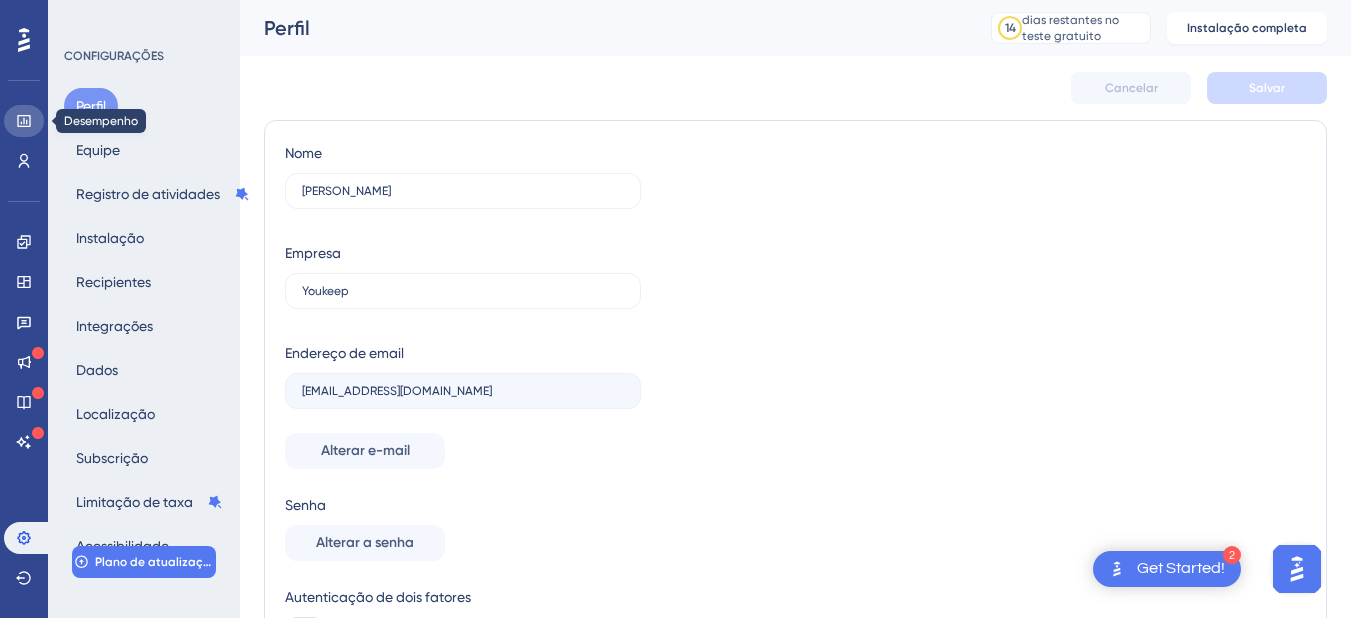 click 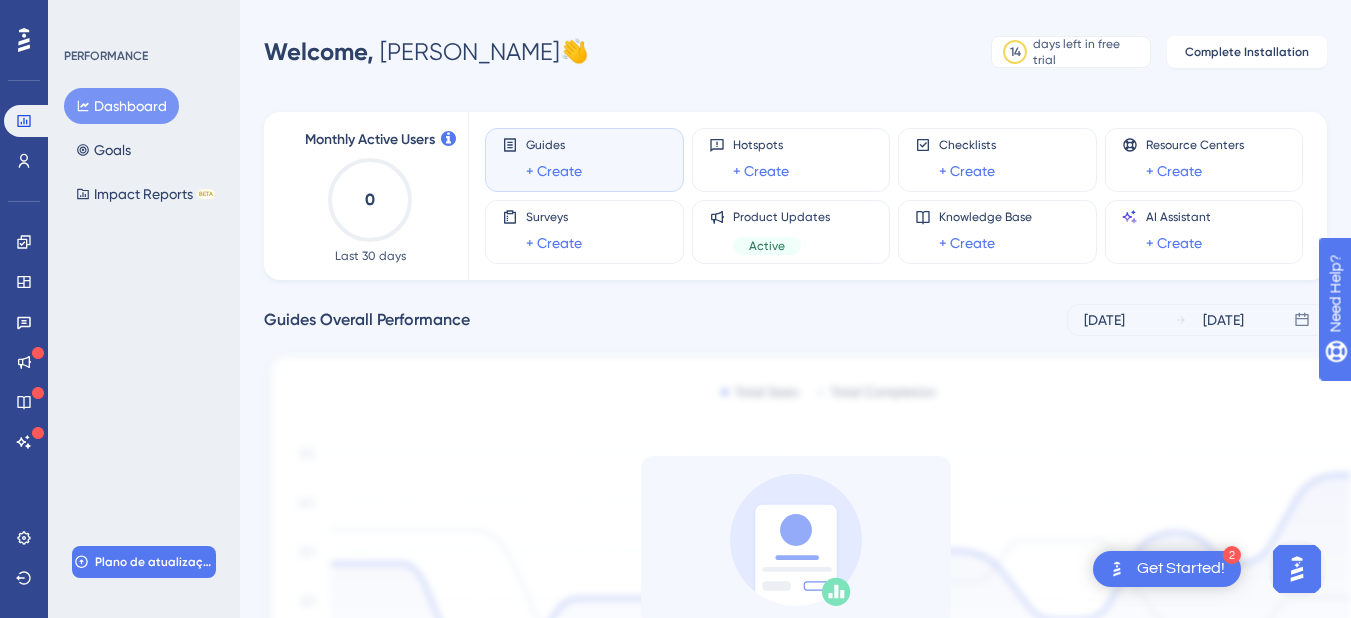 scroll, scrollTop: 0, scrollLeft: 0, axis: both 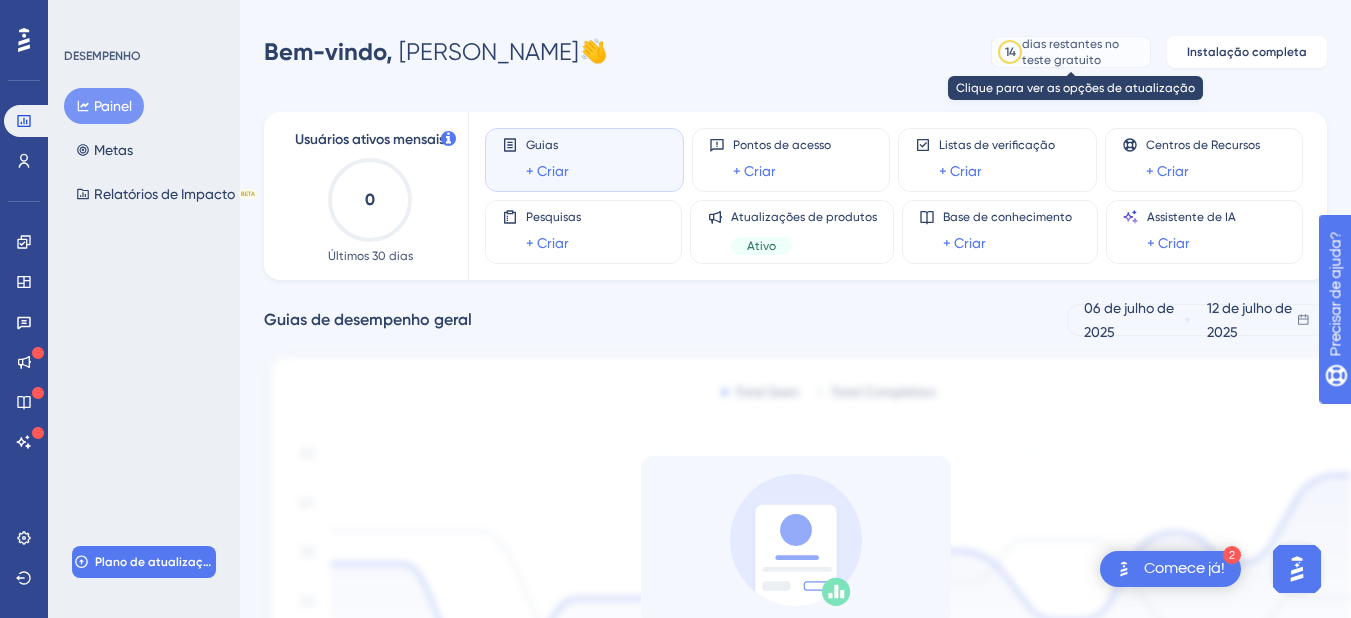 click on "dias restantes no teste gratuito" at bounding box center [1083, 52] 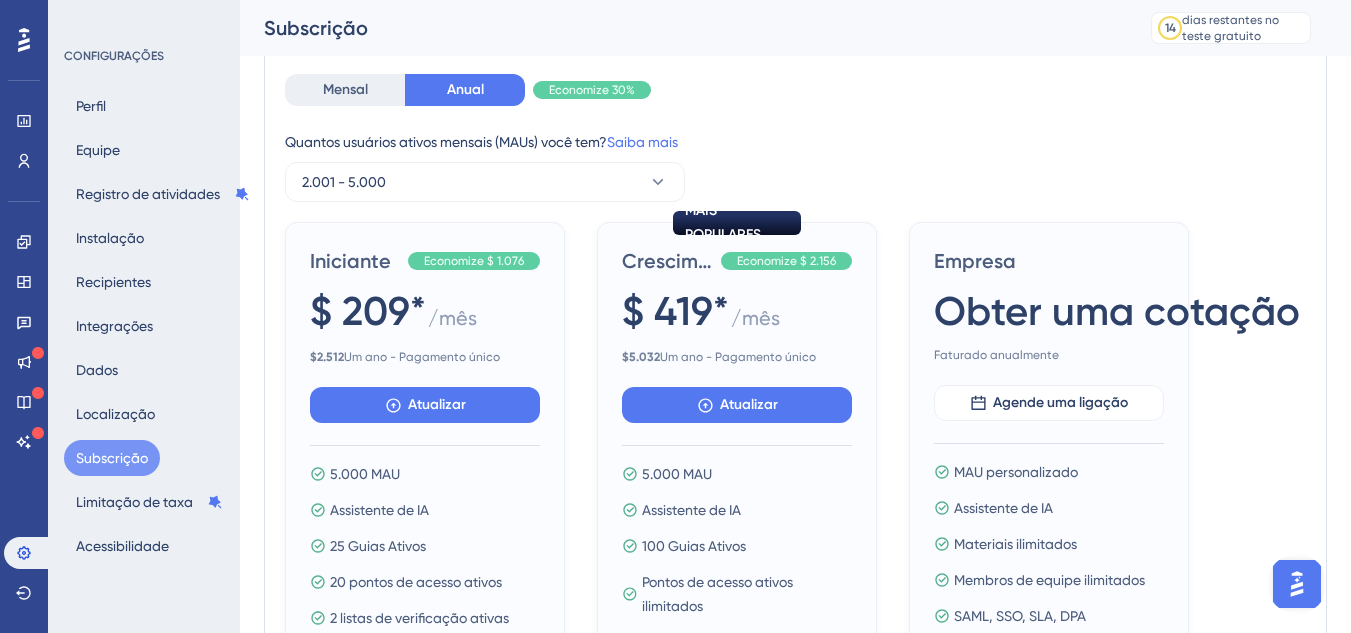 scroll, scrollTop: 100, scrollLeft: 0, axis: vertical 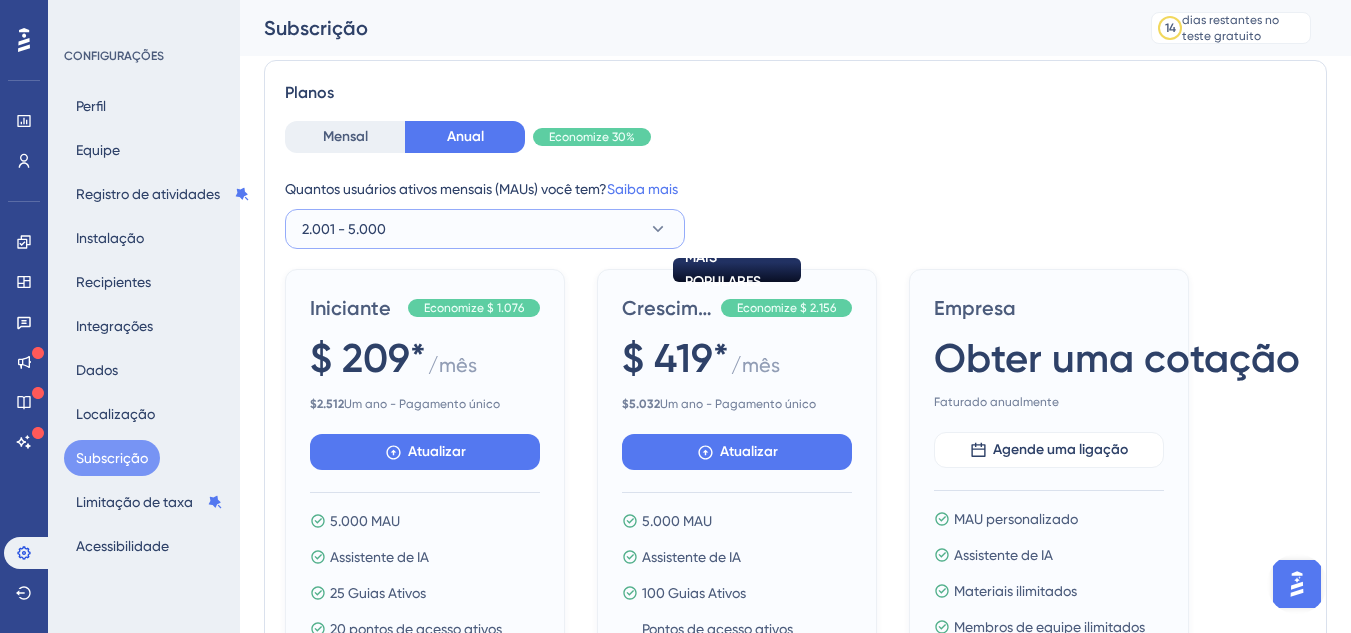 click on "2.001 - 5.000" at bounding box center [485, 229] 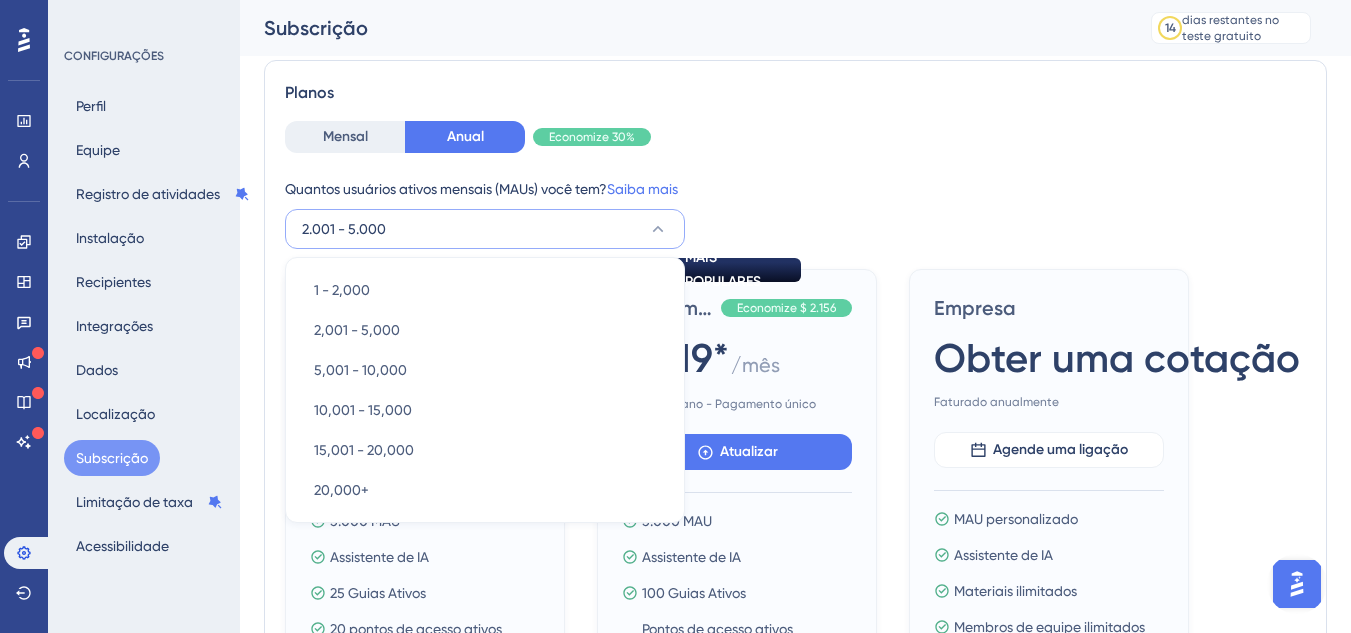 scroll, scrollTop: 174, scrollLeft: 0, axis: vertical 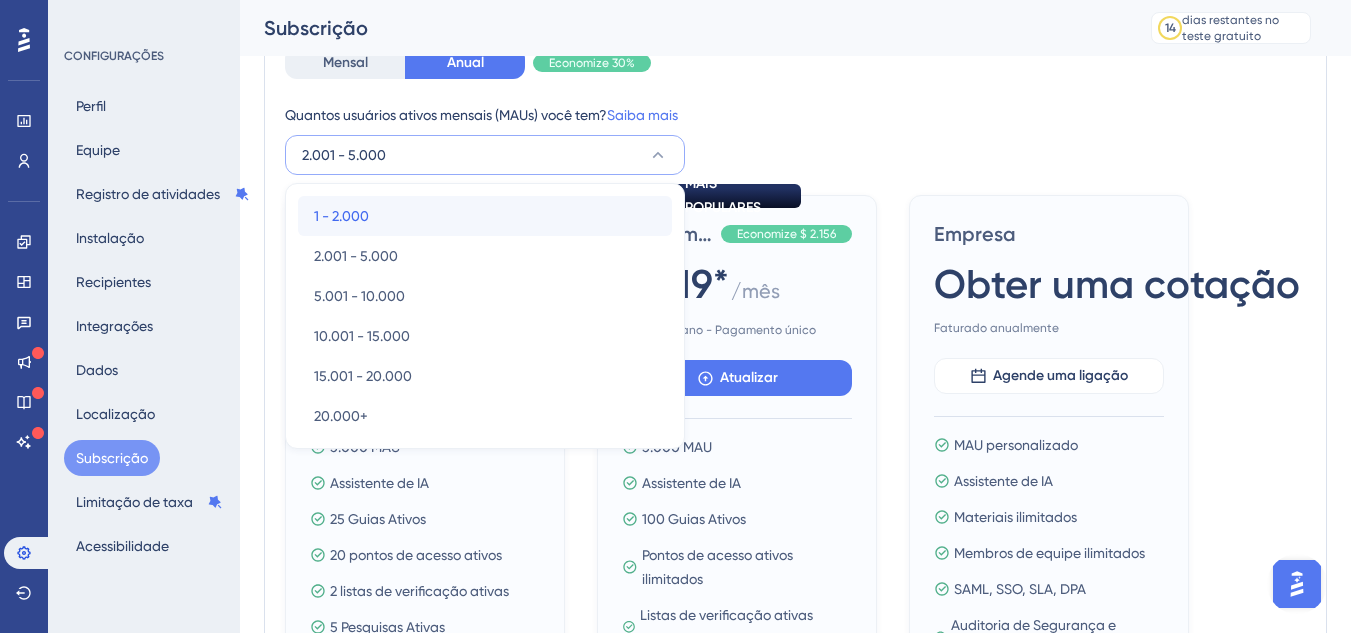 click on "1 - 2.000 1 - 2.000" at bounding box center (485, 216) 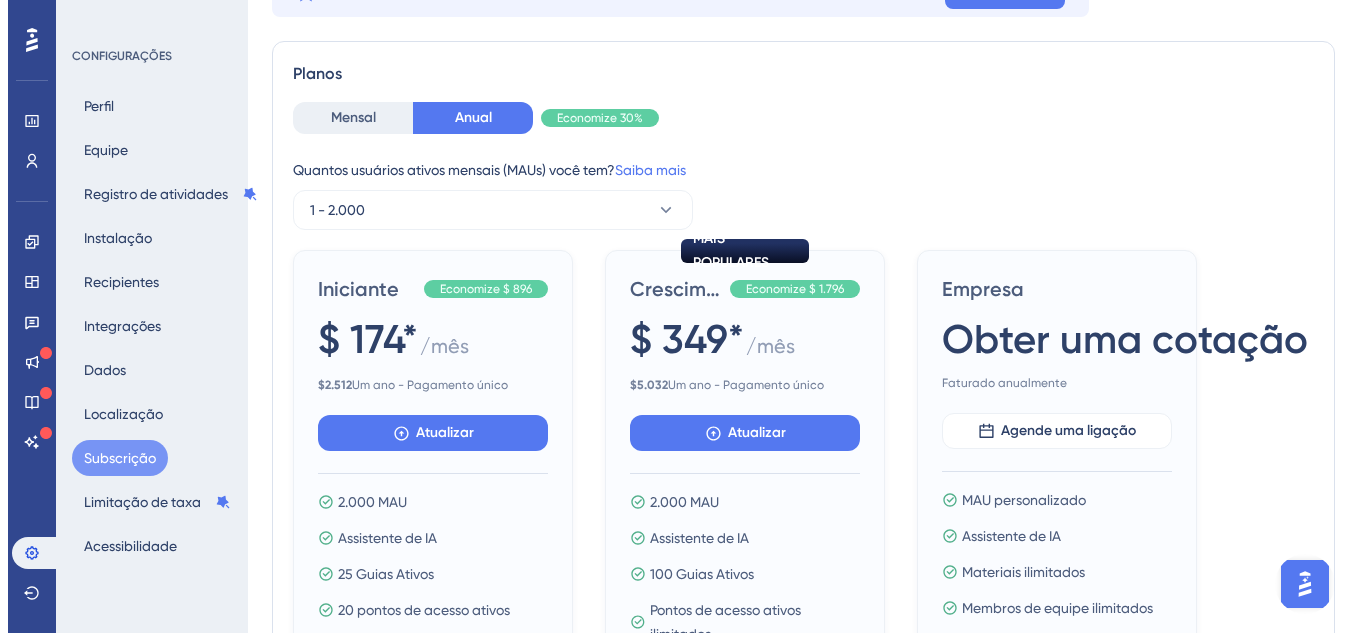scroll, scrollTop: 0, scrollLeft: 0, axis: both 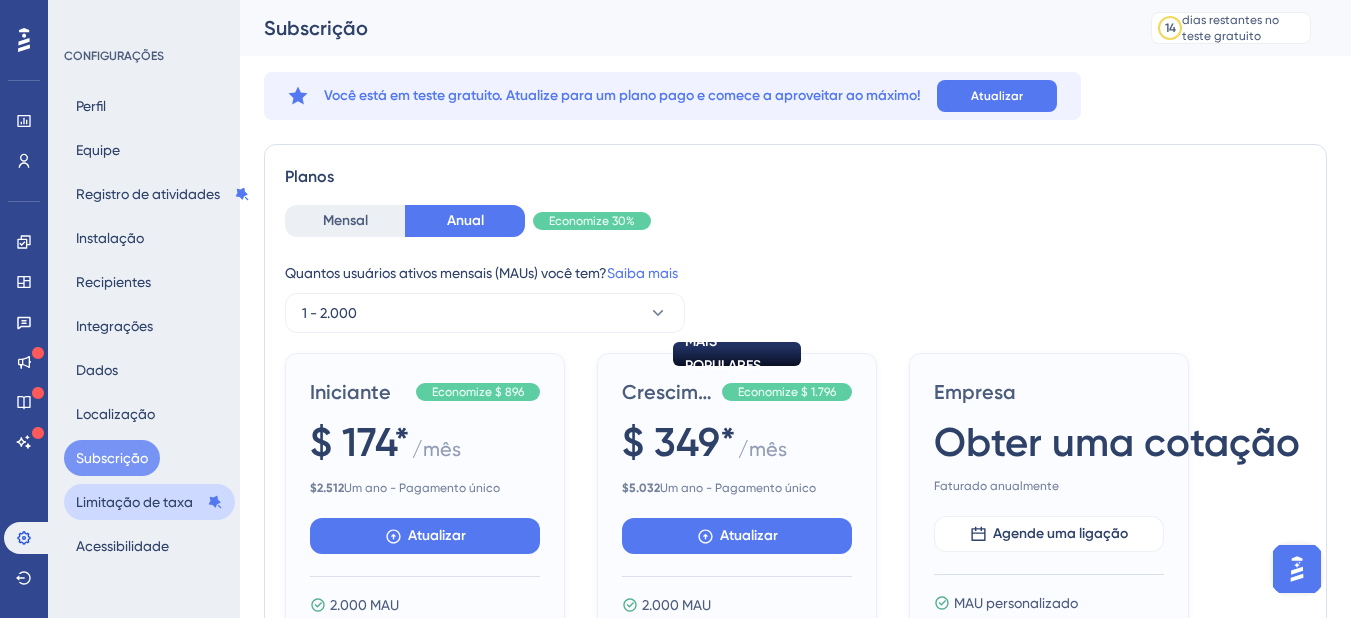 click on "Limitação de taxa" at bounding box center (134, 502) 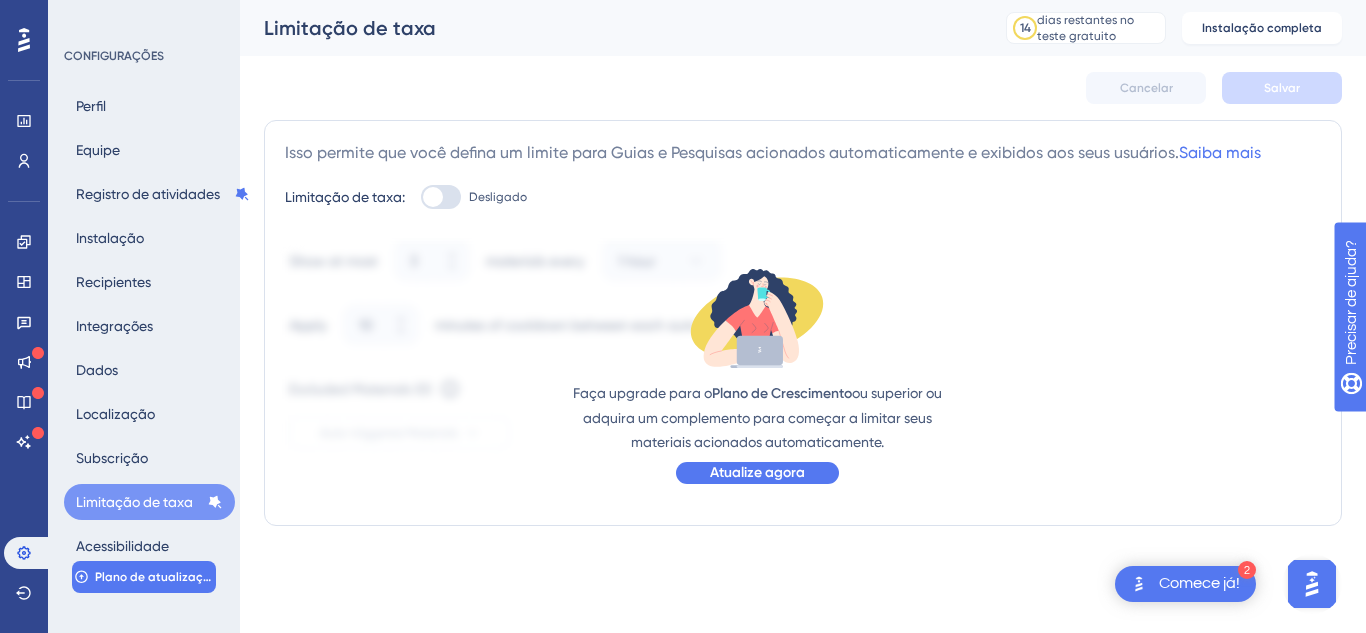 scroll, scrollTop: 0, scrollLeft: 0, axis: both 